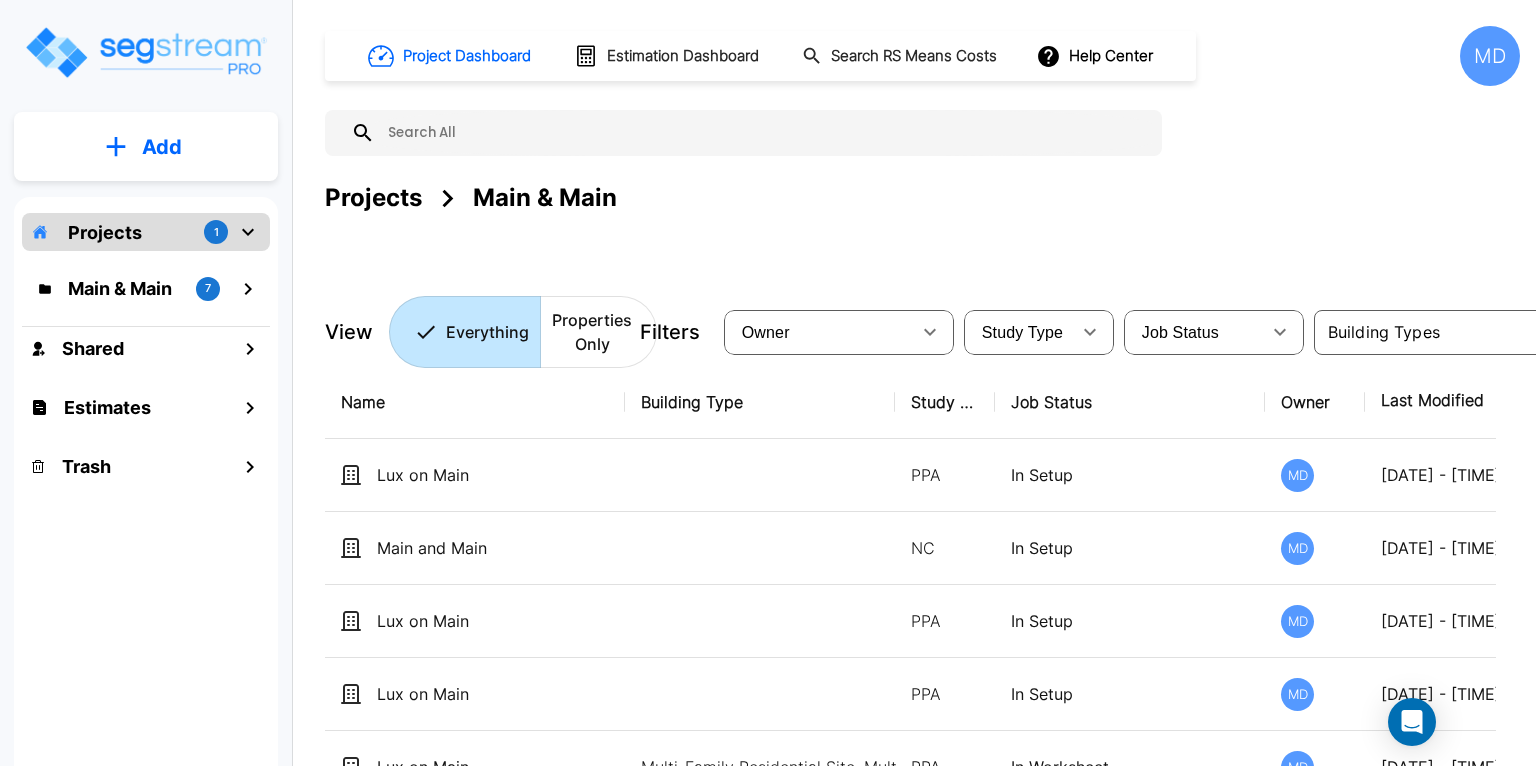 scroll, scrollTop: 0, scrollLeft: 0, axis: both 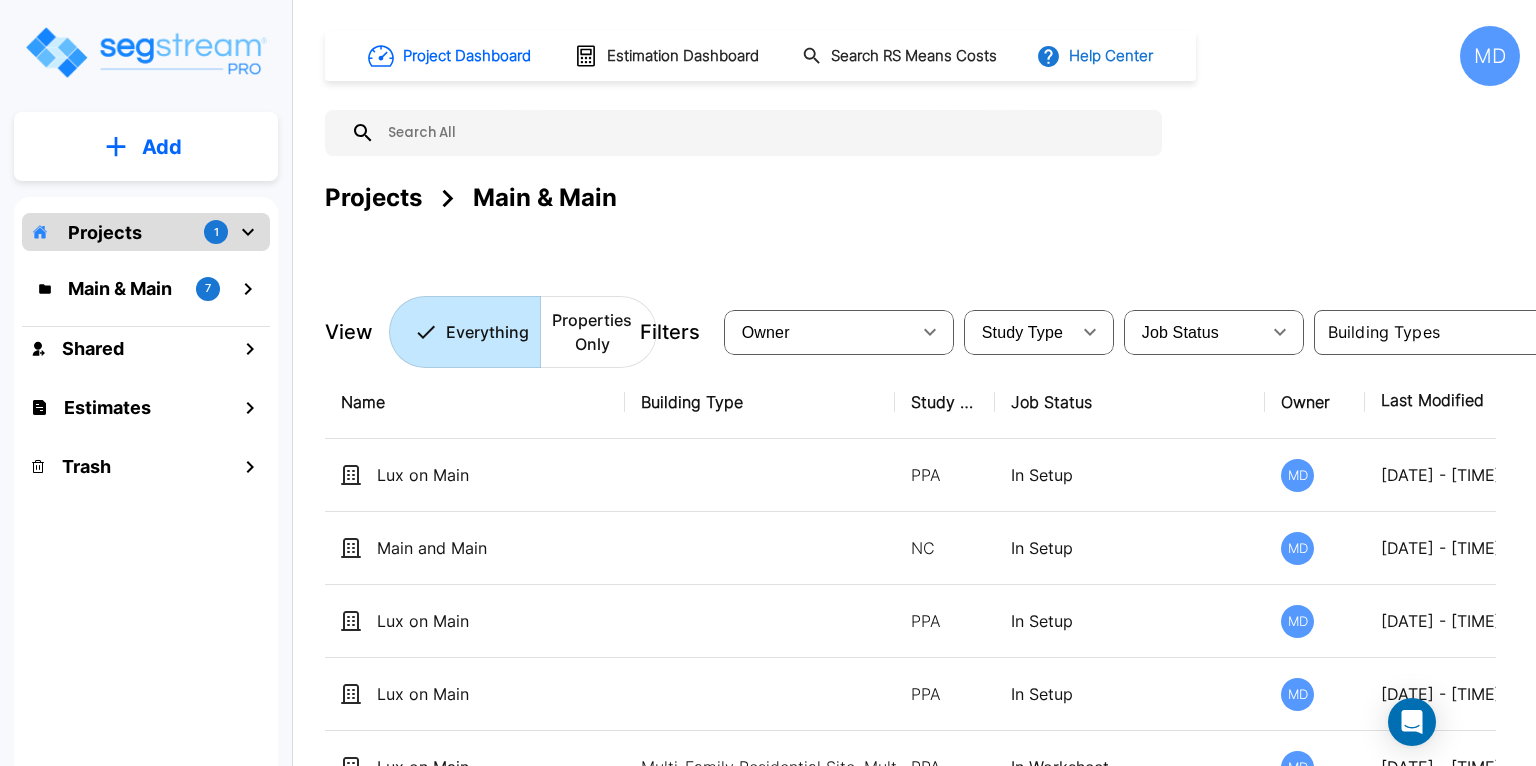 click on "Help Center" at bounding box center (1096, 56) 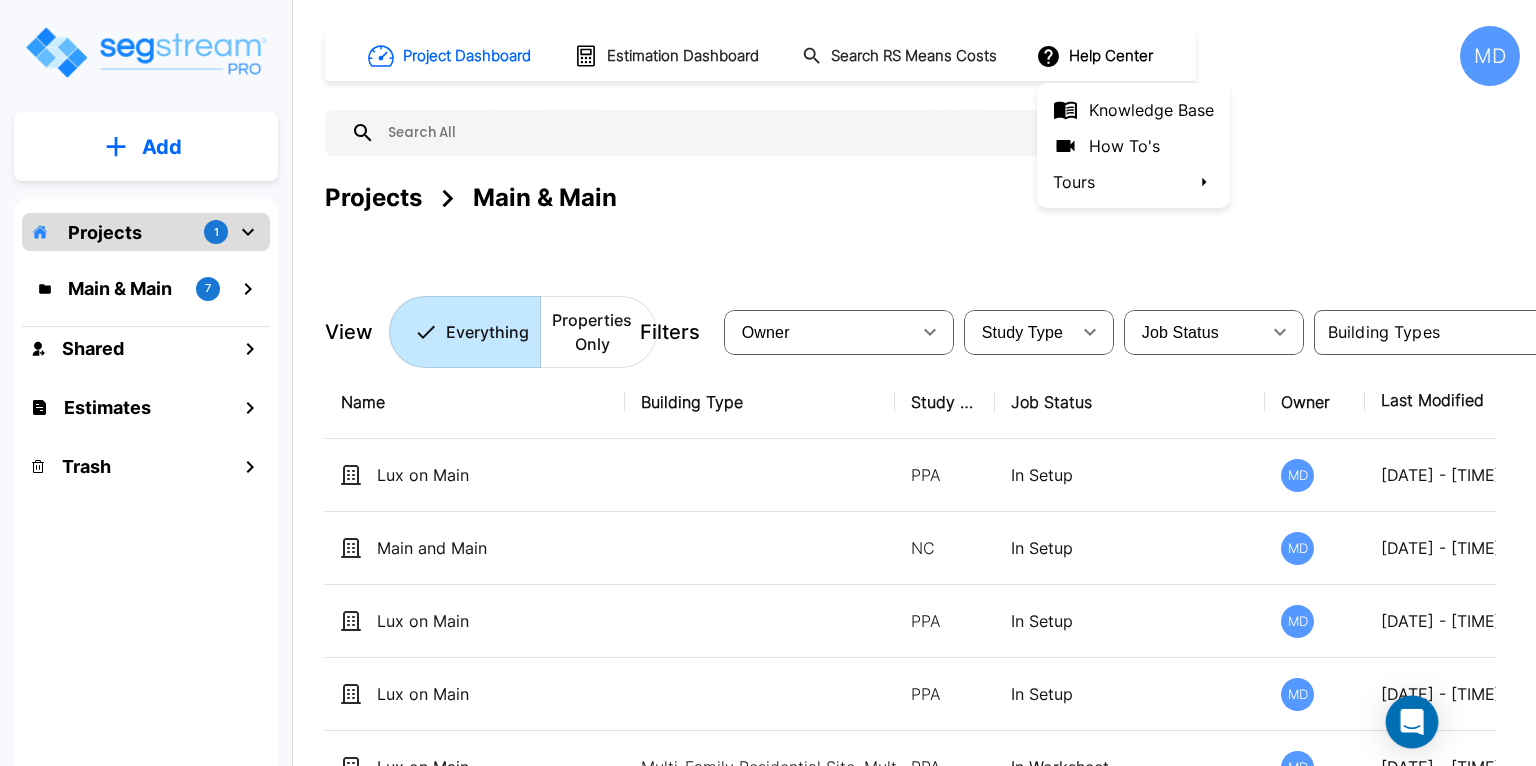 click at bounding box center [1412, 722] 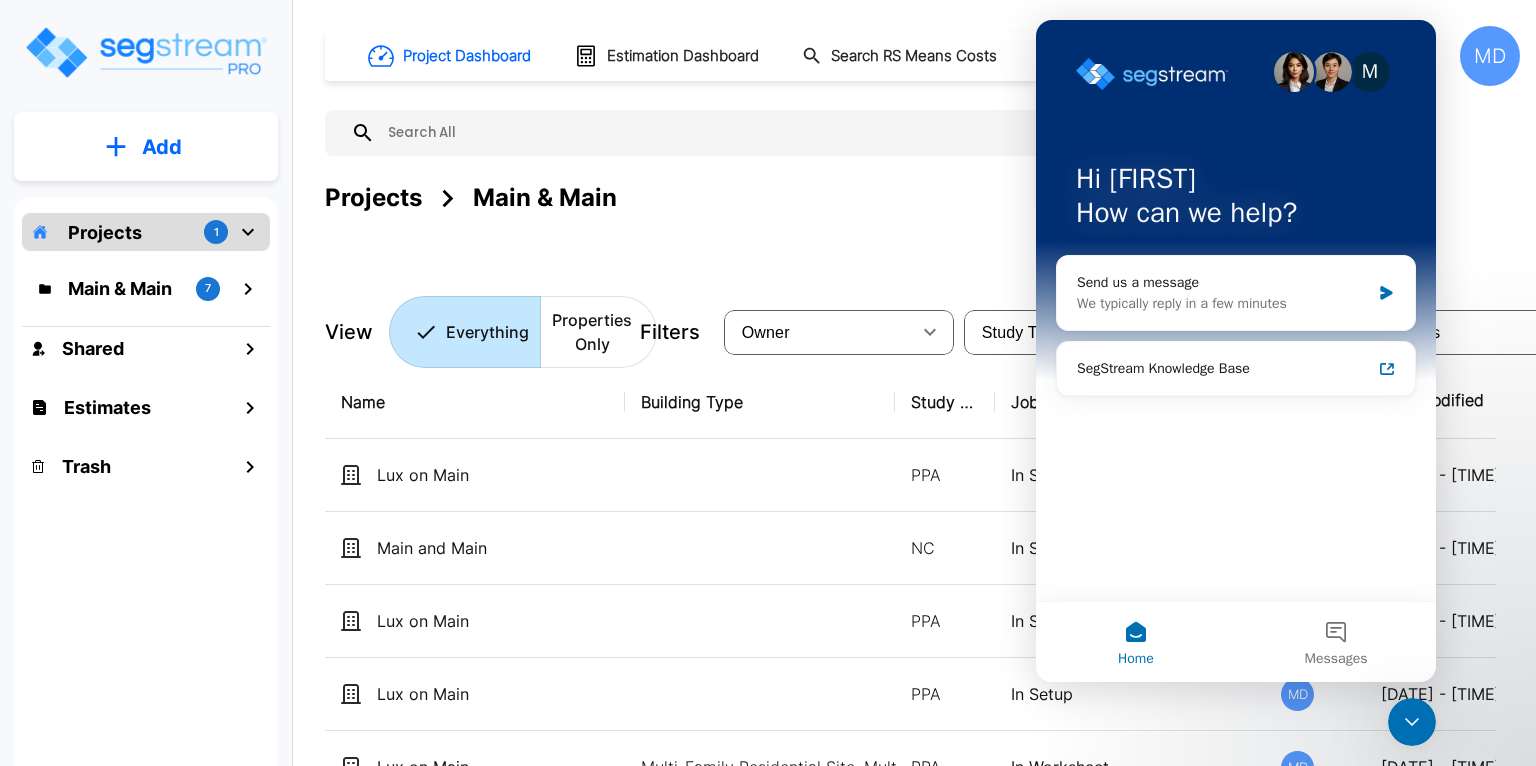 scroll, scrollTop: 0, scrollLeft: 0, axis: both 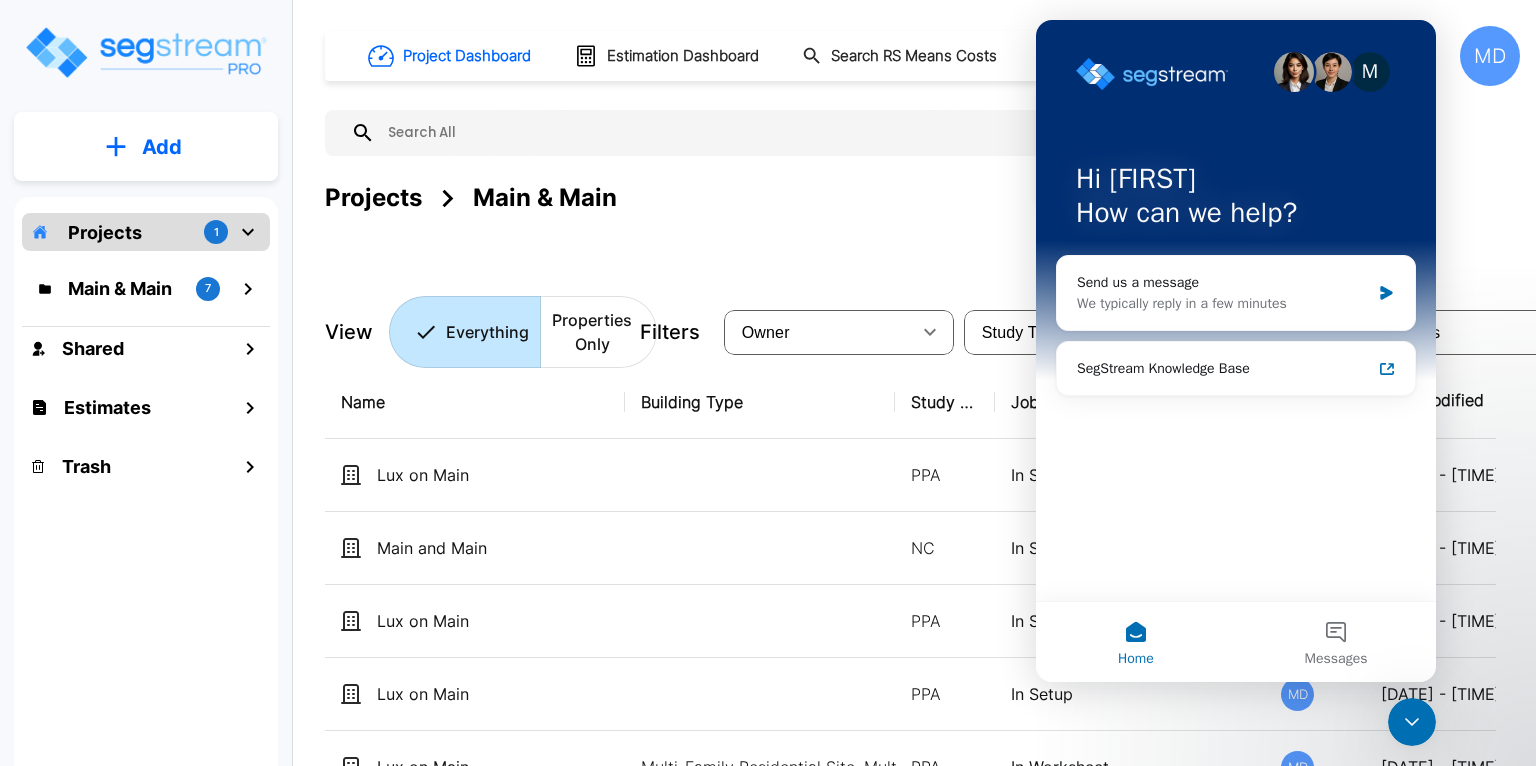 click at bounding box center (768, 383) 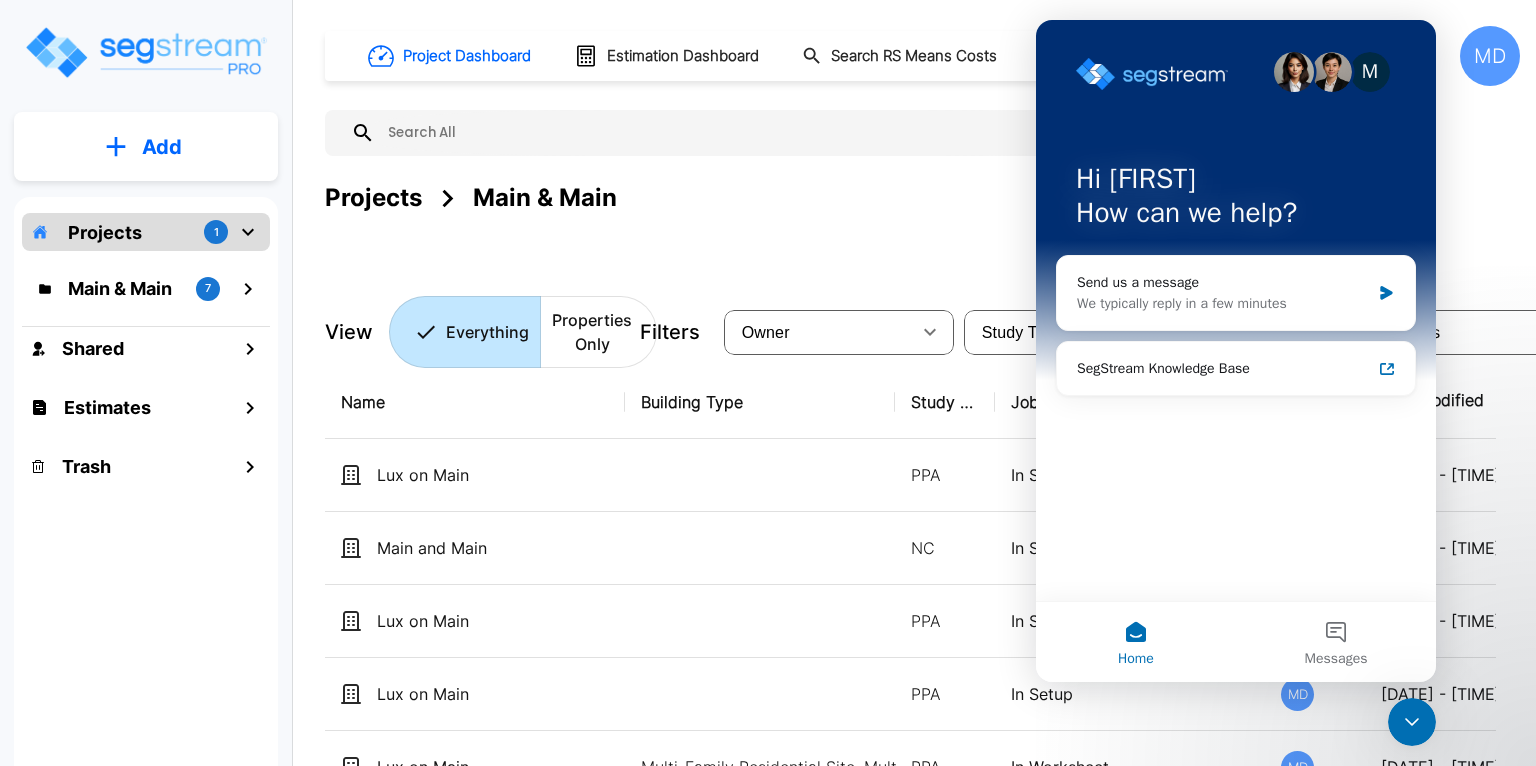 click on "Project Dashboard Estimation Dashboard Search RS Means Costs Help Center MD Projects Main & Main View Everything Properties Only Filters Owner ​ Study Type ​ Job Status ​ ​ Clear Filters" at bounding box center [922, 197] 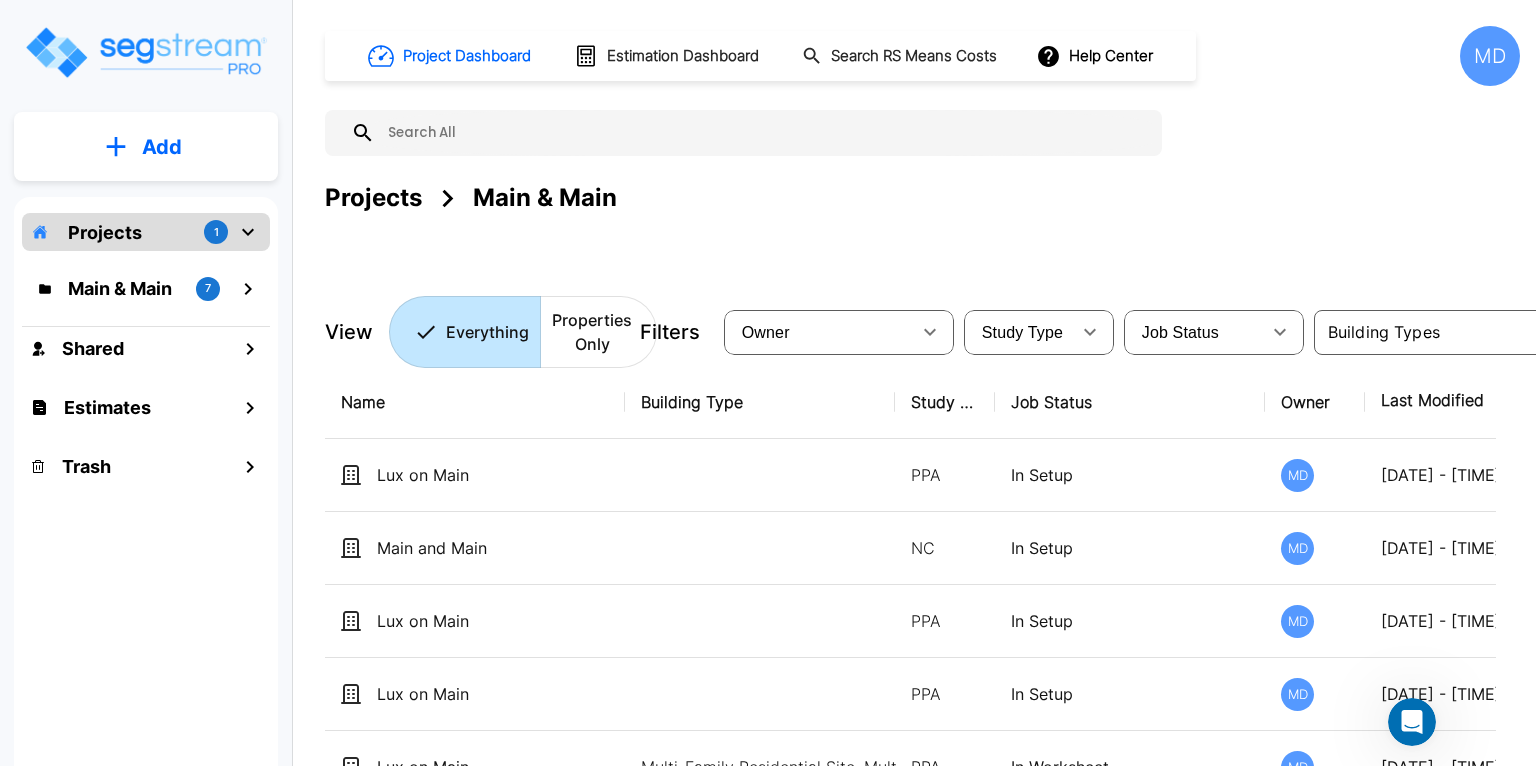 scroll, scrollTop: 0, scrollLeft: 0, axis: both 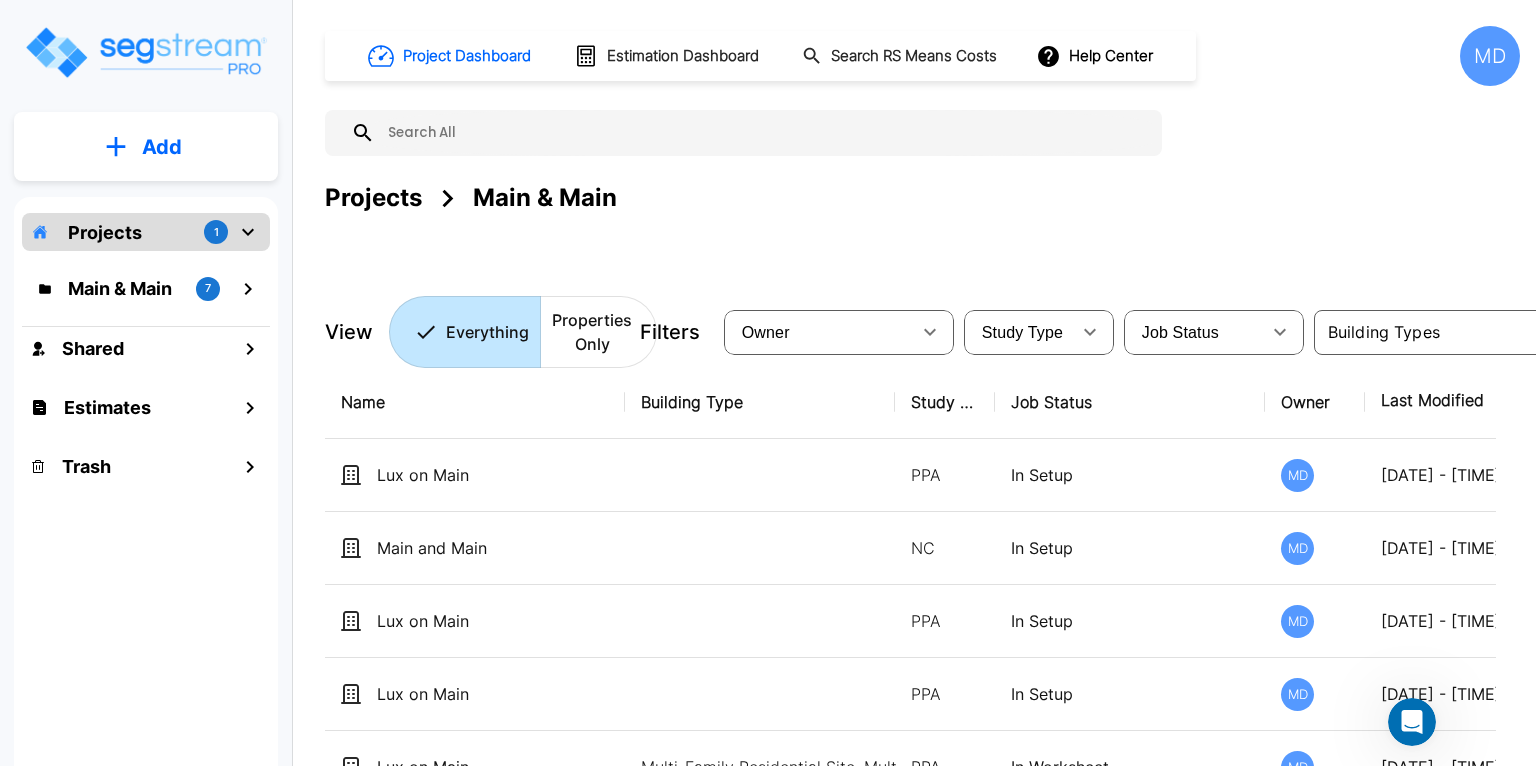 click on "MD" at bounding box center (1490, 56) 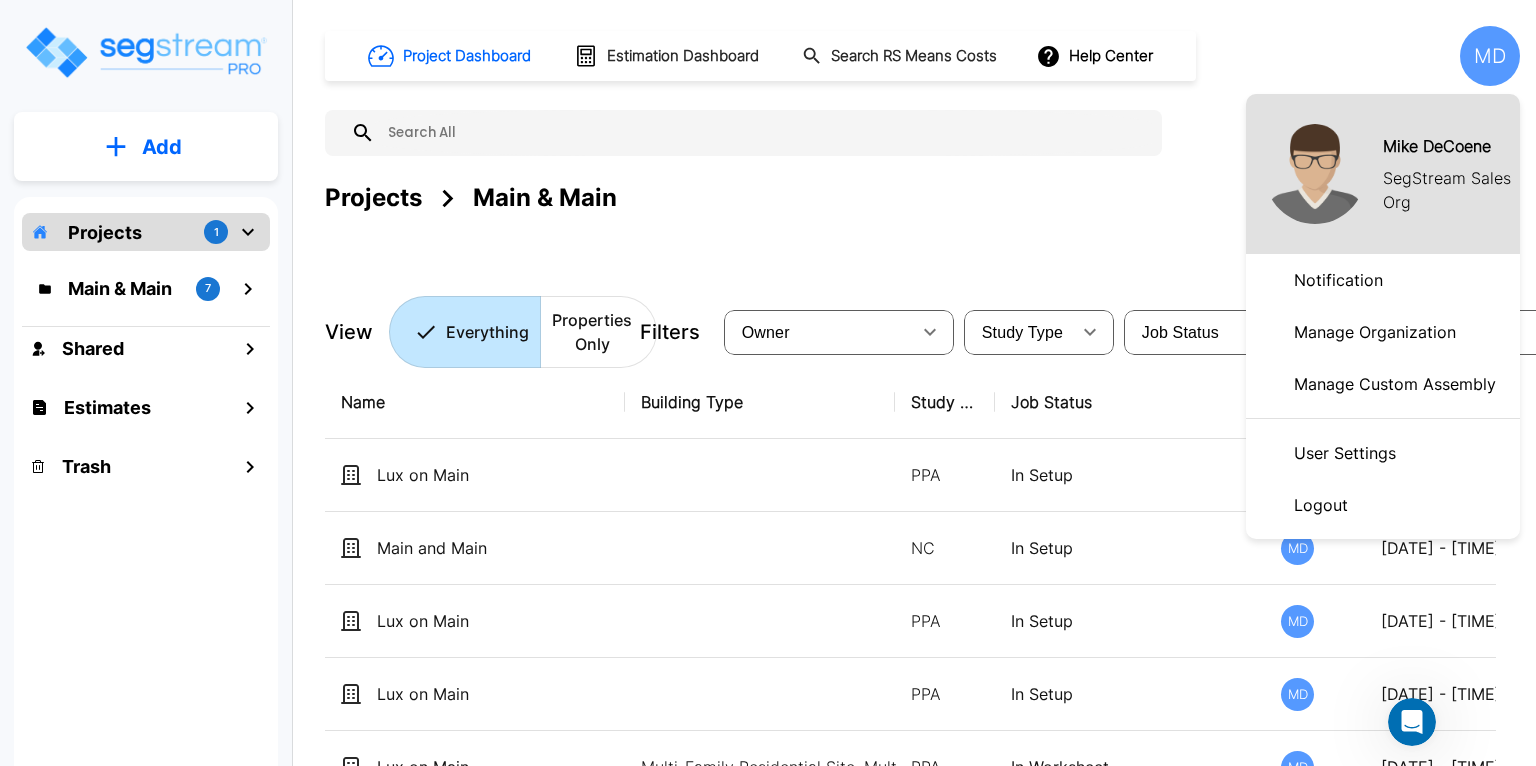 click on "Manage Organization" at bounding box center [1375, 332] 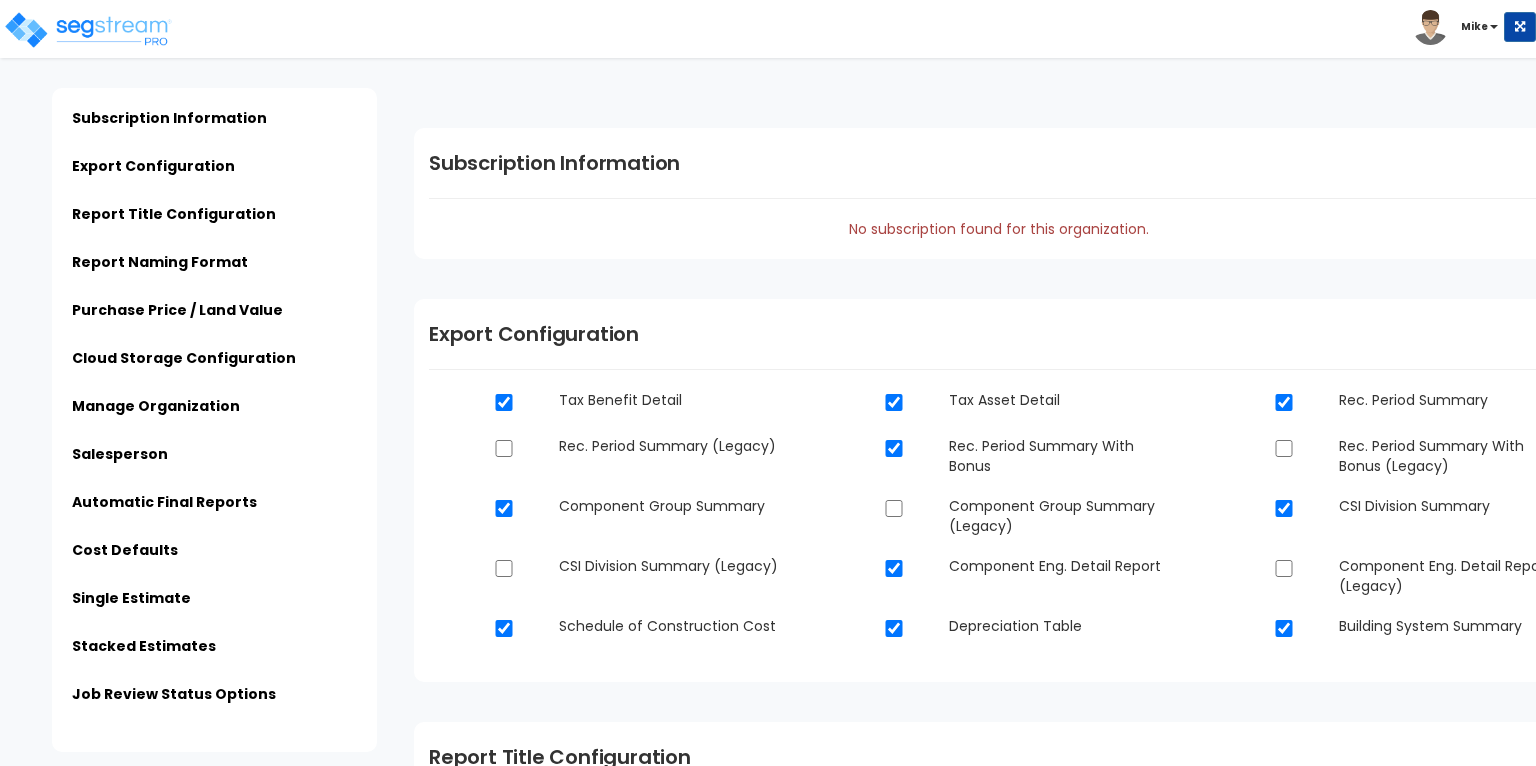 scroll, scrollTop: 0, scrollLeft: 0, axis: both 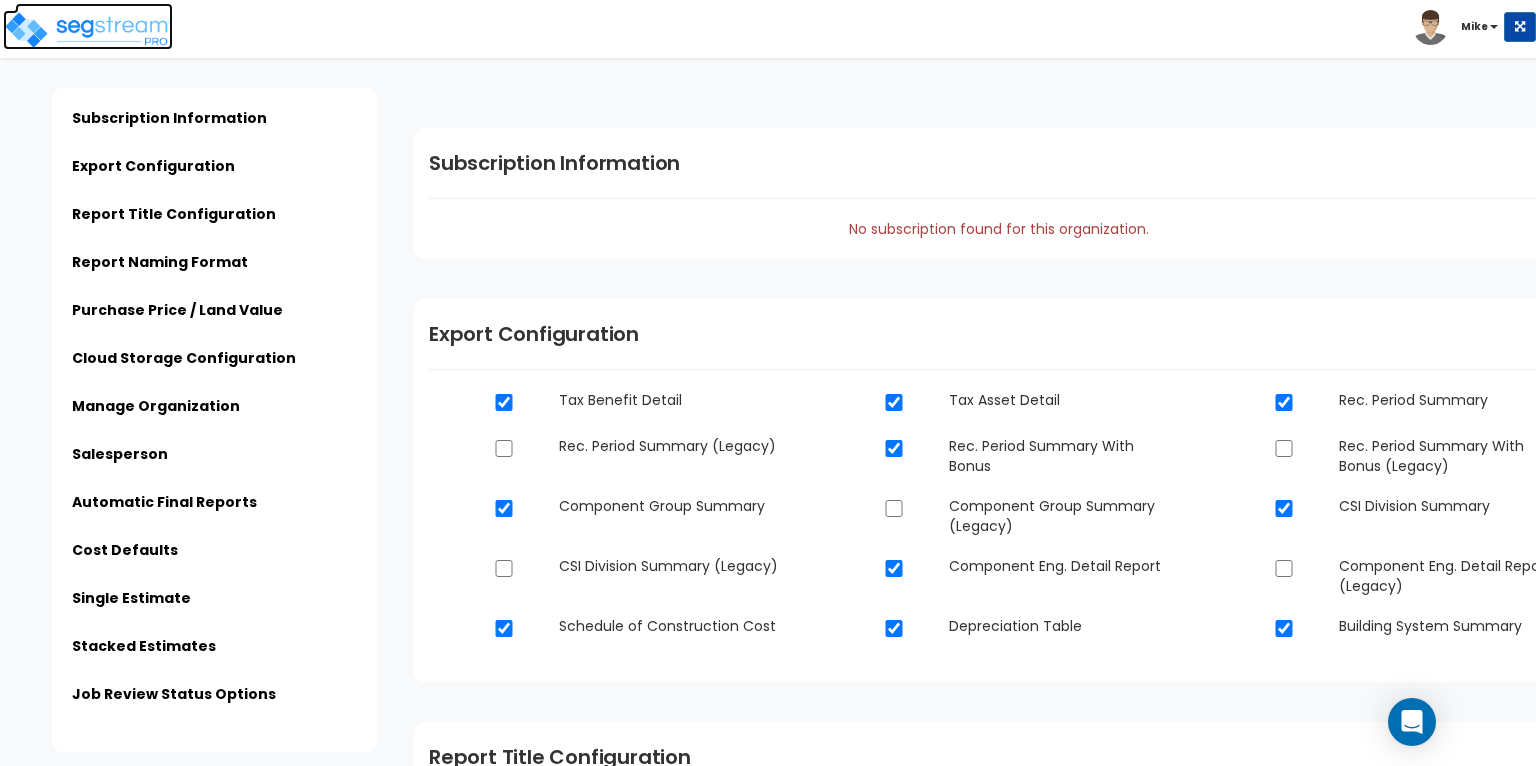 click at bounding box center (88, 30) 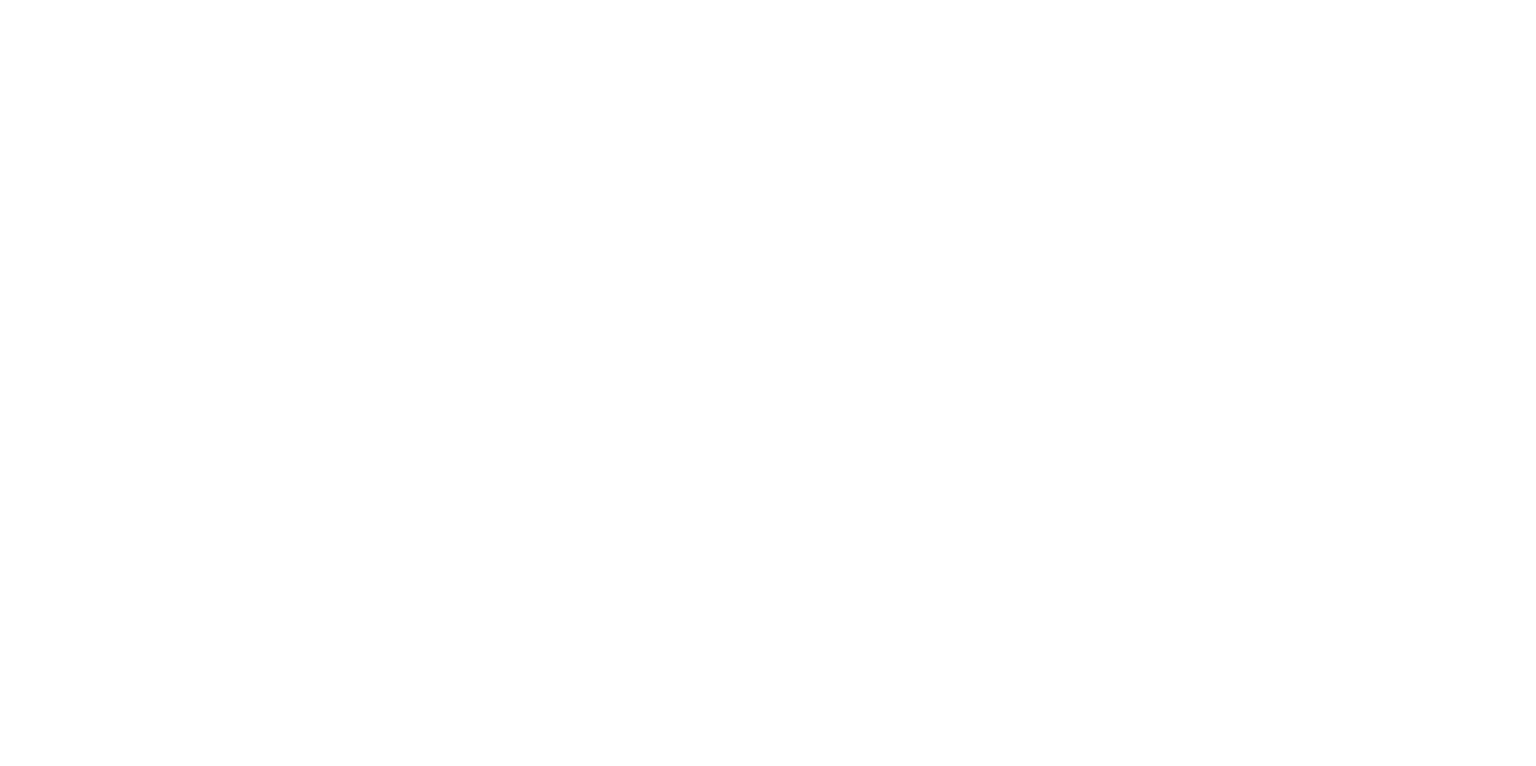 scroll, scrollTop: 0, scrollLeft: 0, axis: both 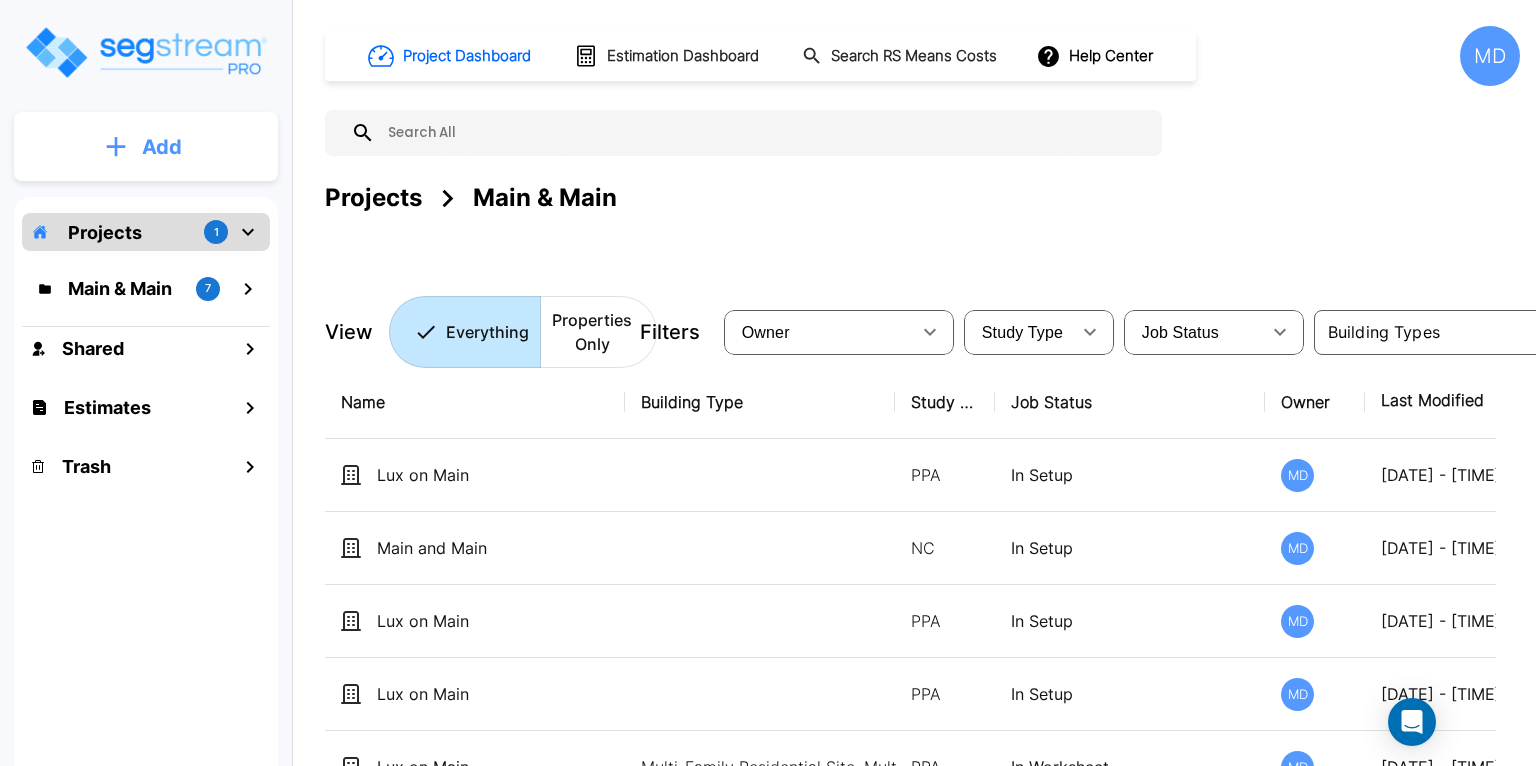 click on "Add" at bounding box center (162, 147) 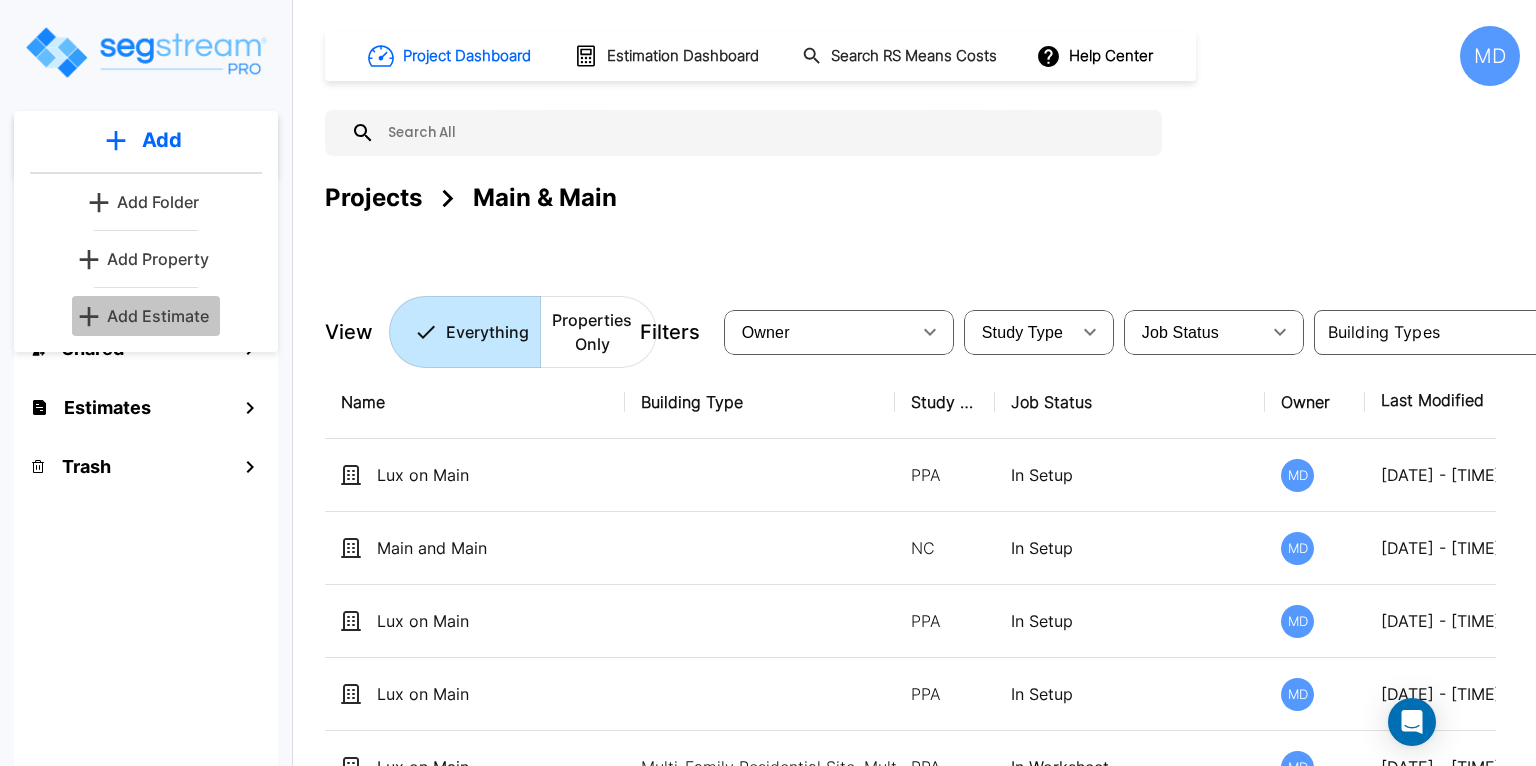 click on "Add Estimate" at bounding box center (158, 316) 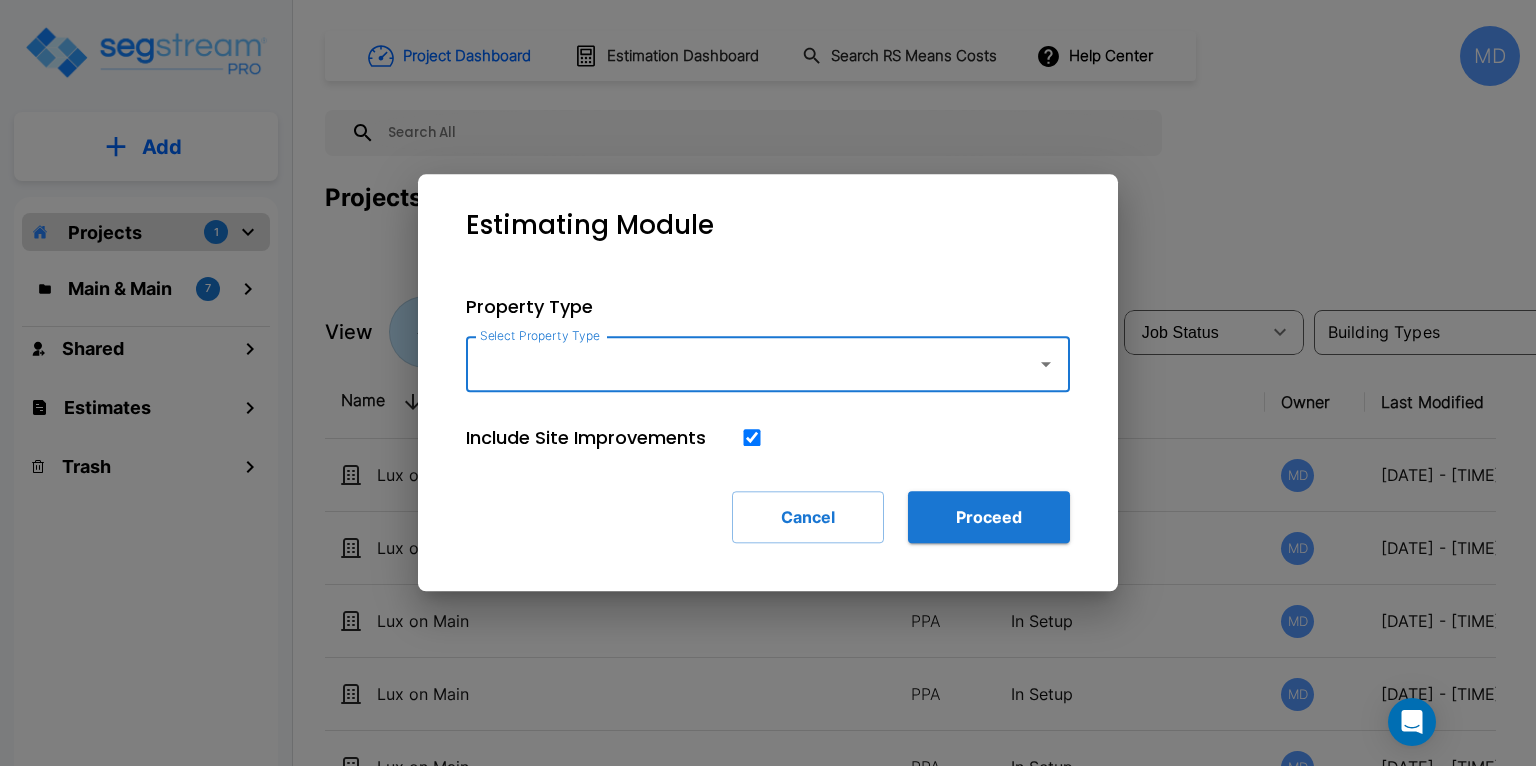 click 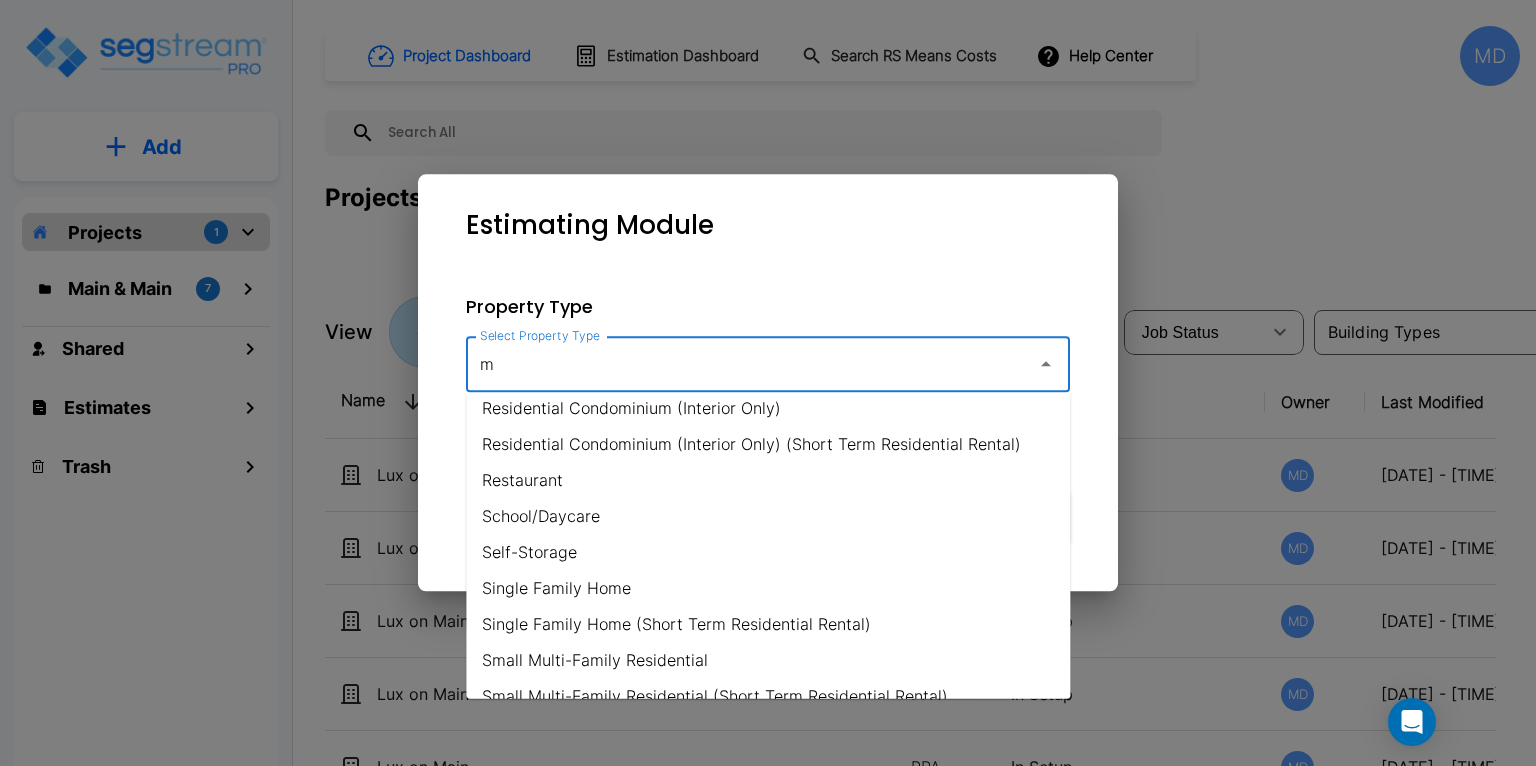 scroll, scrollTop: 0, scrollLeft: 0, axis: both 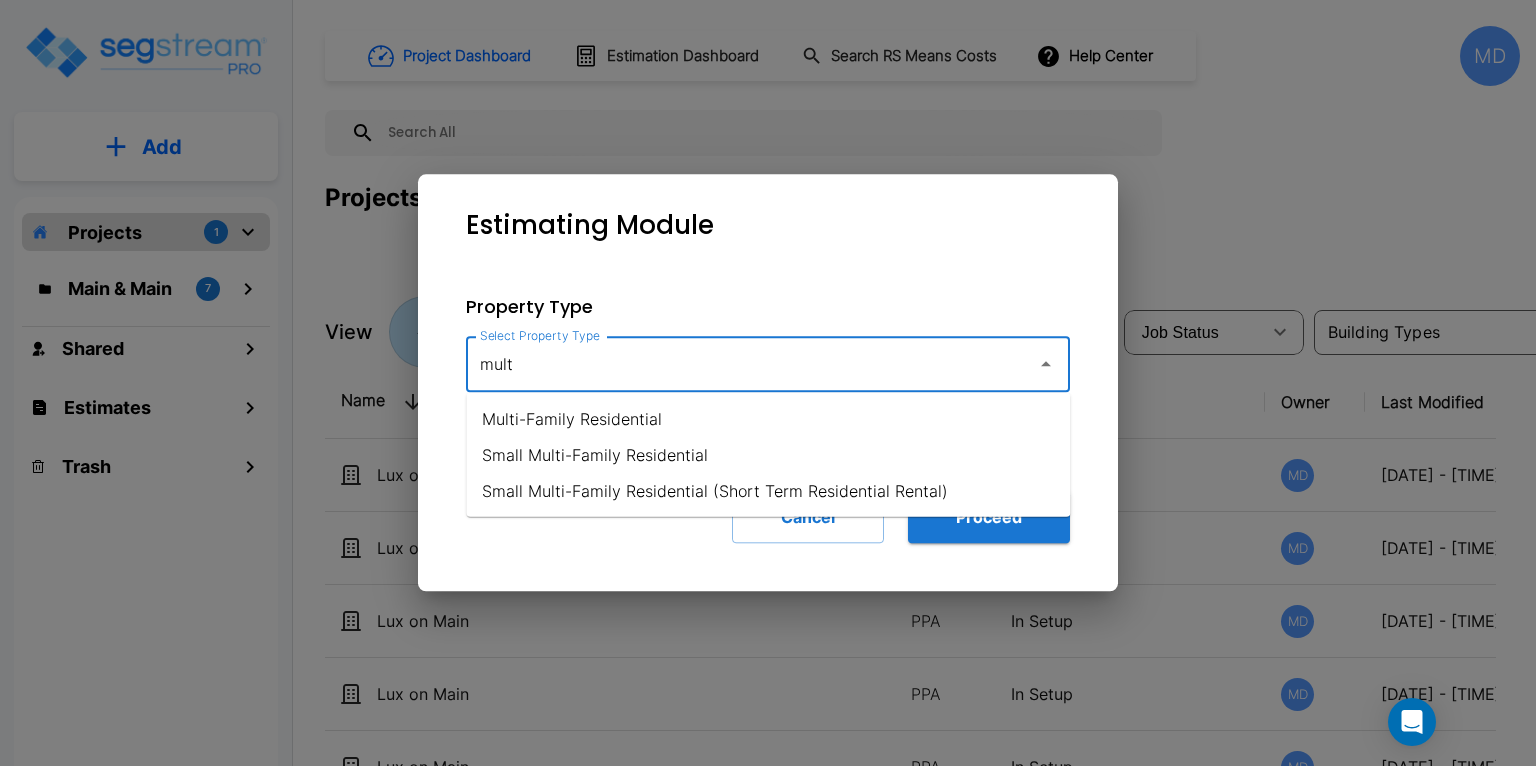 click on "Multi-Family Residential" at bounding box center [768, 419] 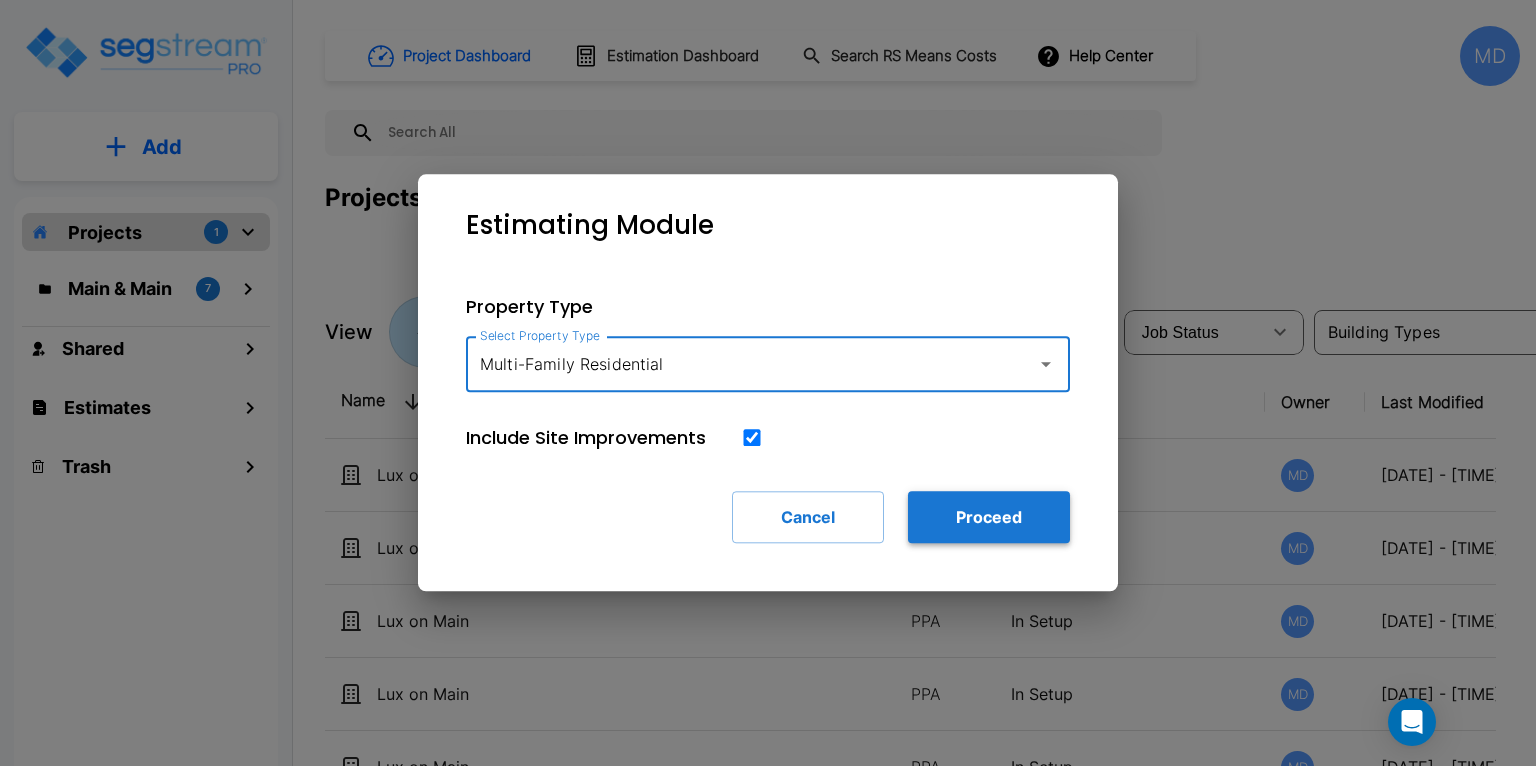 type on "Multi-Family Residential" 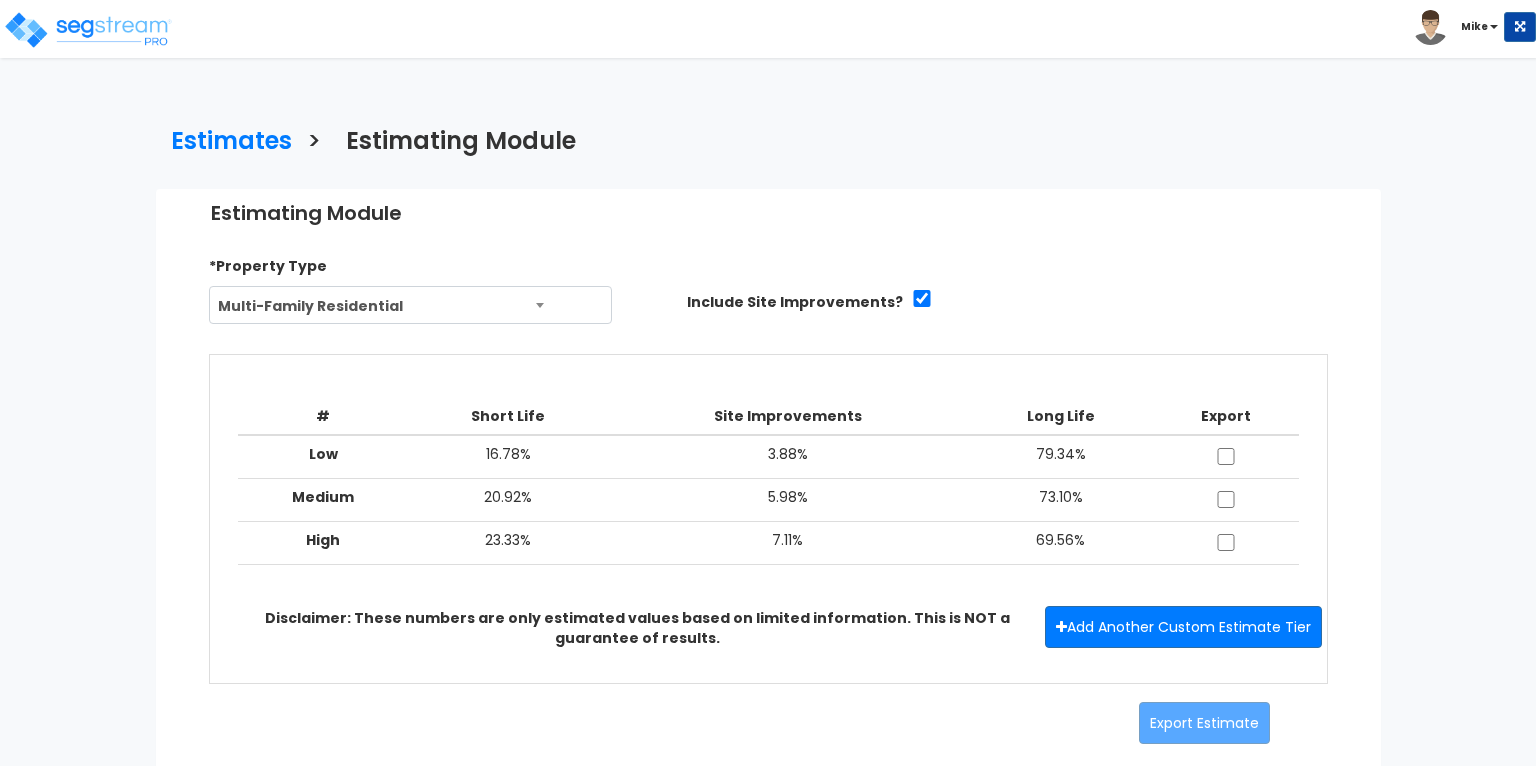 scroll, scrollTop: 0, scrollLeft: 0, axis: both 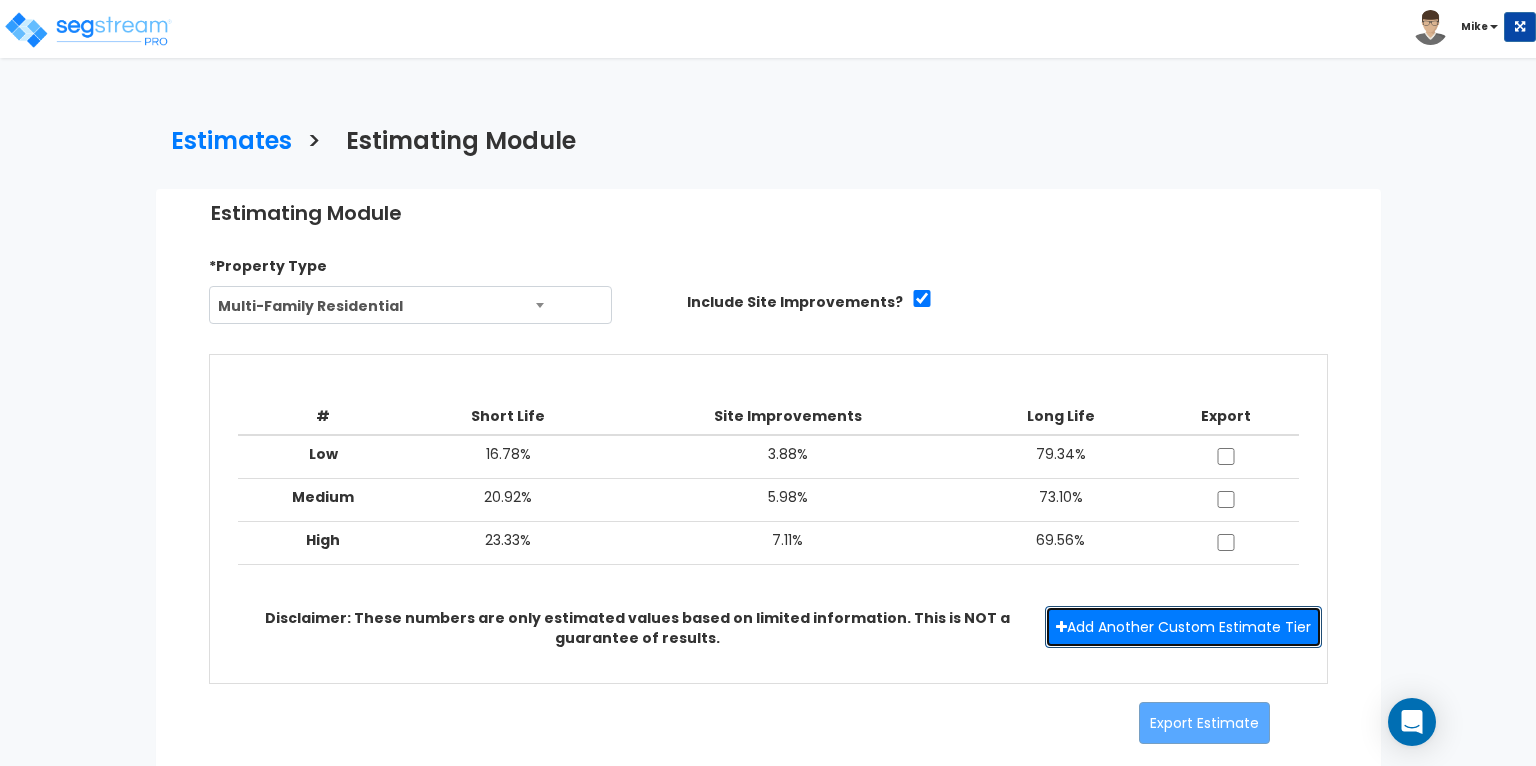 click on "Add Another Custom Estimate Tier" at bounding box center [1183, 627] 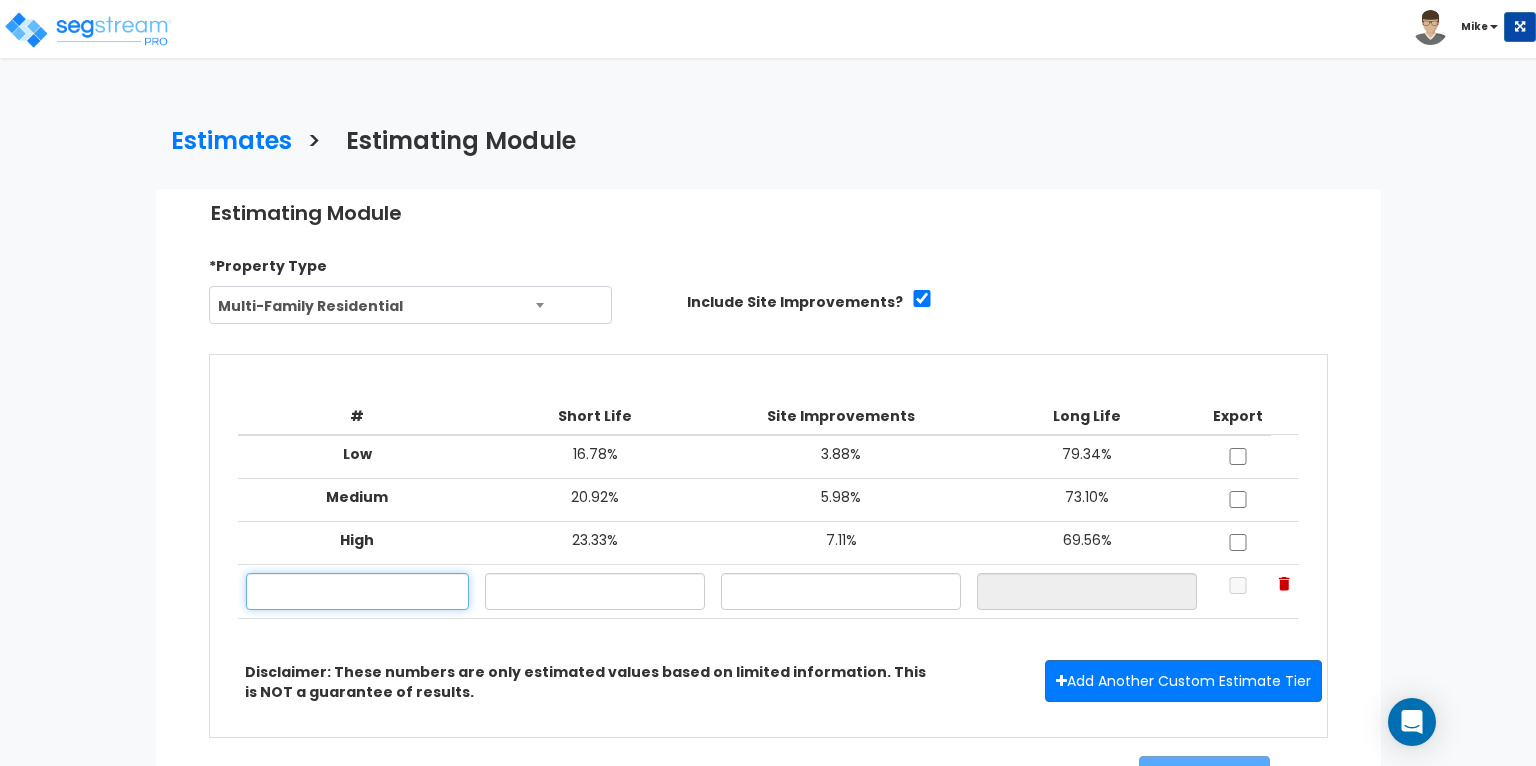 click at bounding box center (358, 591) 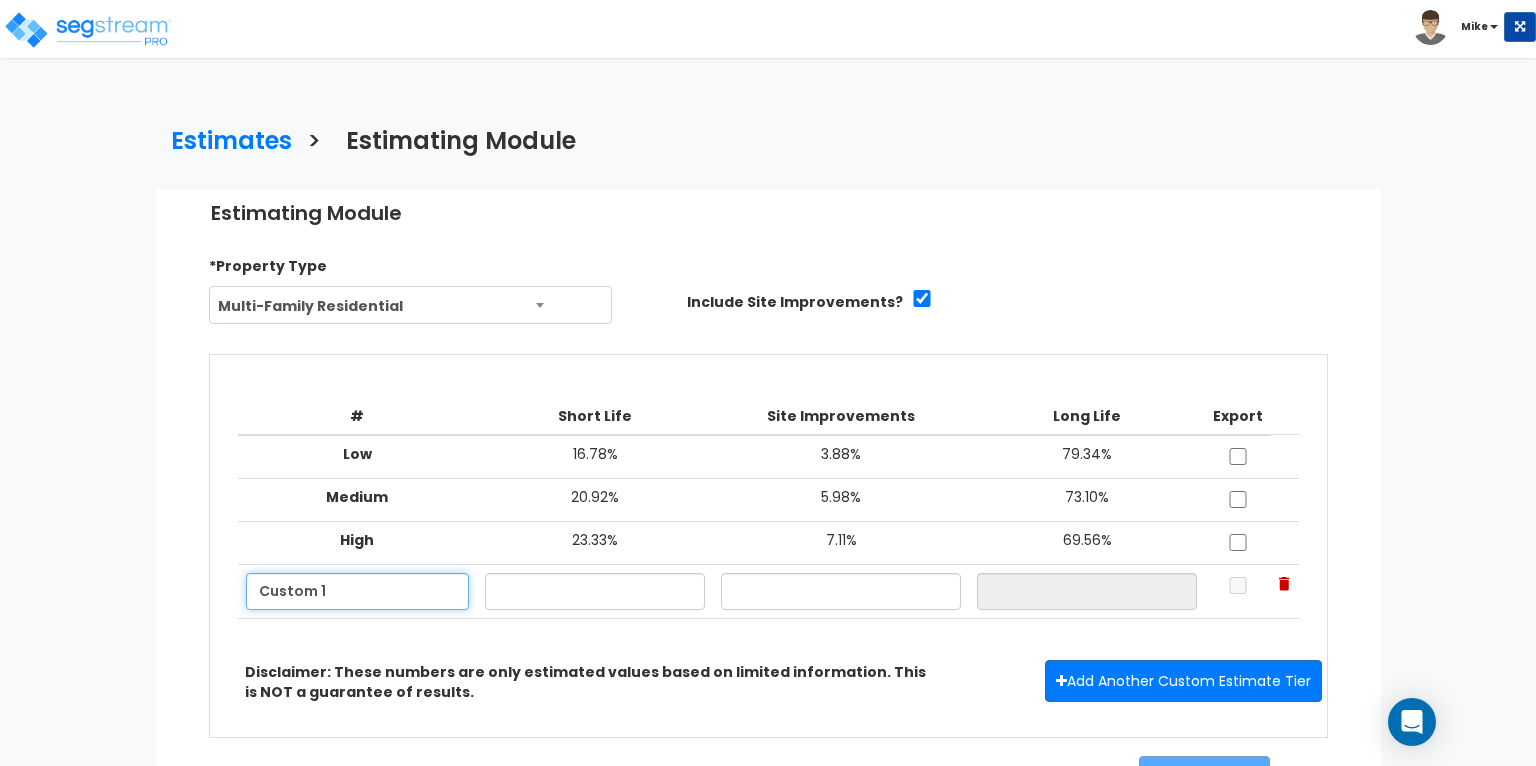 type on "Custom 1" 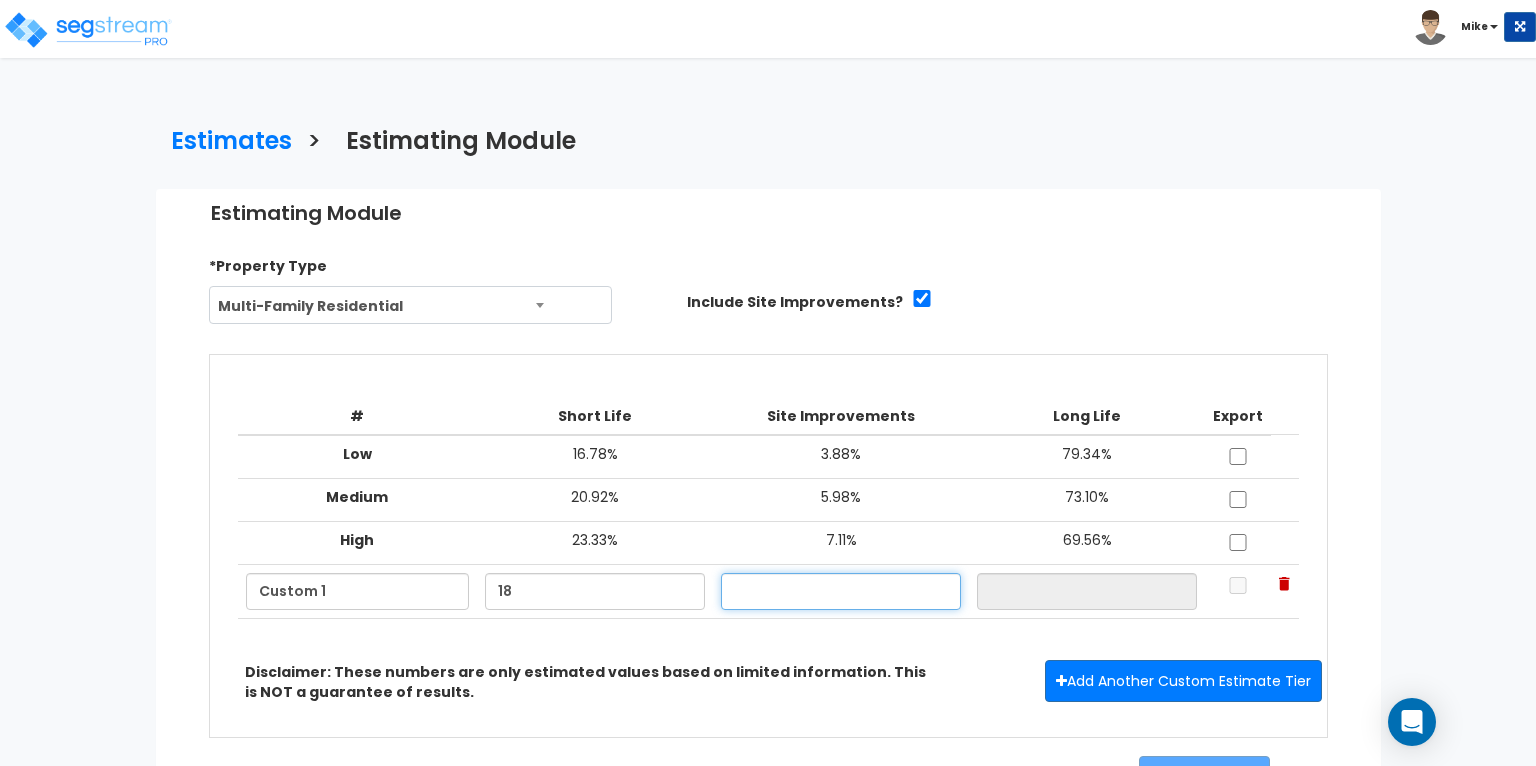 type on "18.00%" 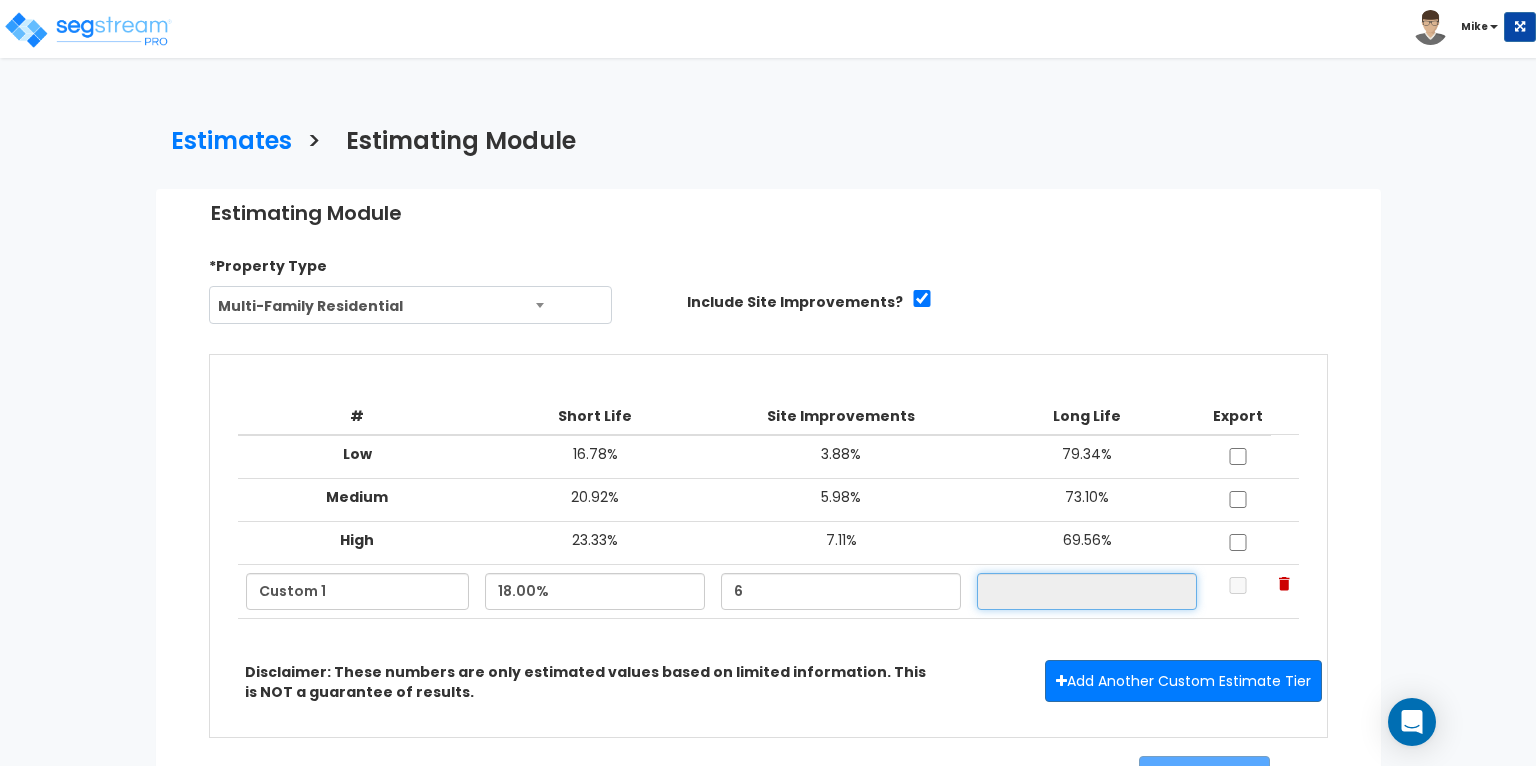 type on "6.00%" 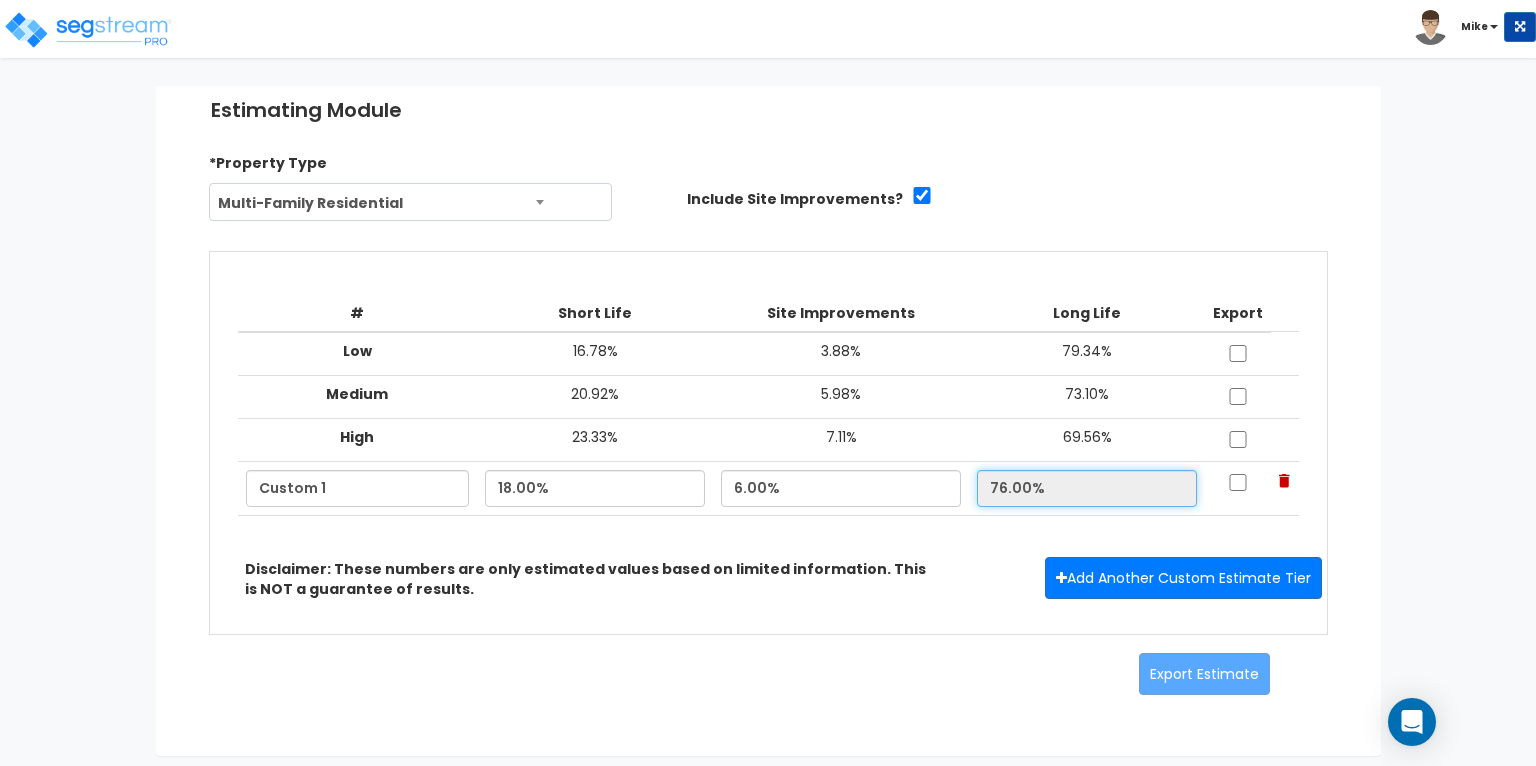 scroll, scrollTop: 112, scrollLeft: 0, axis: vertical 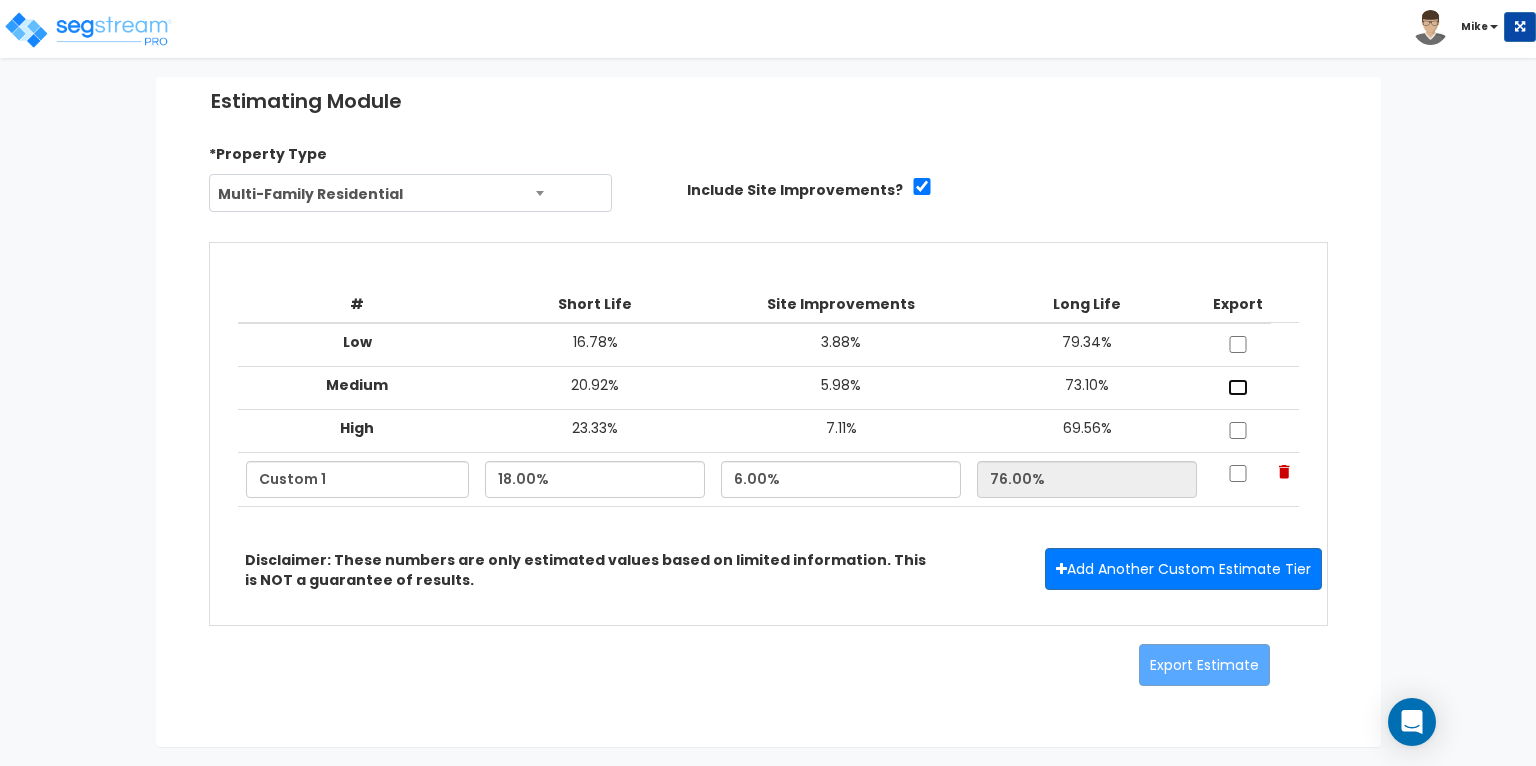 click at bounding box center [1238, 387] 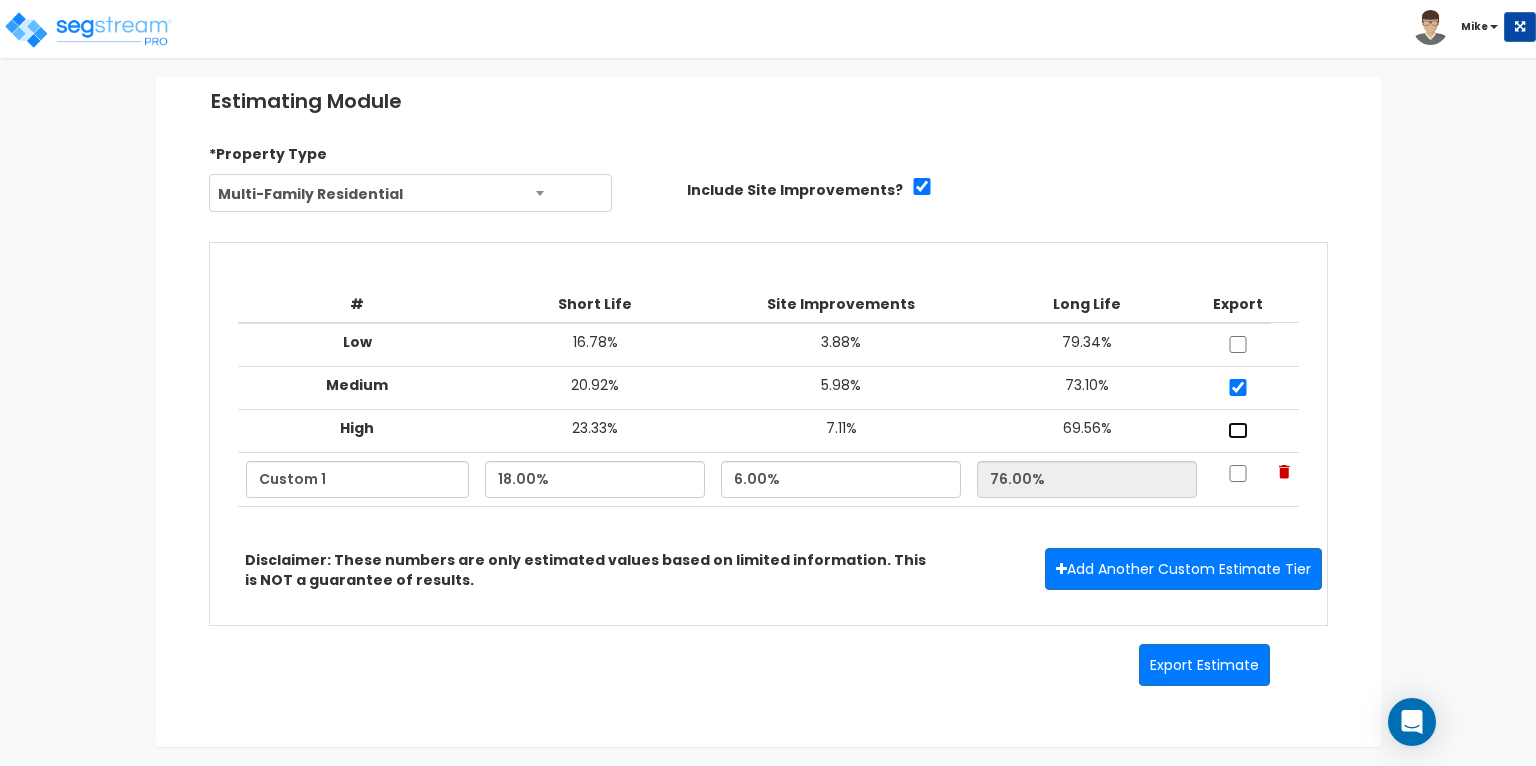 click at bounding box center [1238, 430] 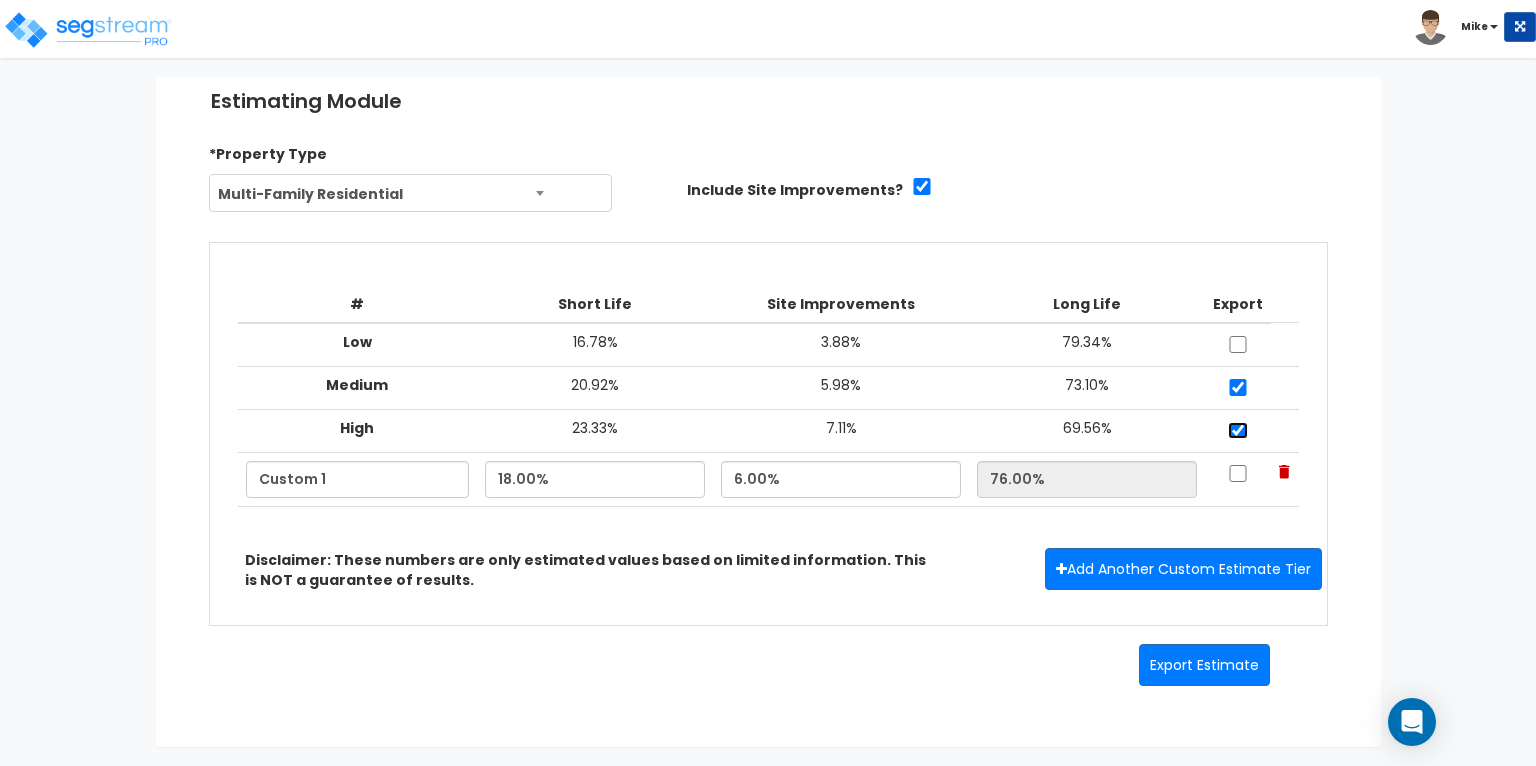 click at bounding box center (1238, 430) 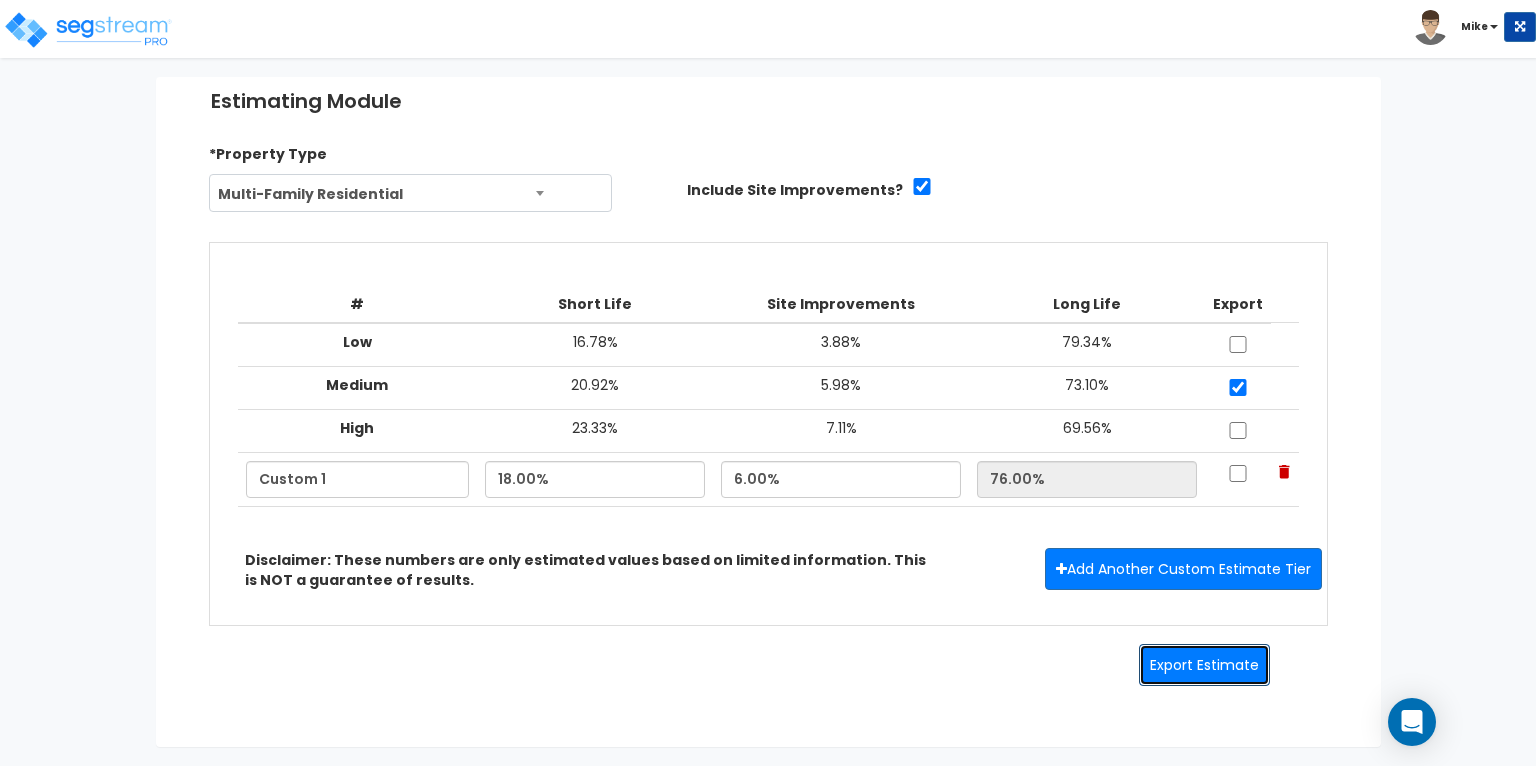 click on "Export Estimate" at bounding box center [1204, 665] 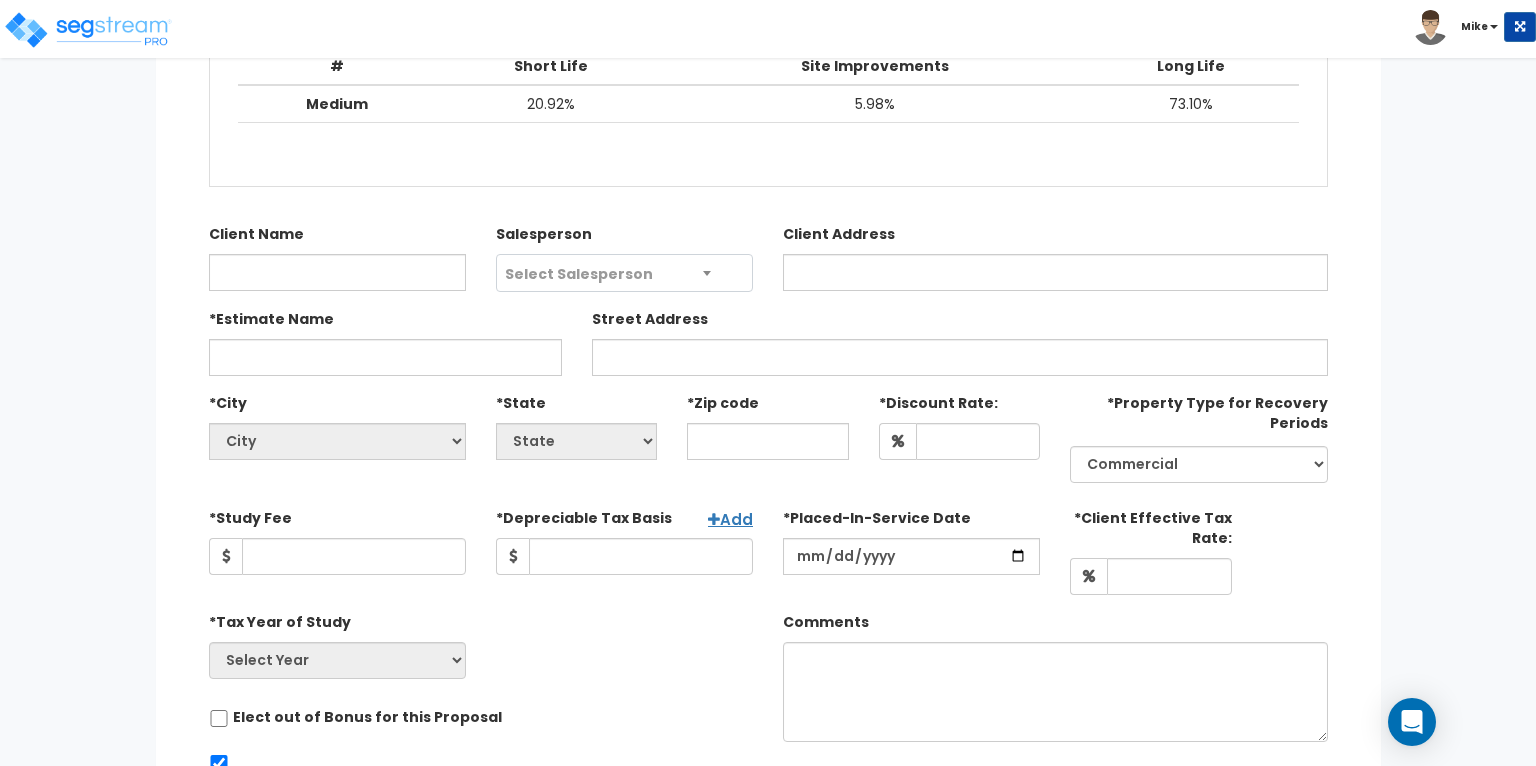 scroll, scrollTop: 361, scrollLeft: 0, axis: vertical 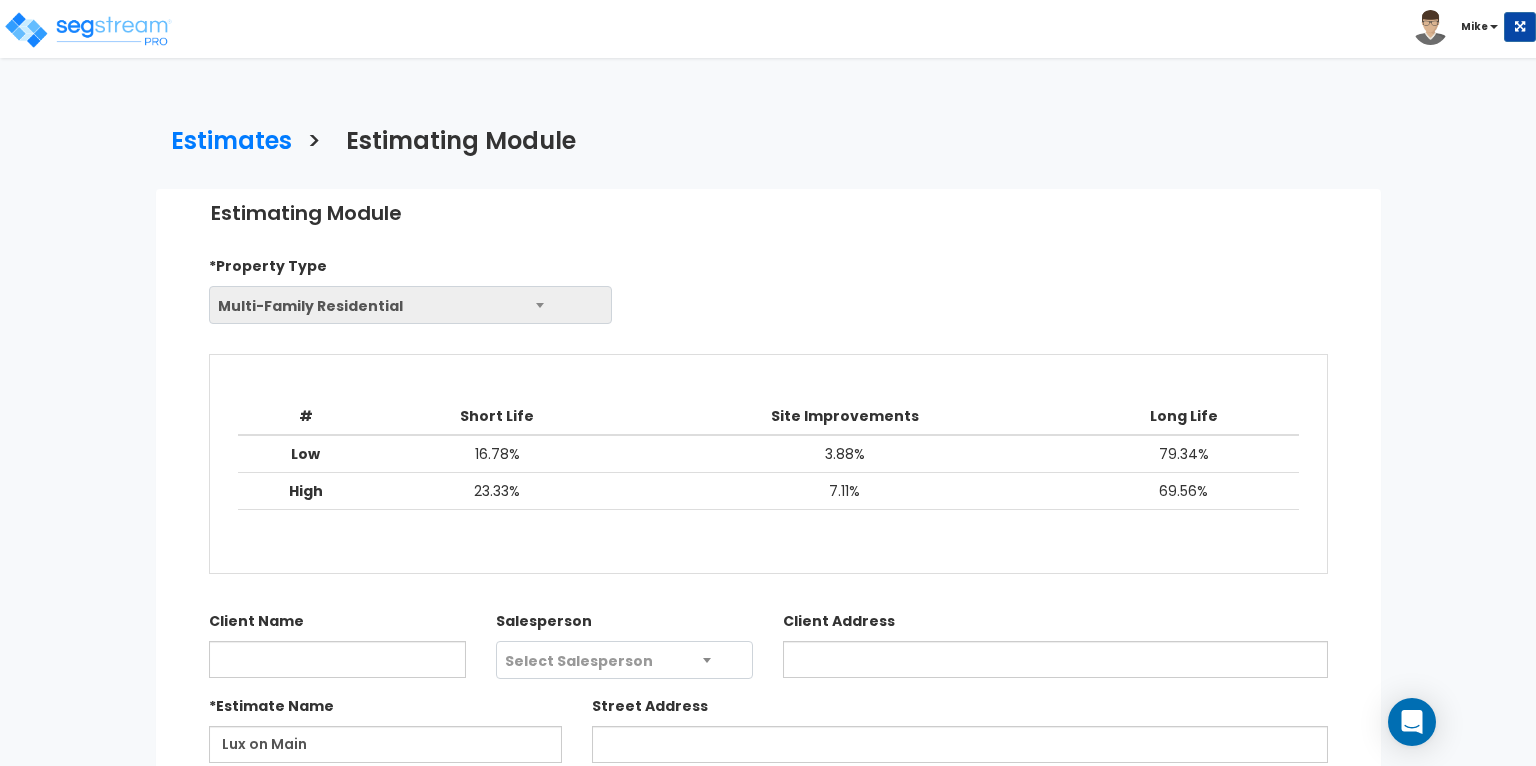 select on "Fairfield" 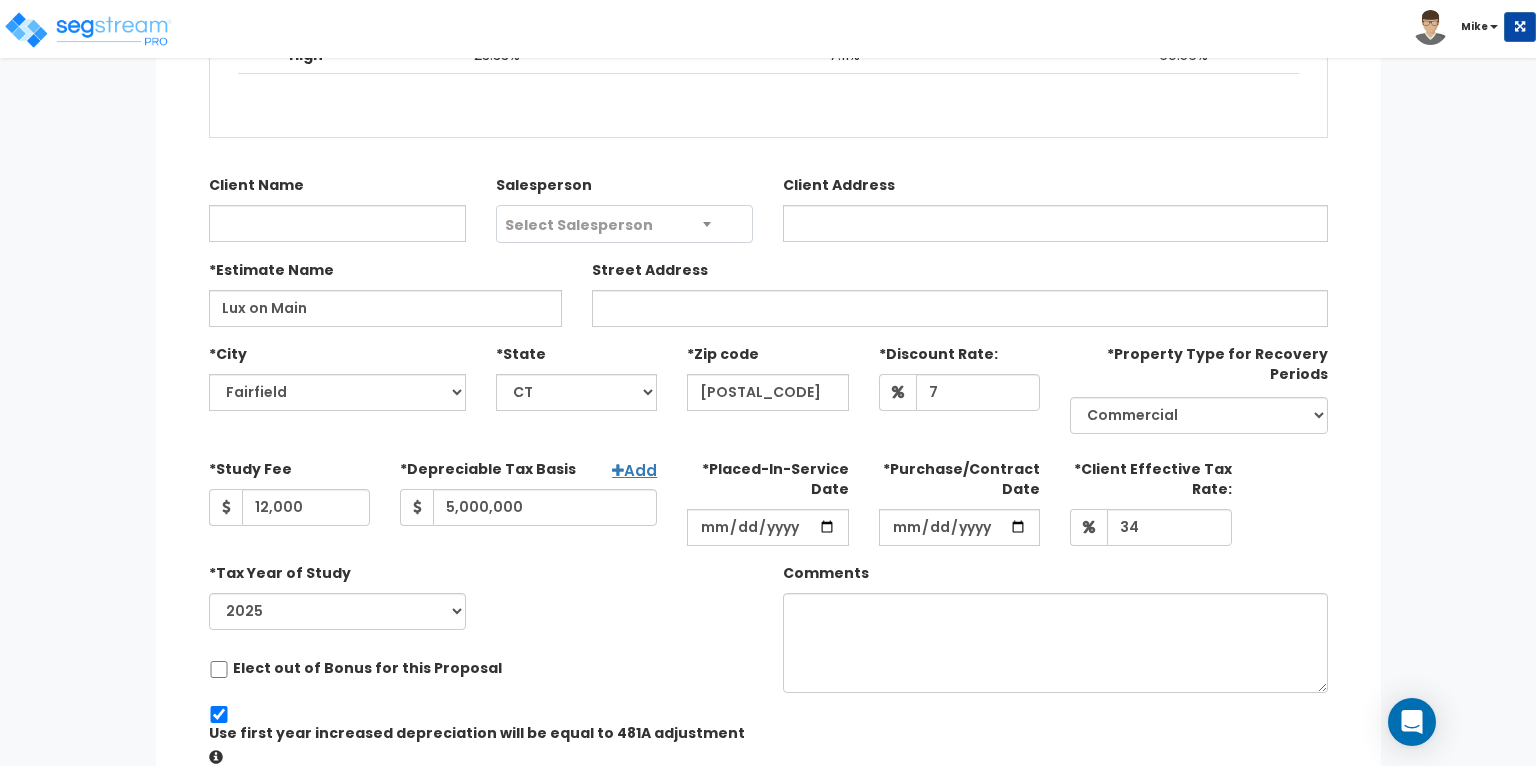 scroll, scrollTop: 0, scrollLeft: 0, axis: both 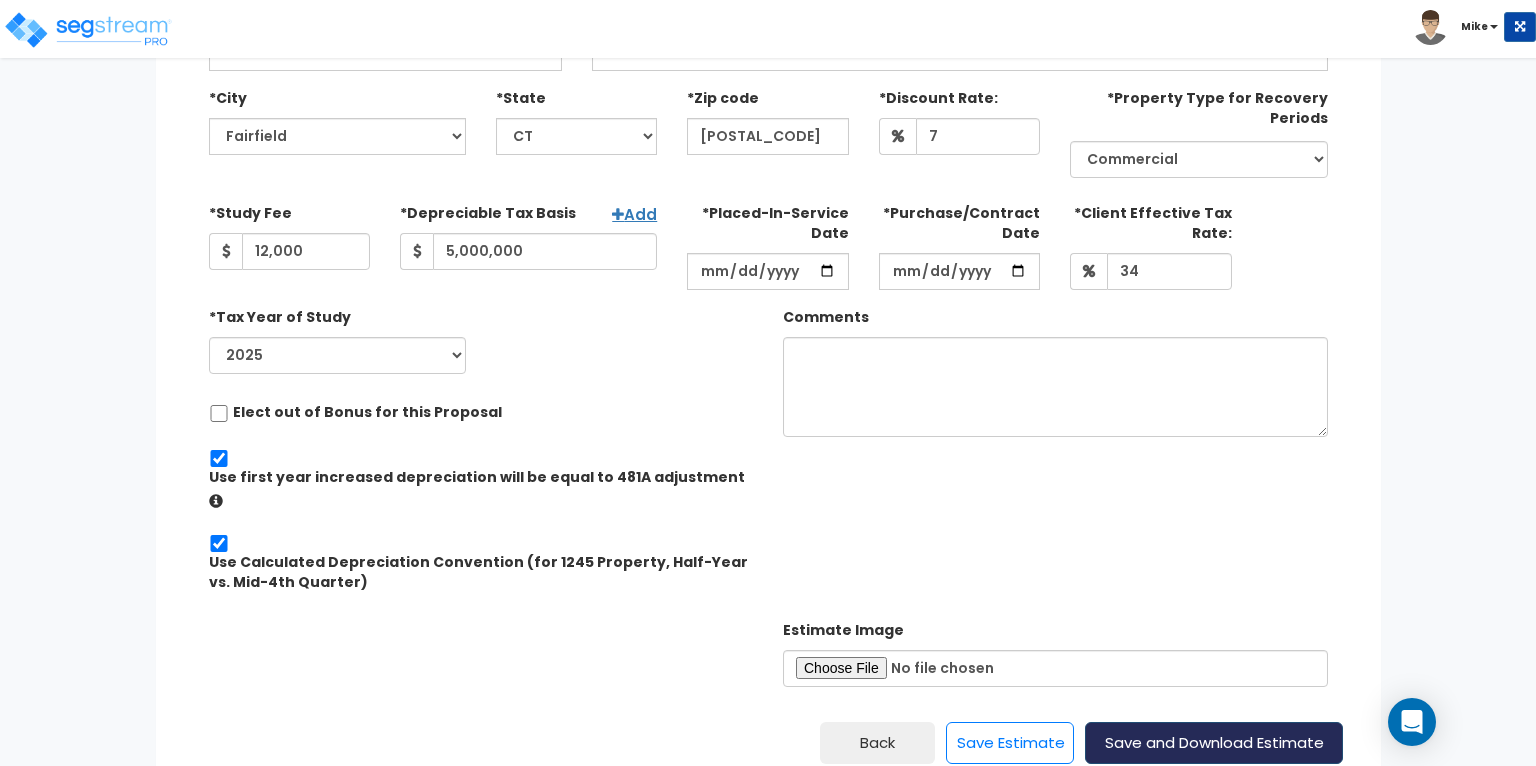 click on "Save and Download Estimate" at bounding box center (1214, 743) 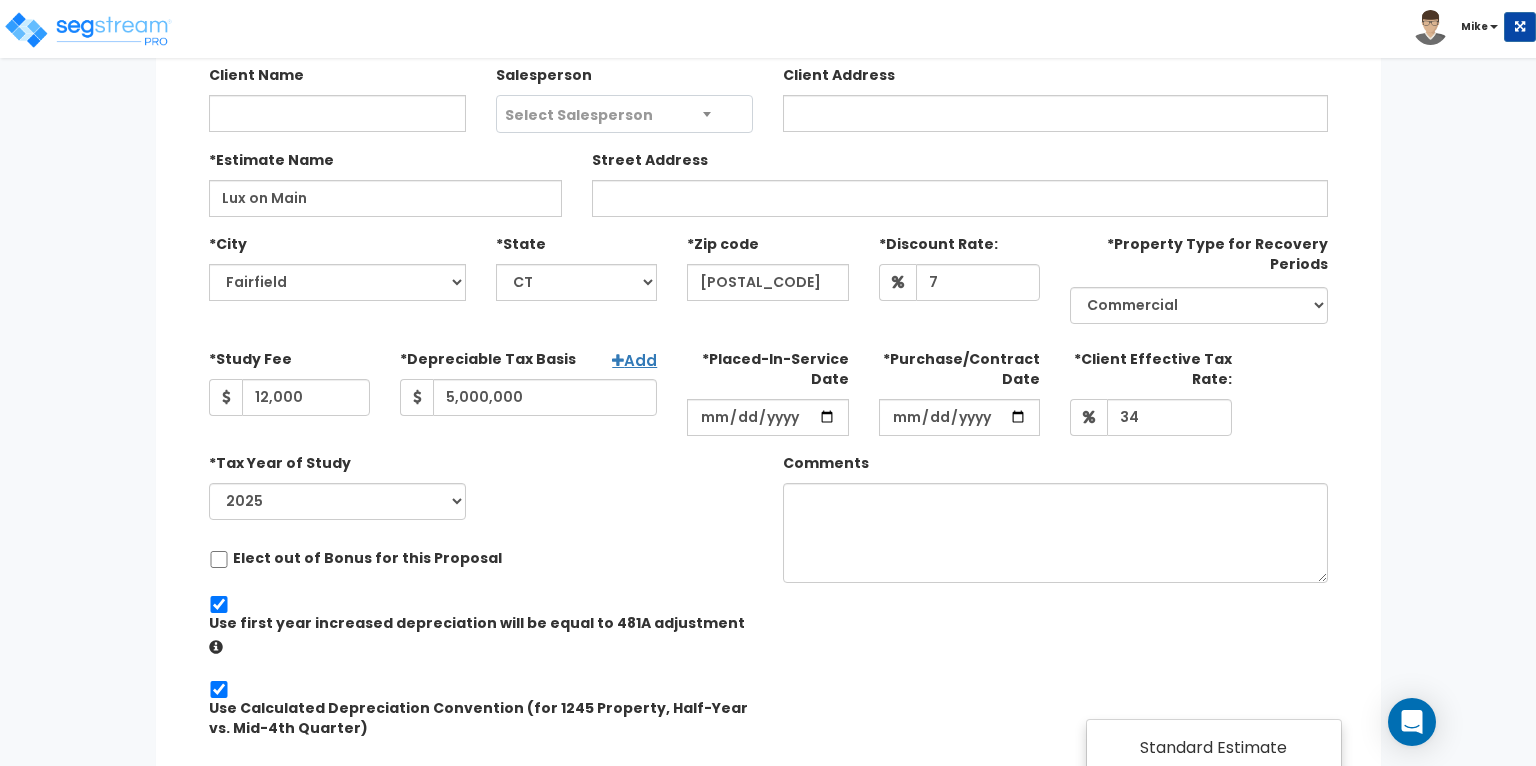 scroll, scrollTop: 652, scrollLeft: 0, axis: vertical 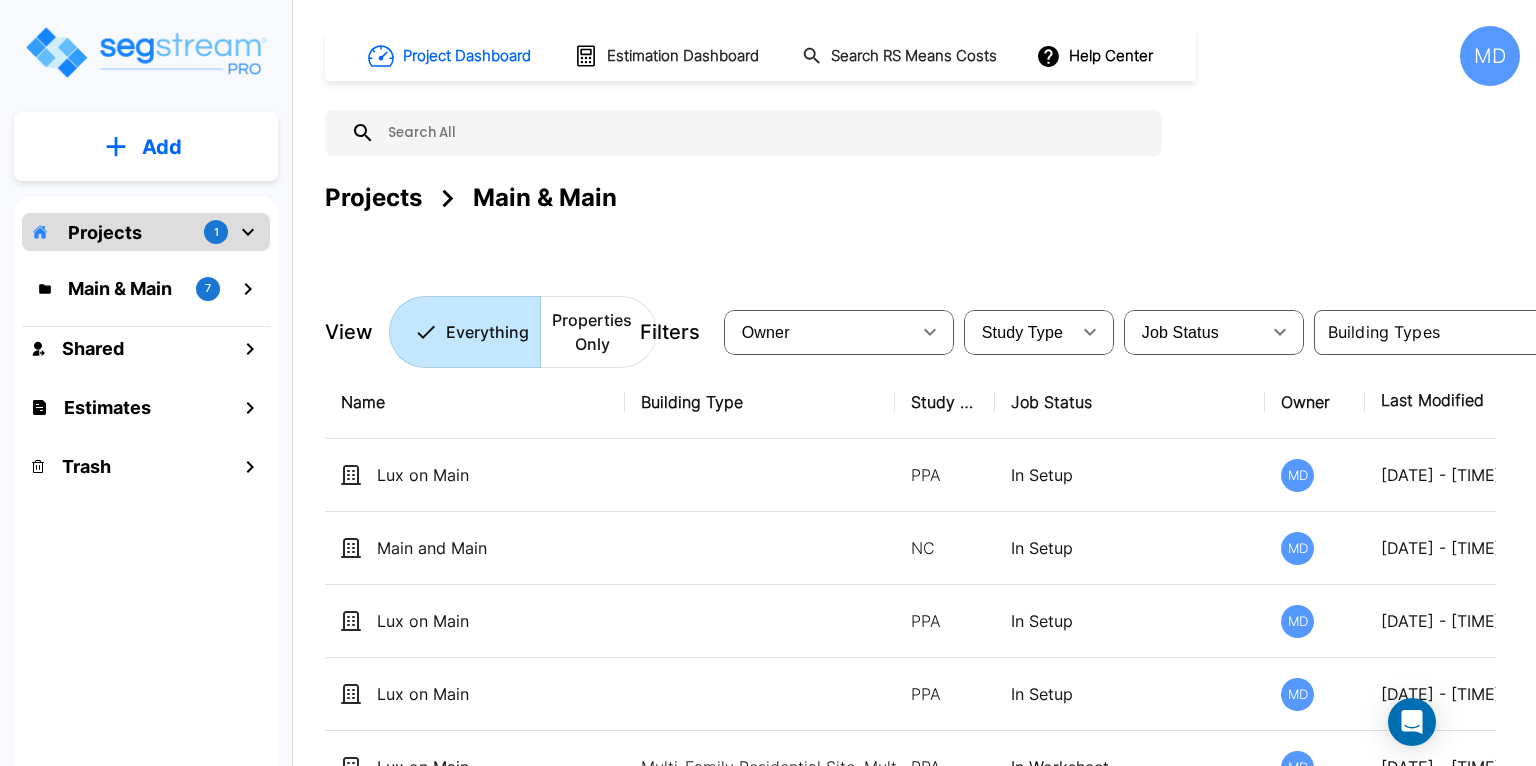 click on "Add" at bounding box center (162, 147) 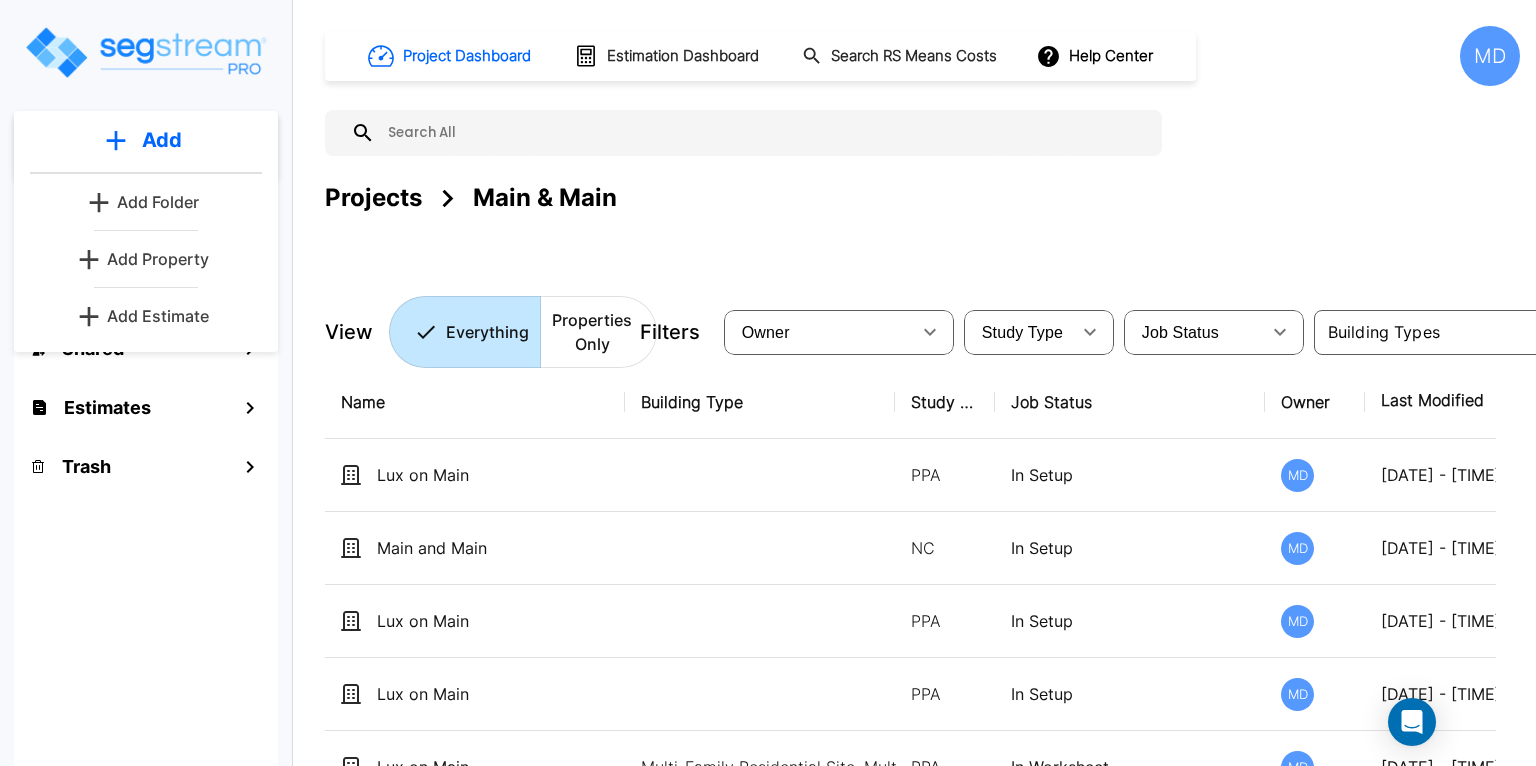 click on "Add Property" at bounding box center [158, 259] 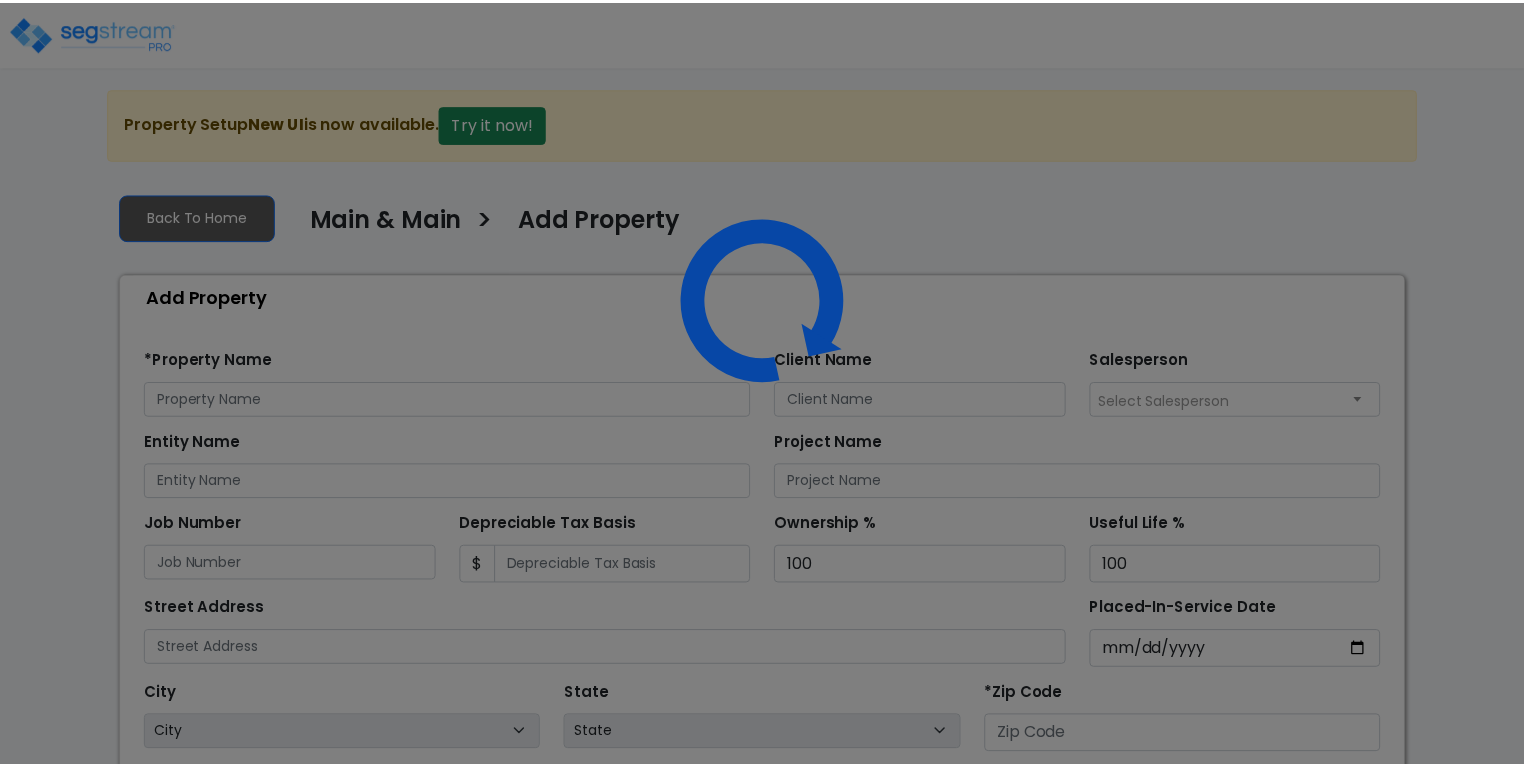 scroll, scrollTop: 0, scrollLeft: 0, axis: both 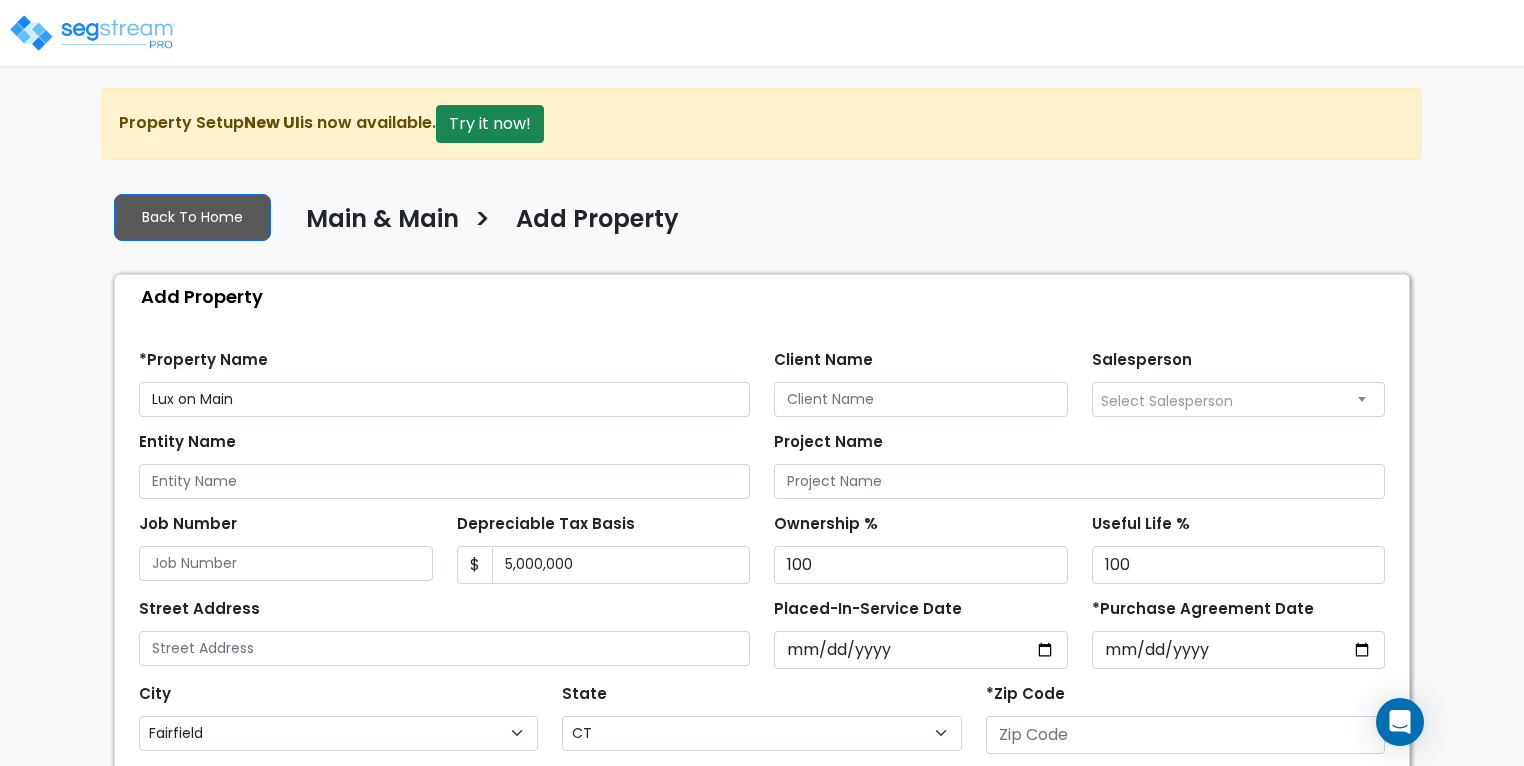 select on "Fairfield" 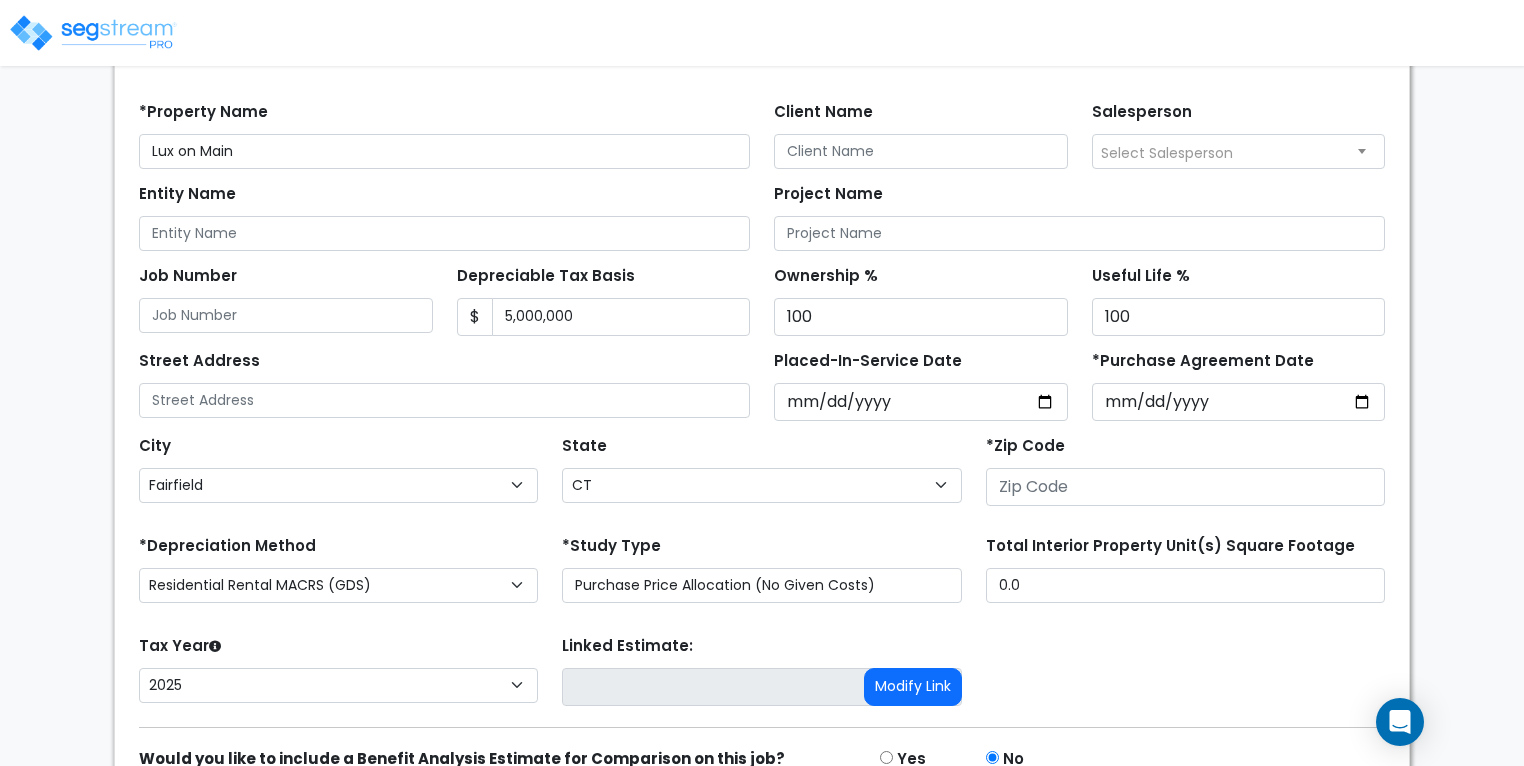 scroll, scrollTop: 0, scrollLeft: 0, axis: both 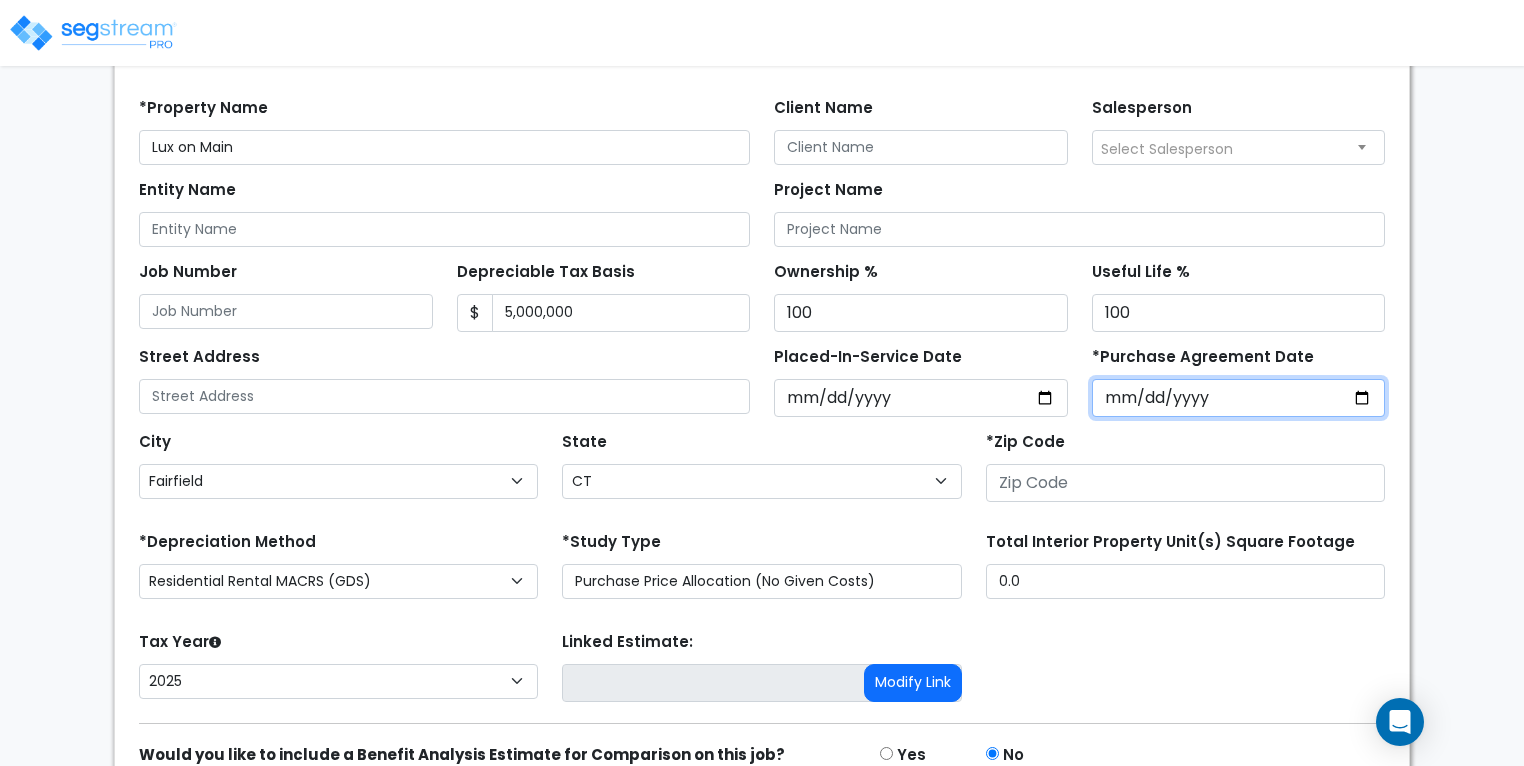 click on "*Purchase Agreement Date" at bounding box center [1239, 398] 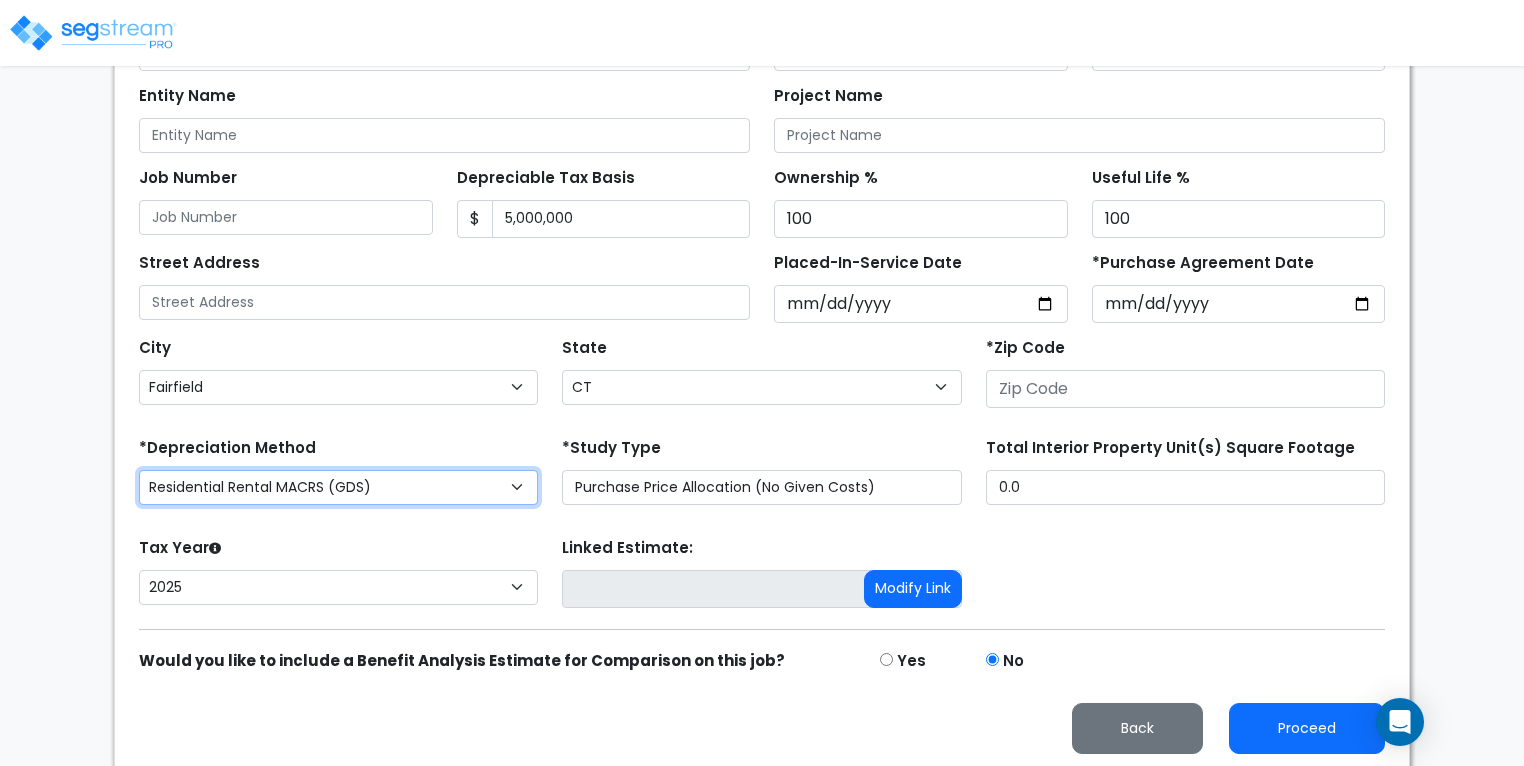 click on "Commercial MACRS (GDS)
Residential Rental MACRS (GDS)
Commercial MACRS (GDS) QIP
Farm Property MACRS (GDS)" at bounding box center [338, 487] 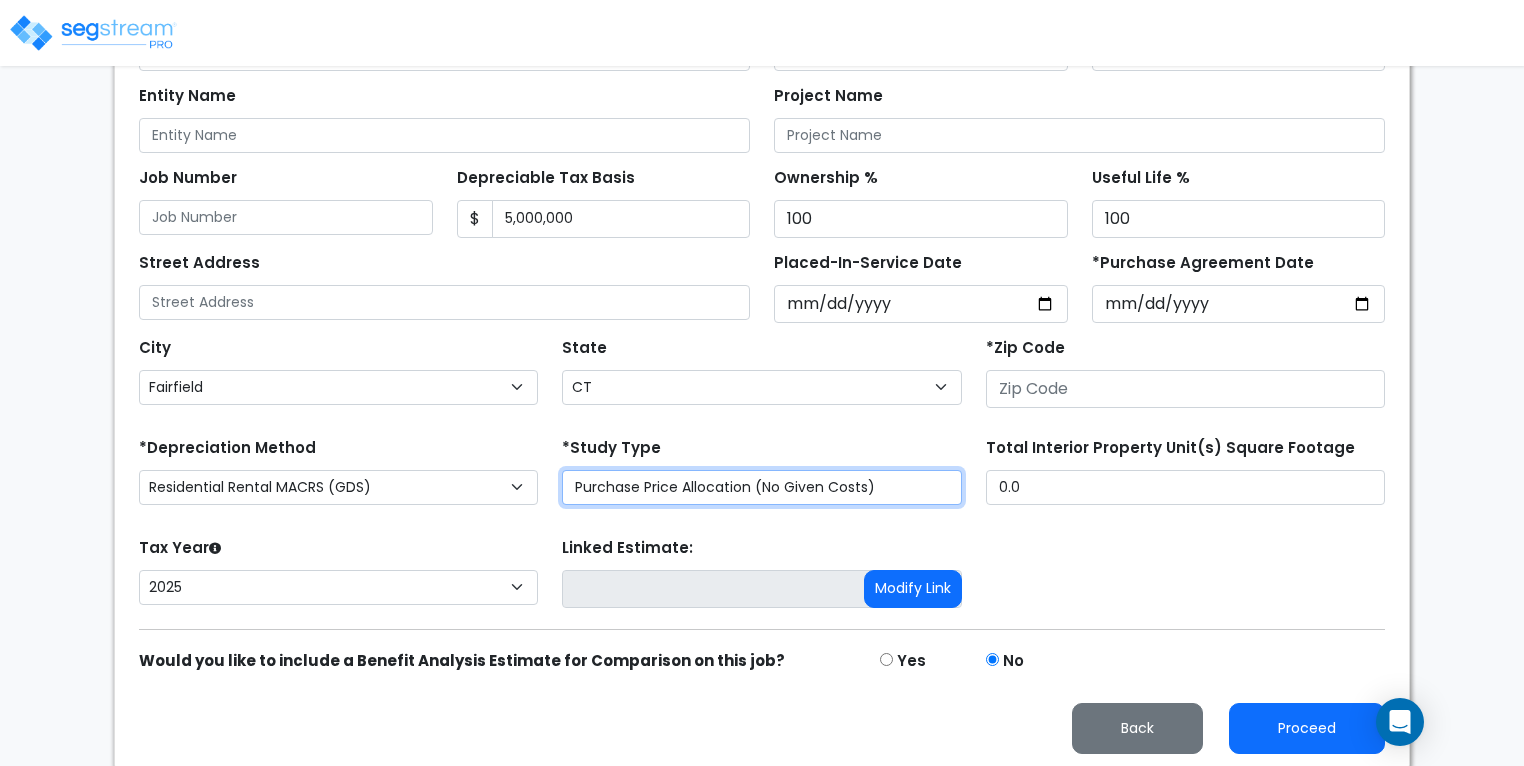 click on "Purchase Price Allocation (No Given Costs)
New Construction / Reno / TI's (Given Costs)" at bounding box center [761, 487] 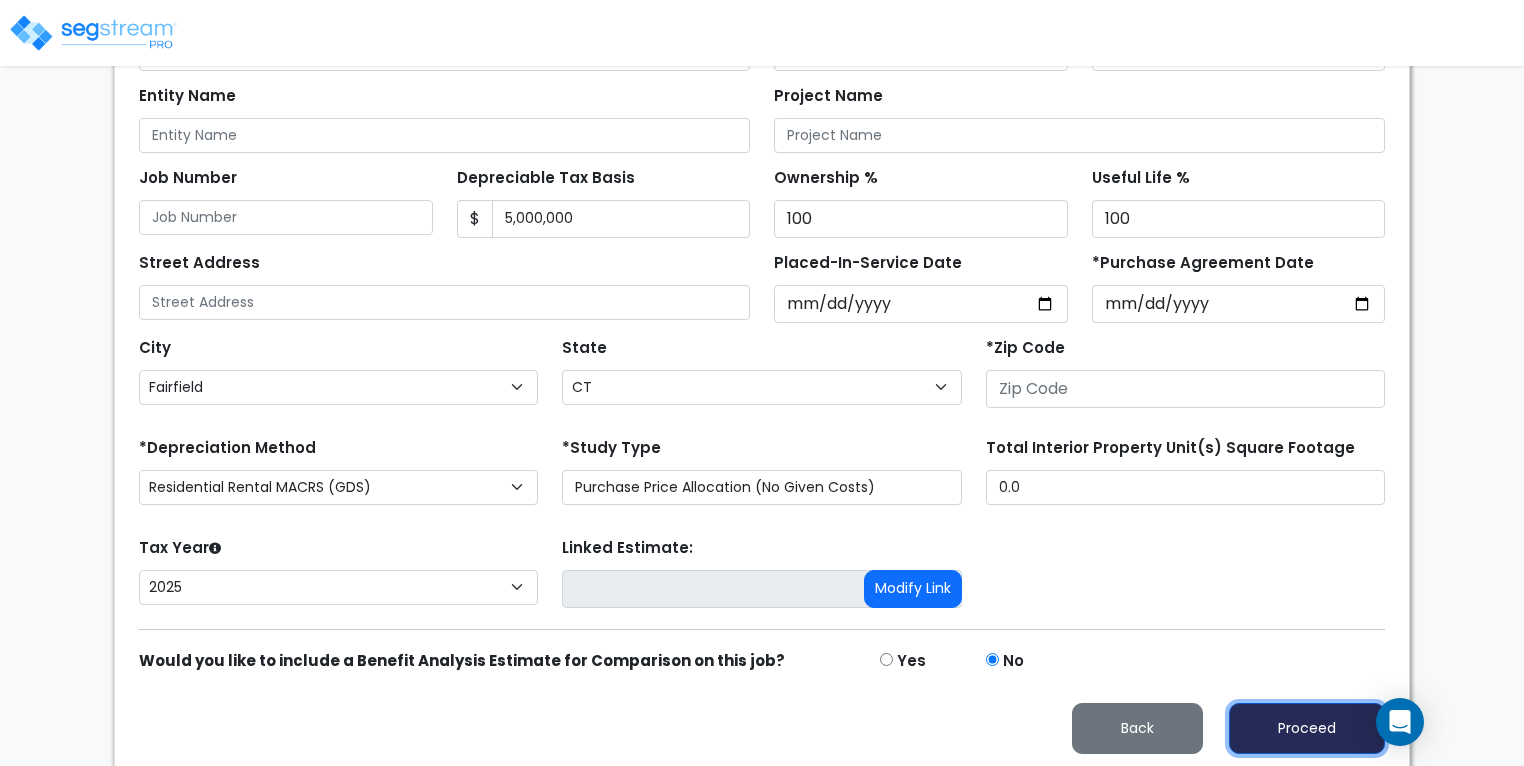 click on "Proceed" at bounding box center [1307, 728] 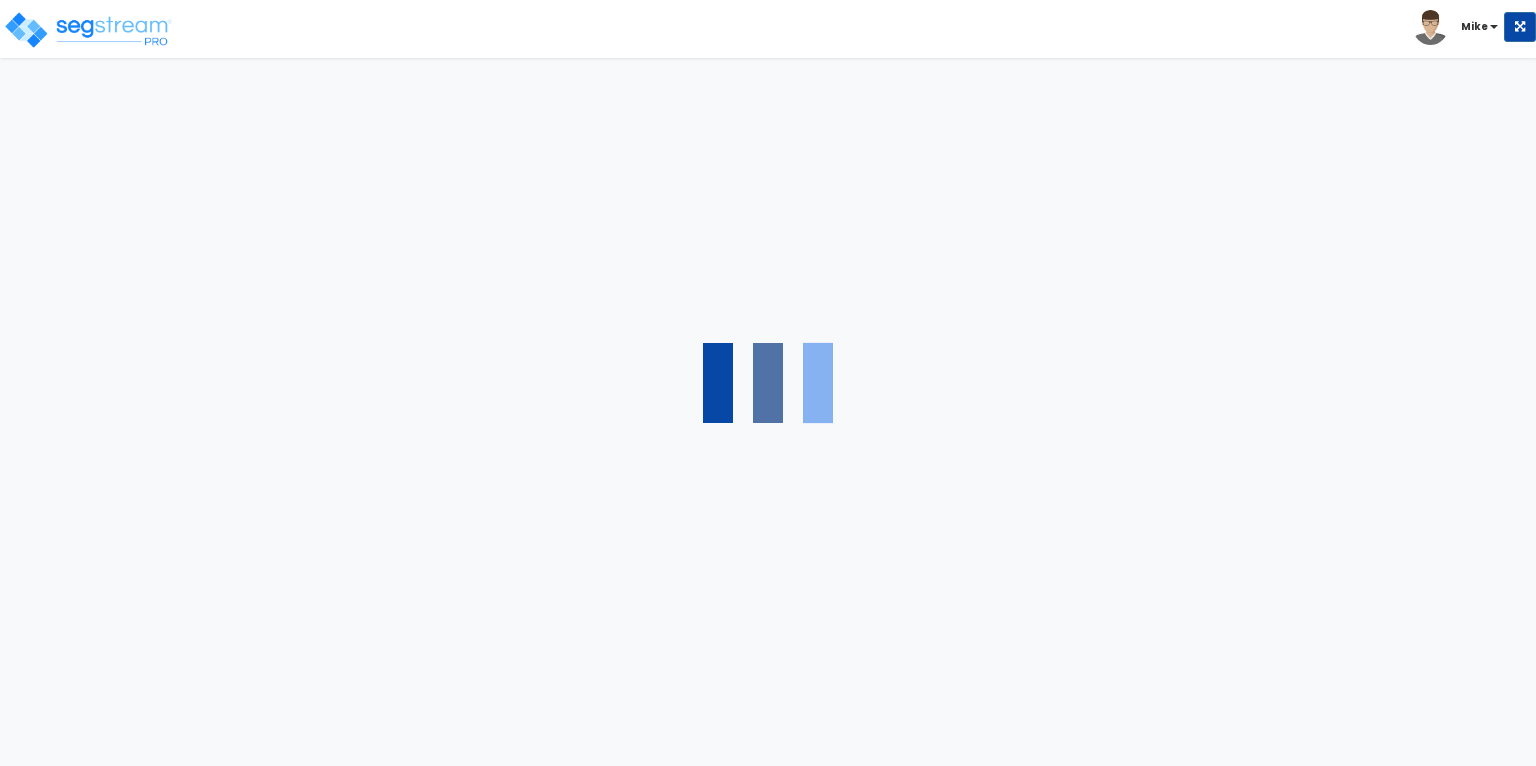 scroll, scrollTop: 0, scrollLeft: 0, axis: both 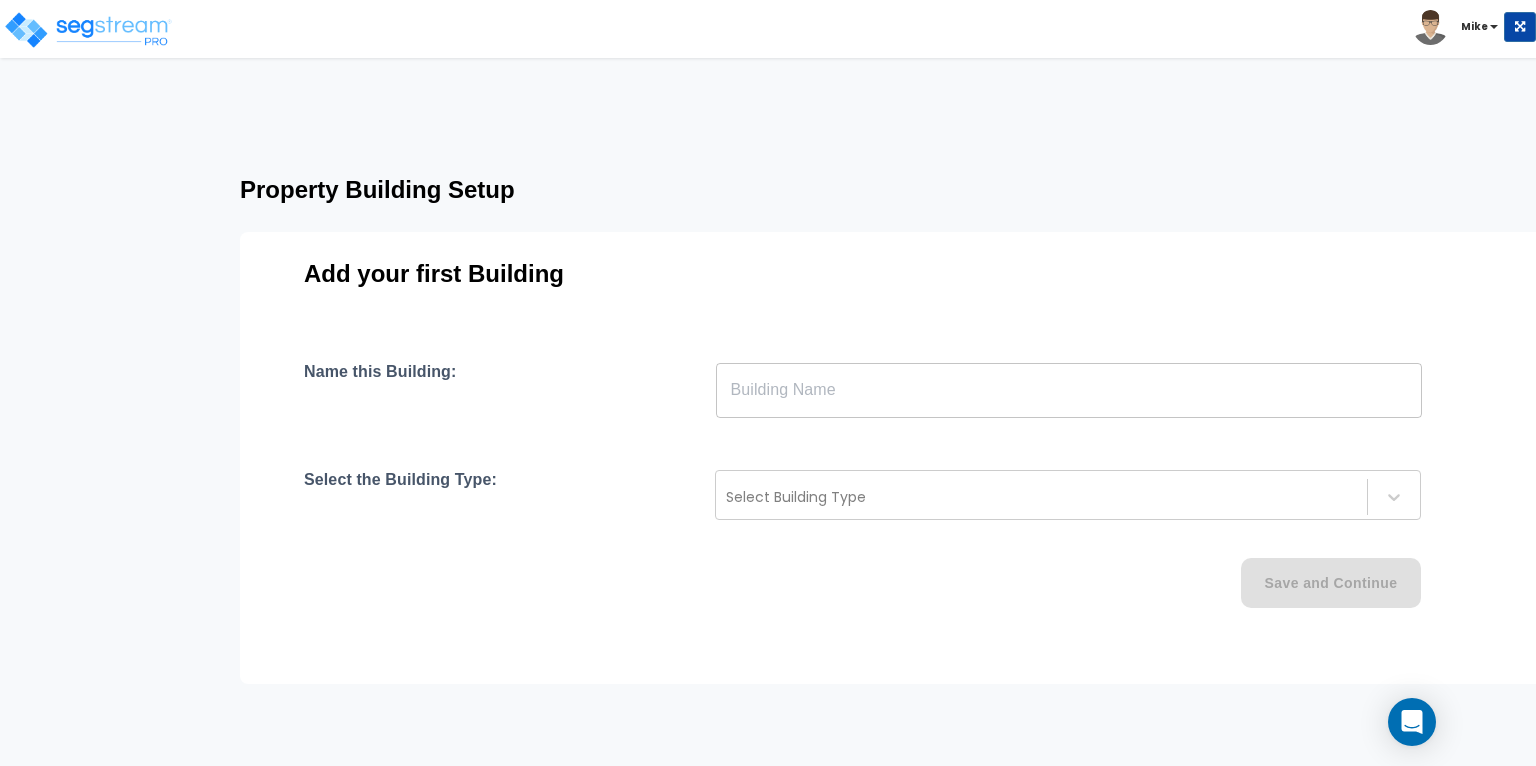 click at bounding box center (1069, 390) 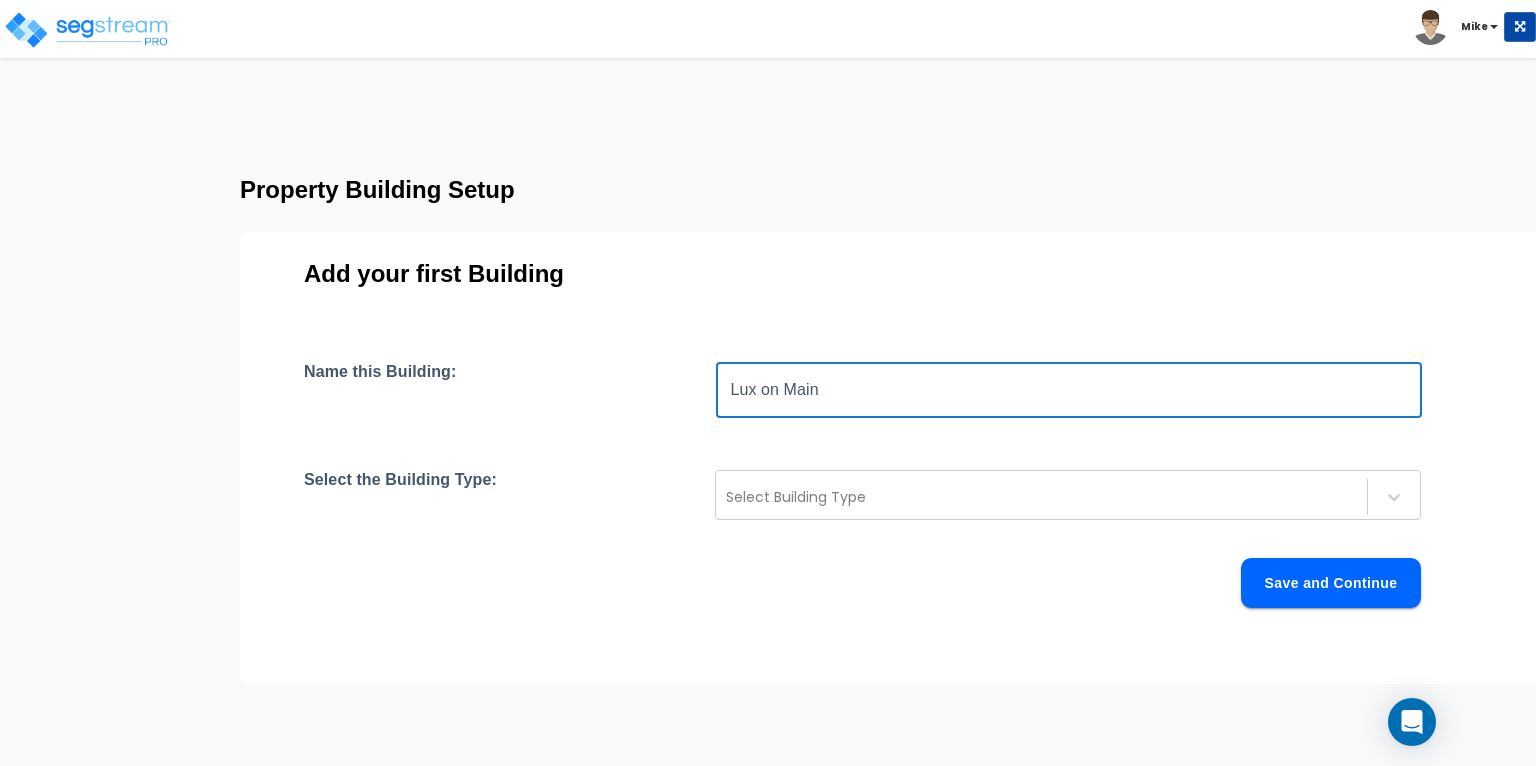 type on "Lux on Main" 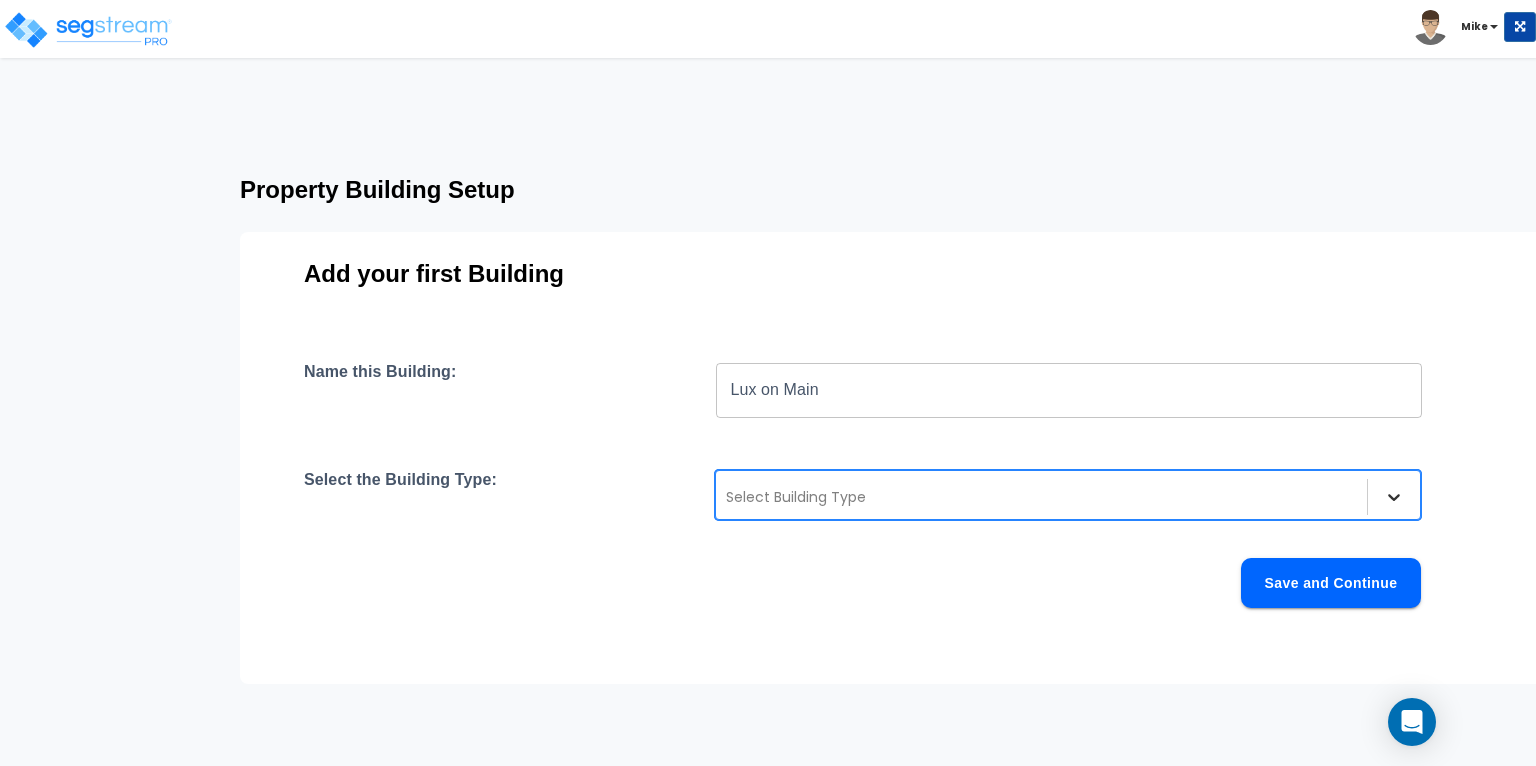 click 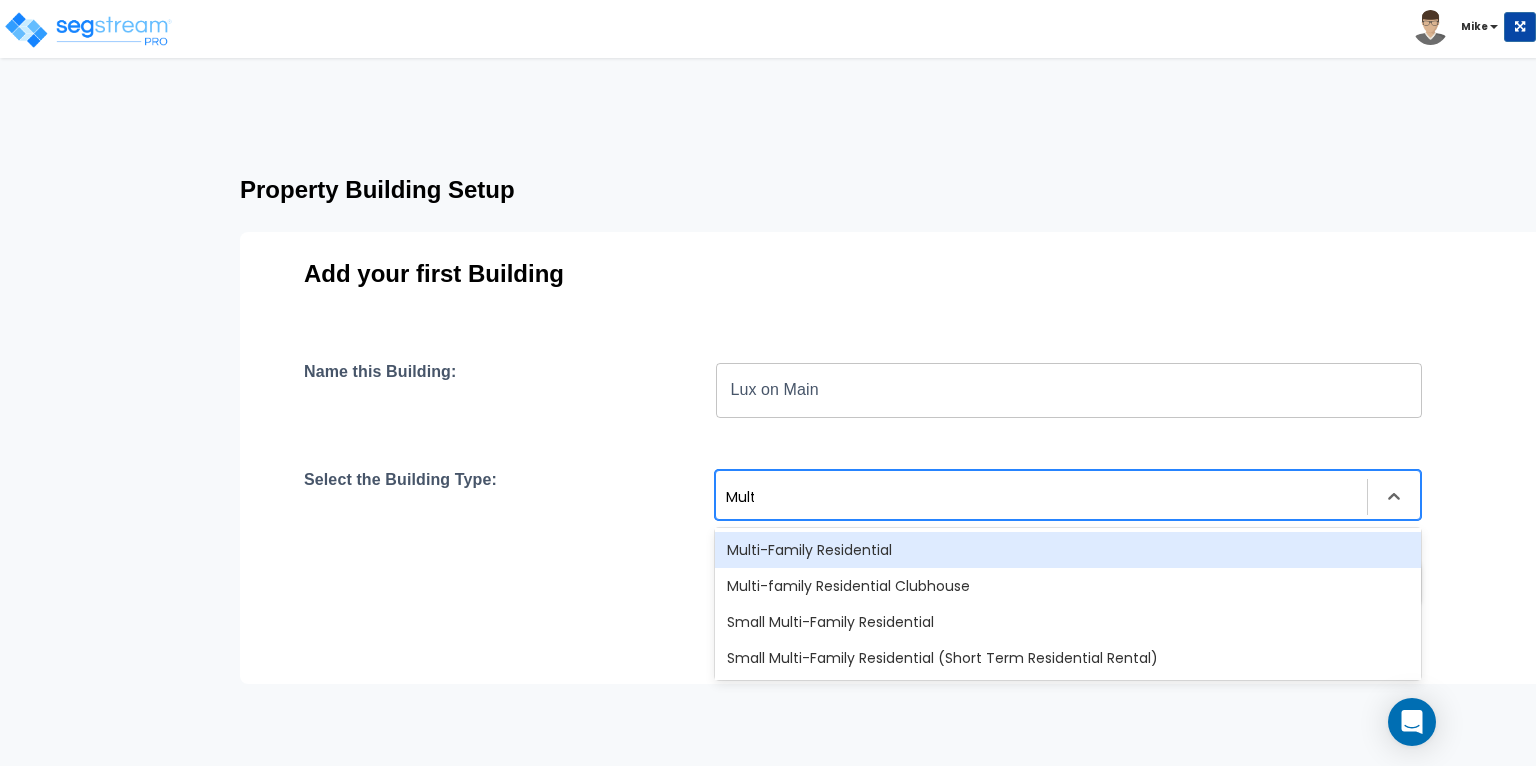 type on "Multi" 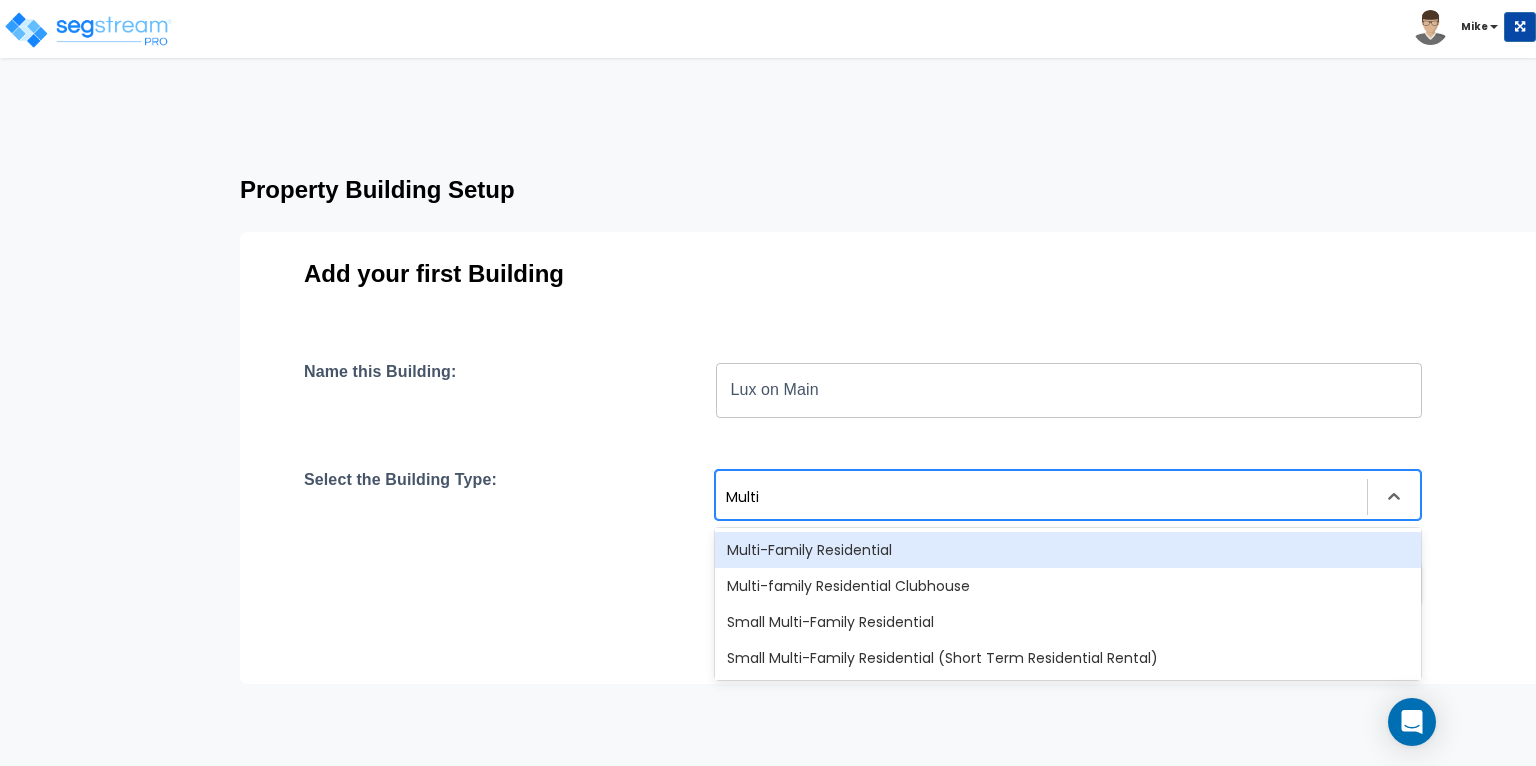 click on "Multi-Family Residential" at bounding box center (1068, 550) 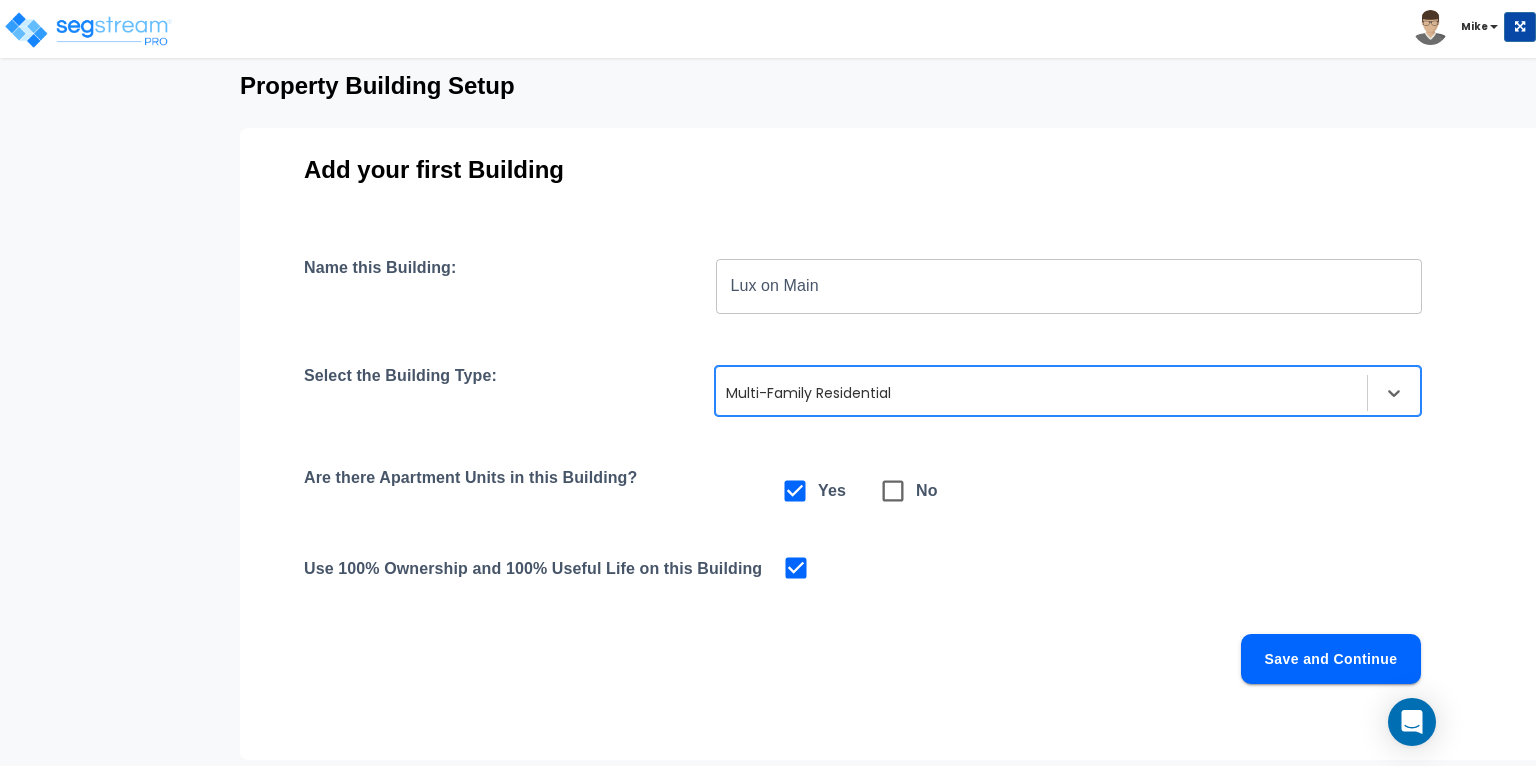scroll, scrollTop: 104, scrollLeft: 1, axis: both 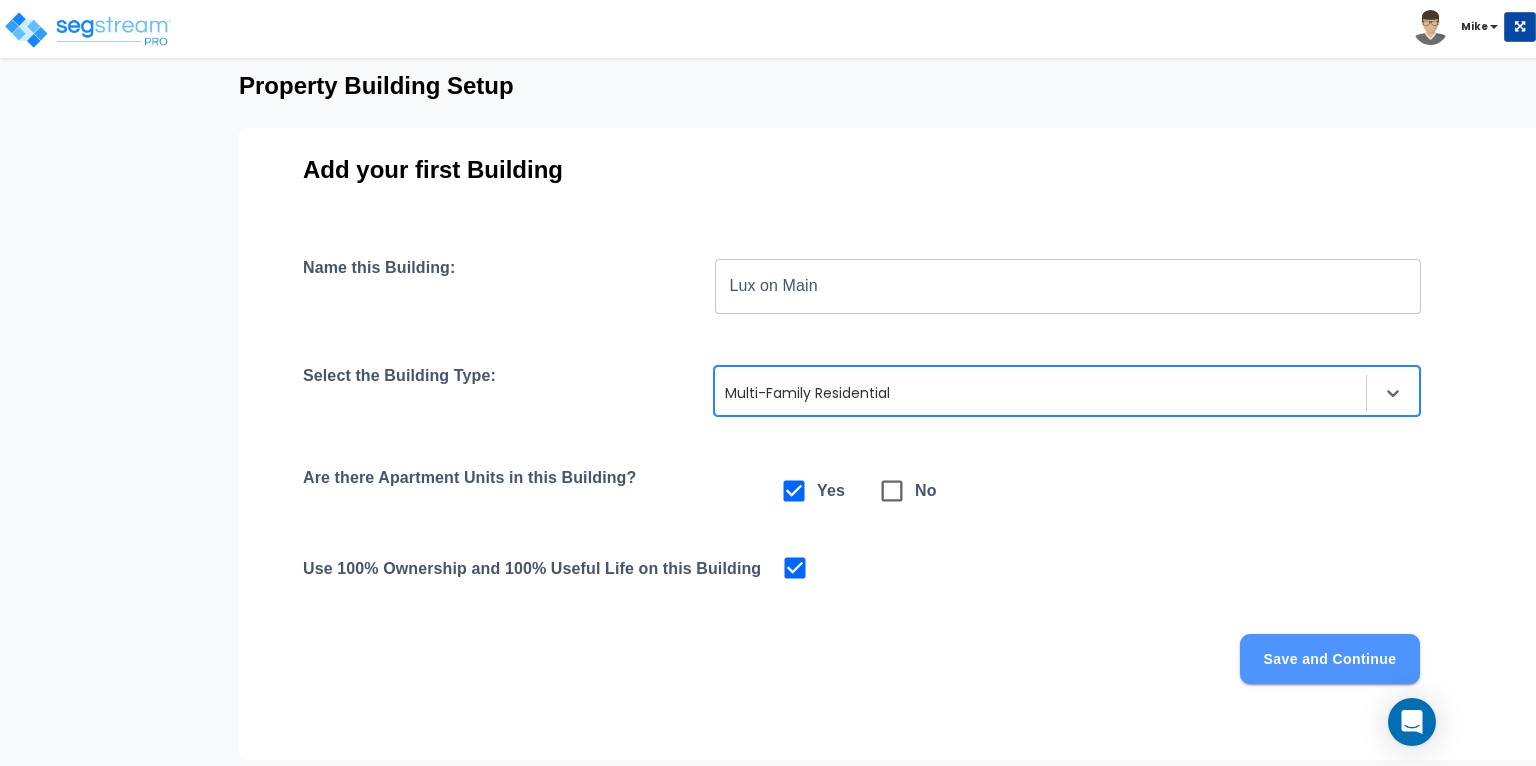click on "Save and Continue" at bounding box center [1330, 659] 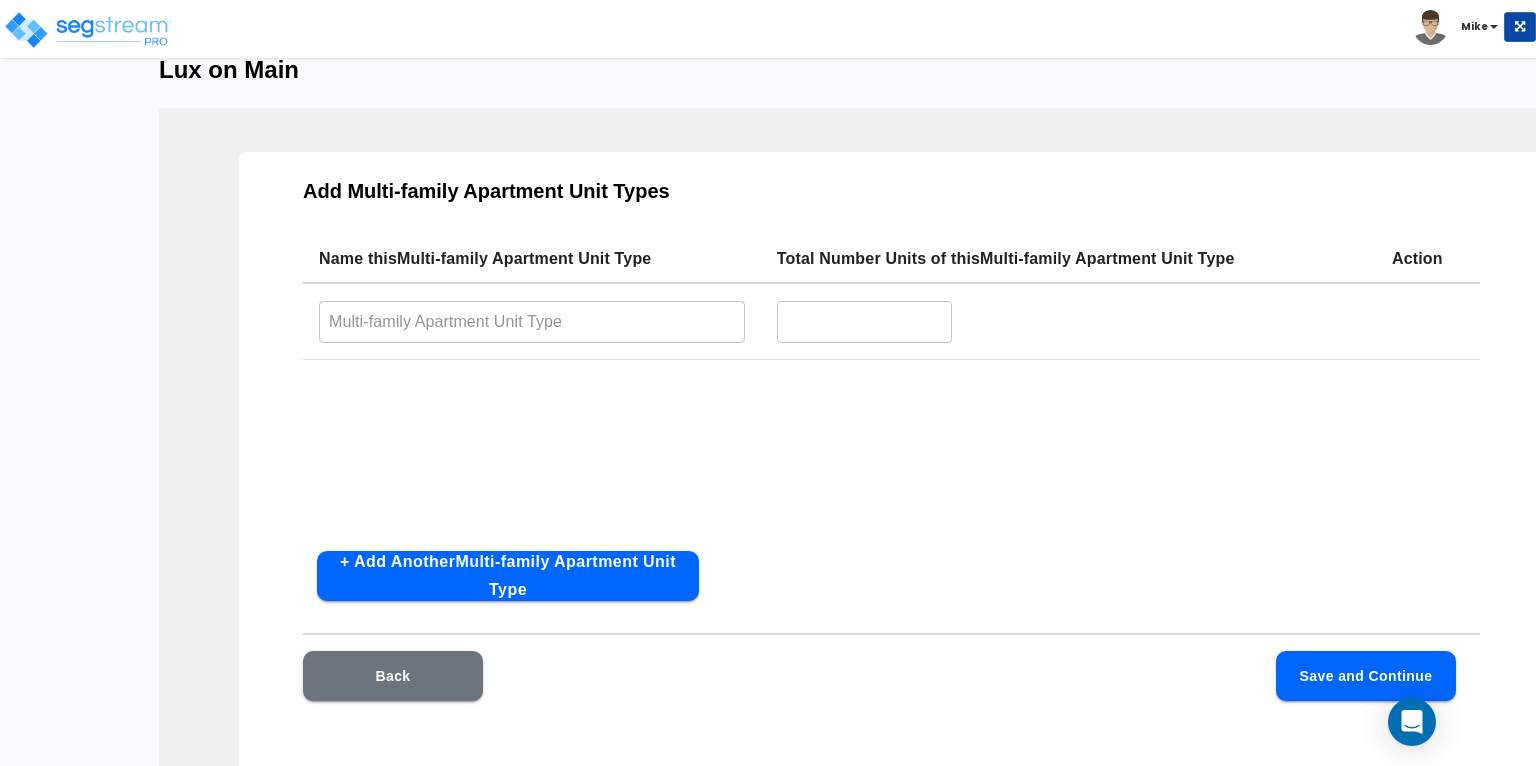 click at bounding box center (532, 321) 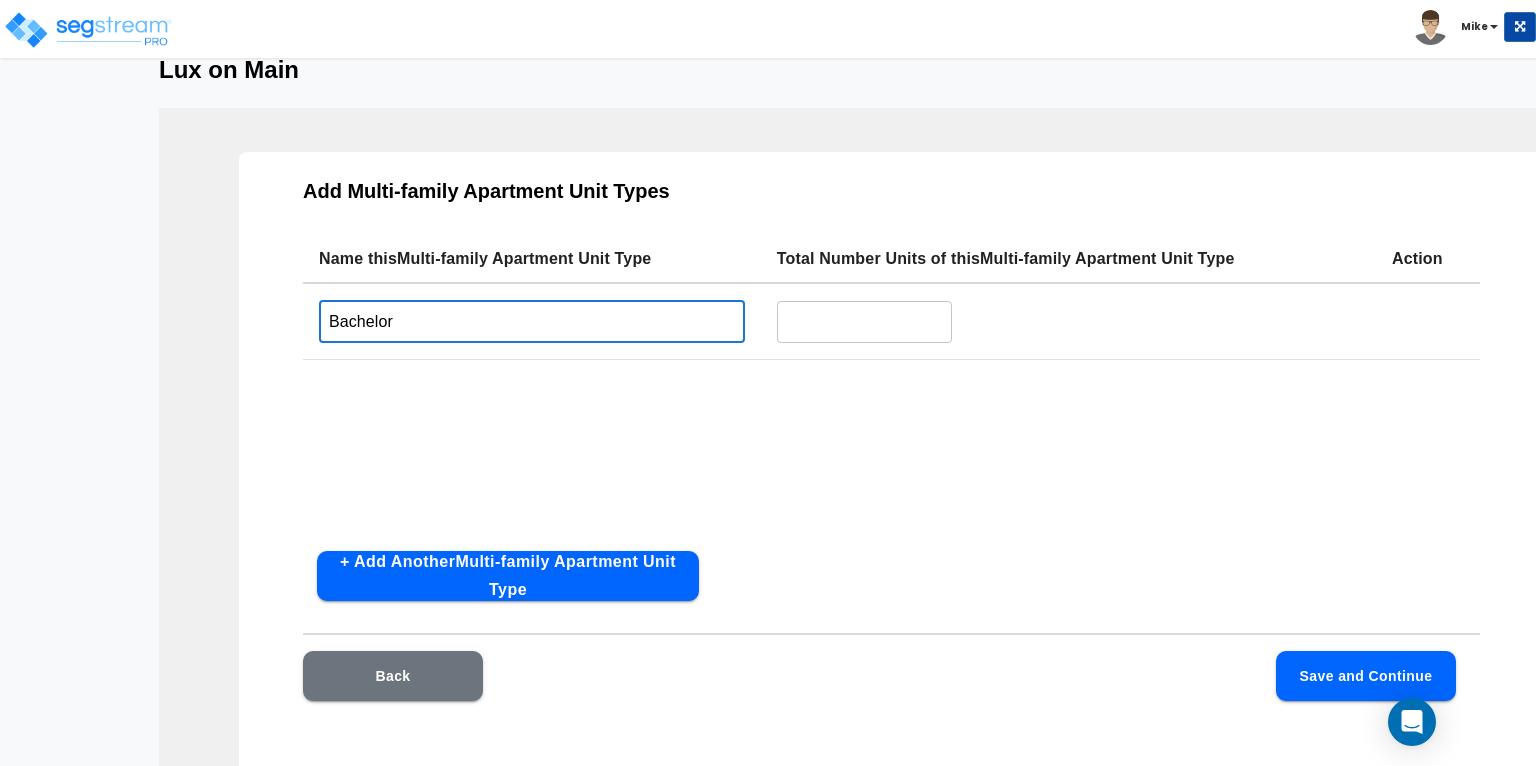 type on "Bachelor" 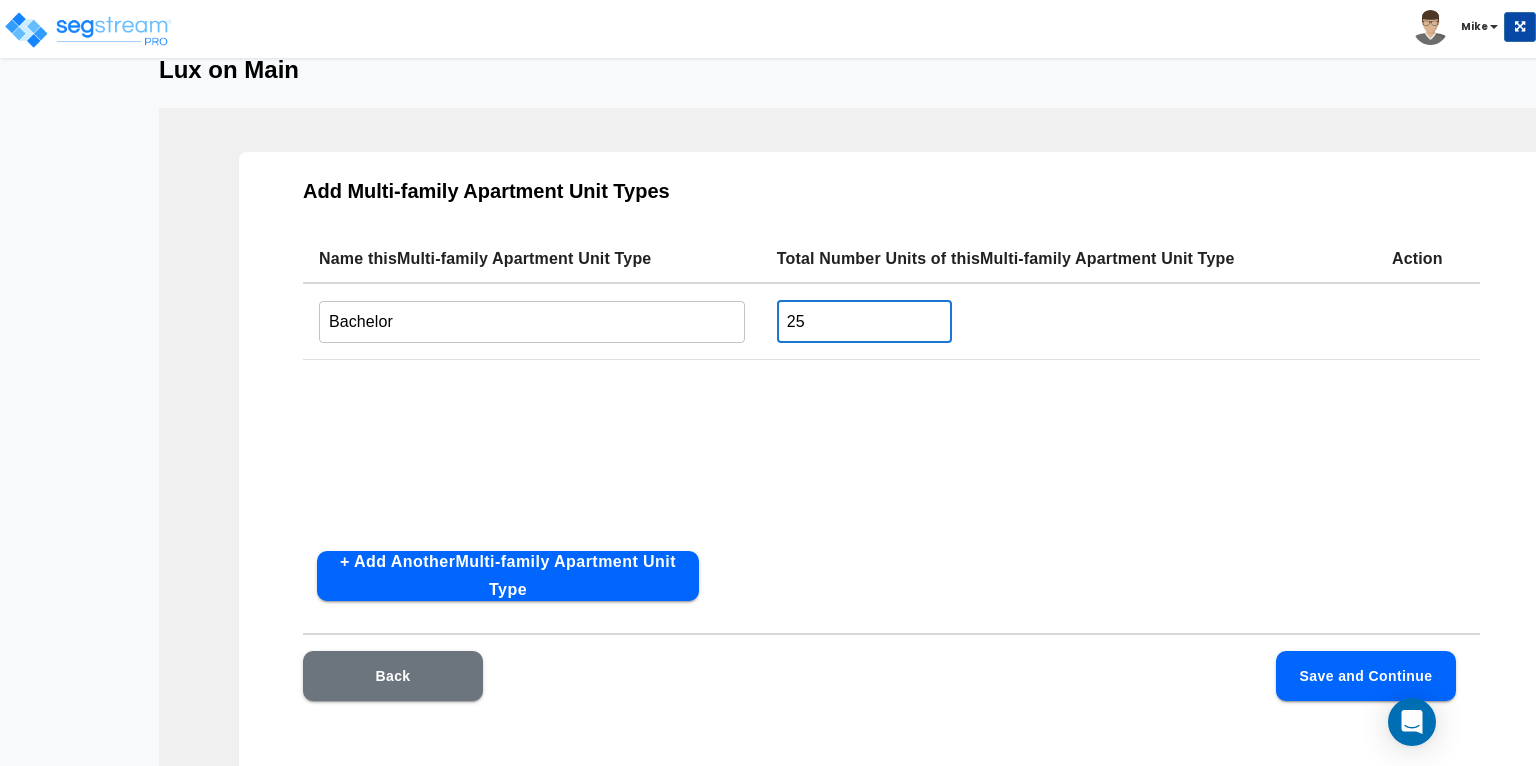 type on "25" 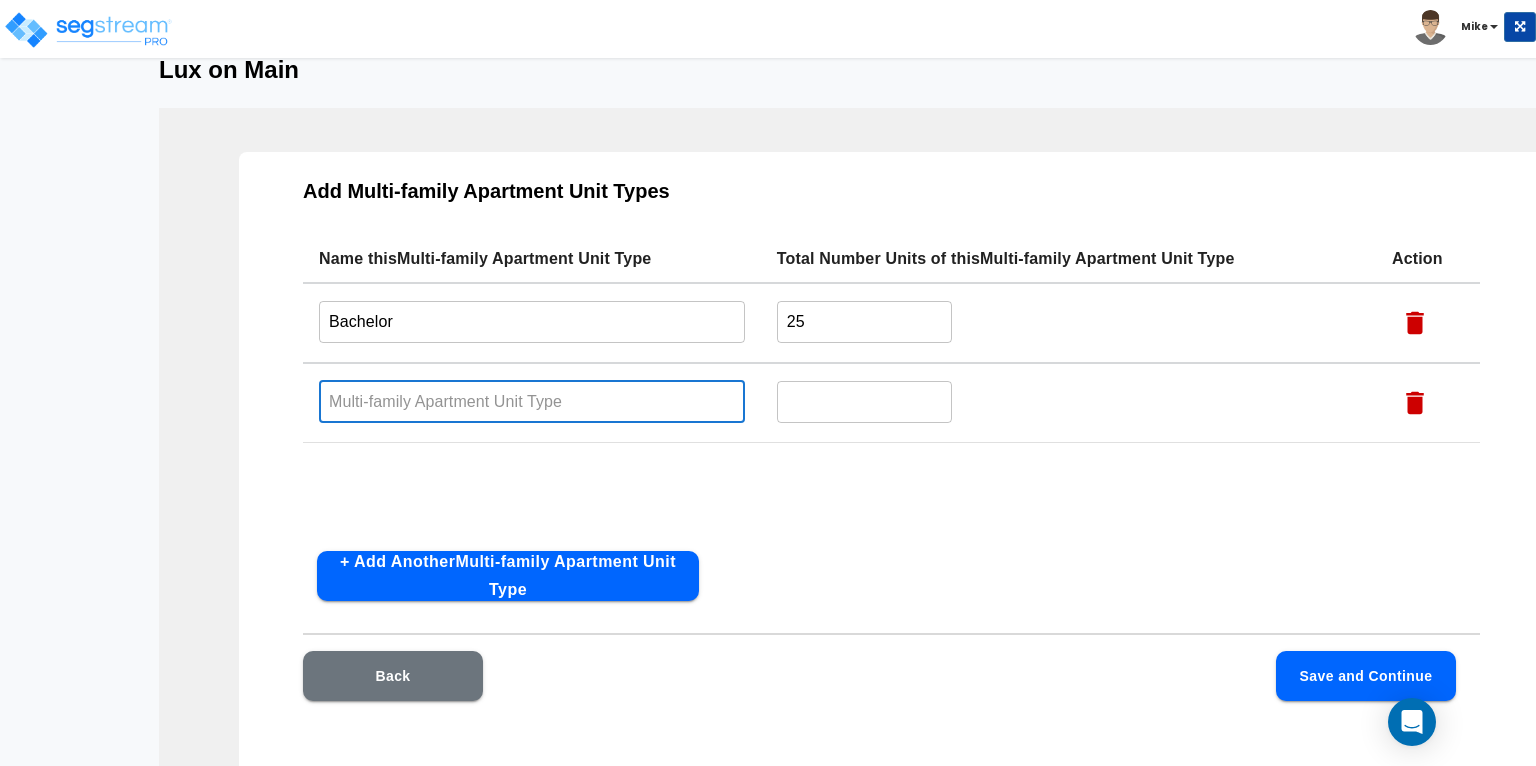 click at bounding box center [532, 401] 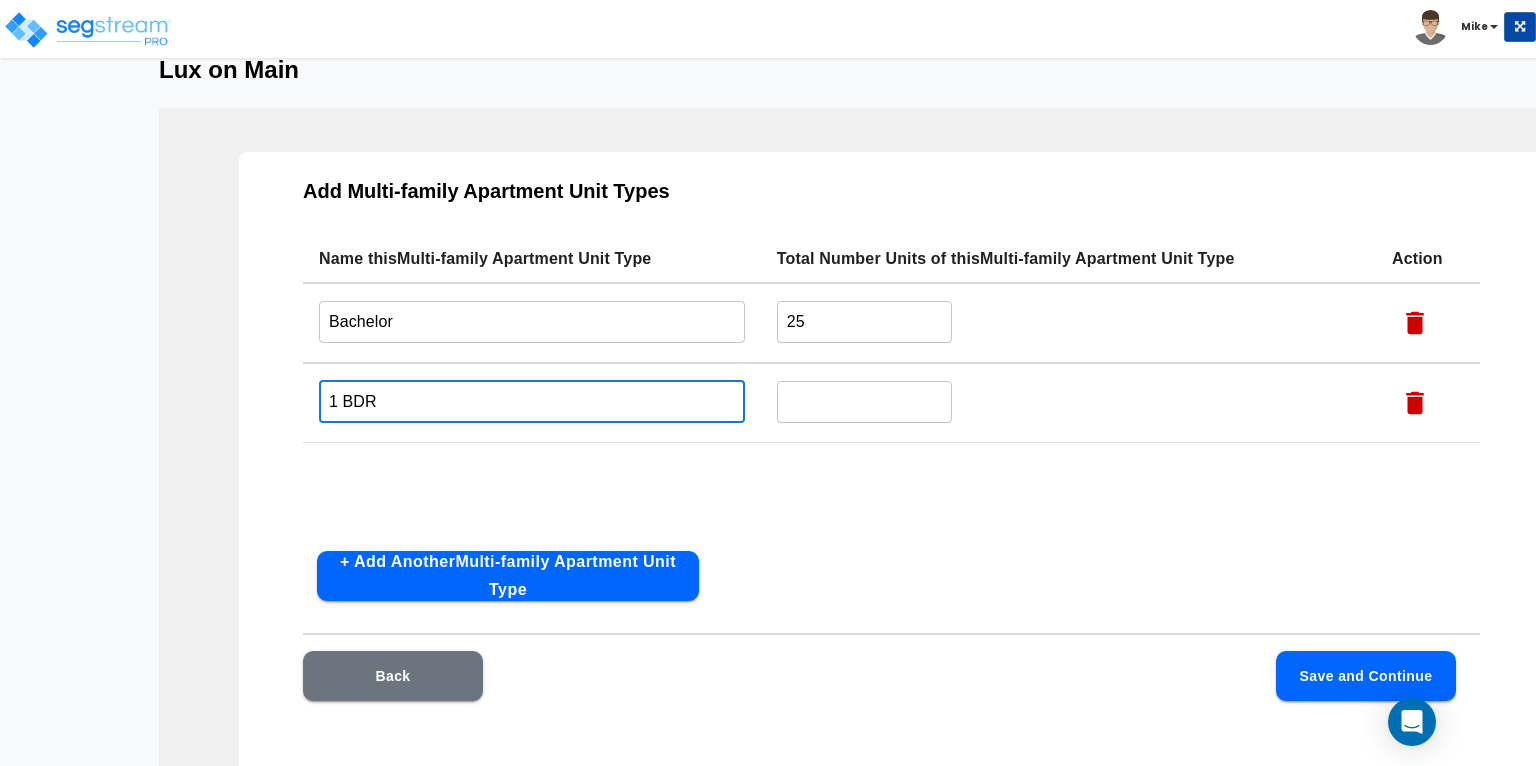 type on "1 BDR" 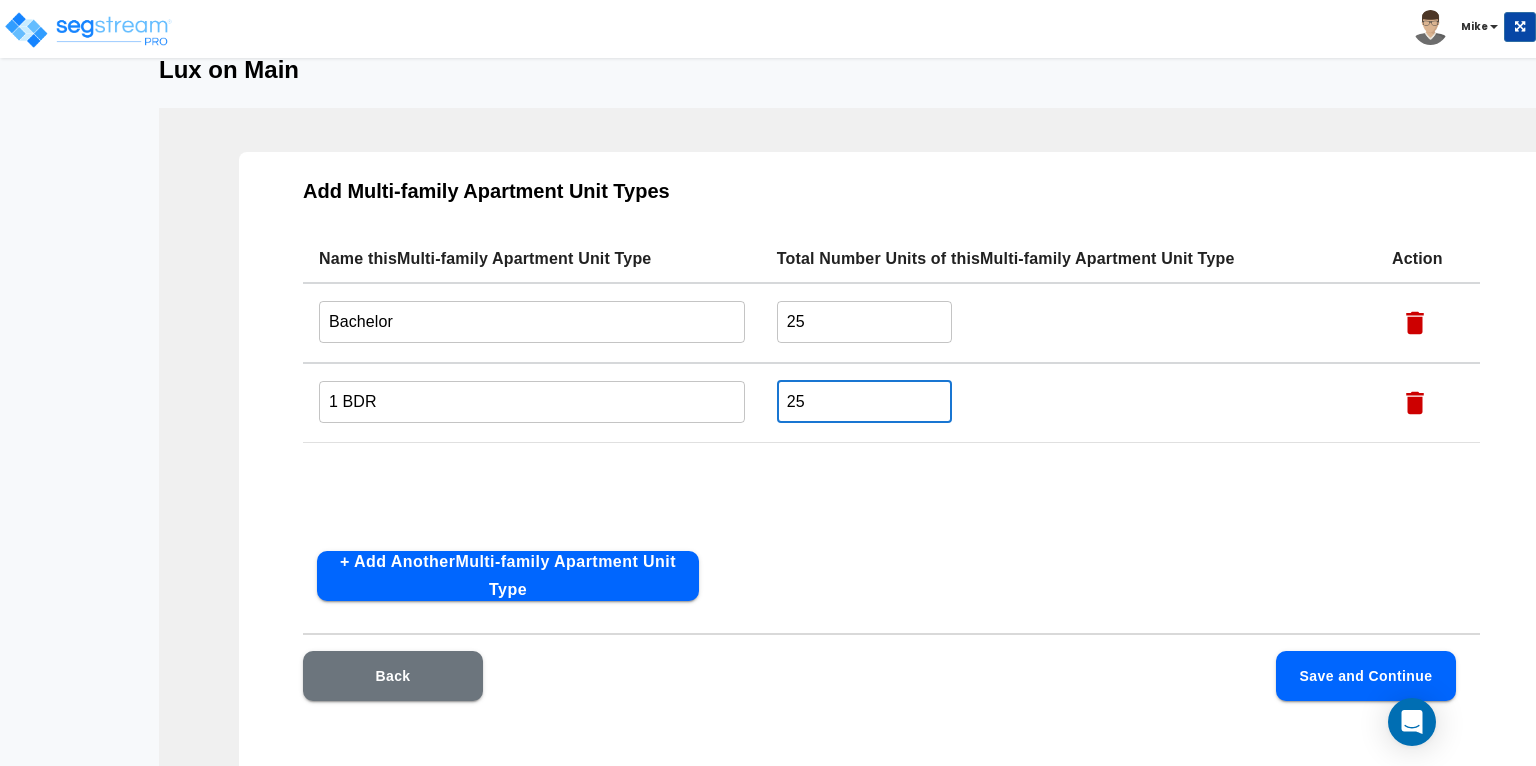 type on "25" 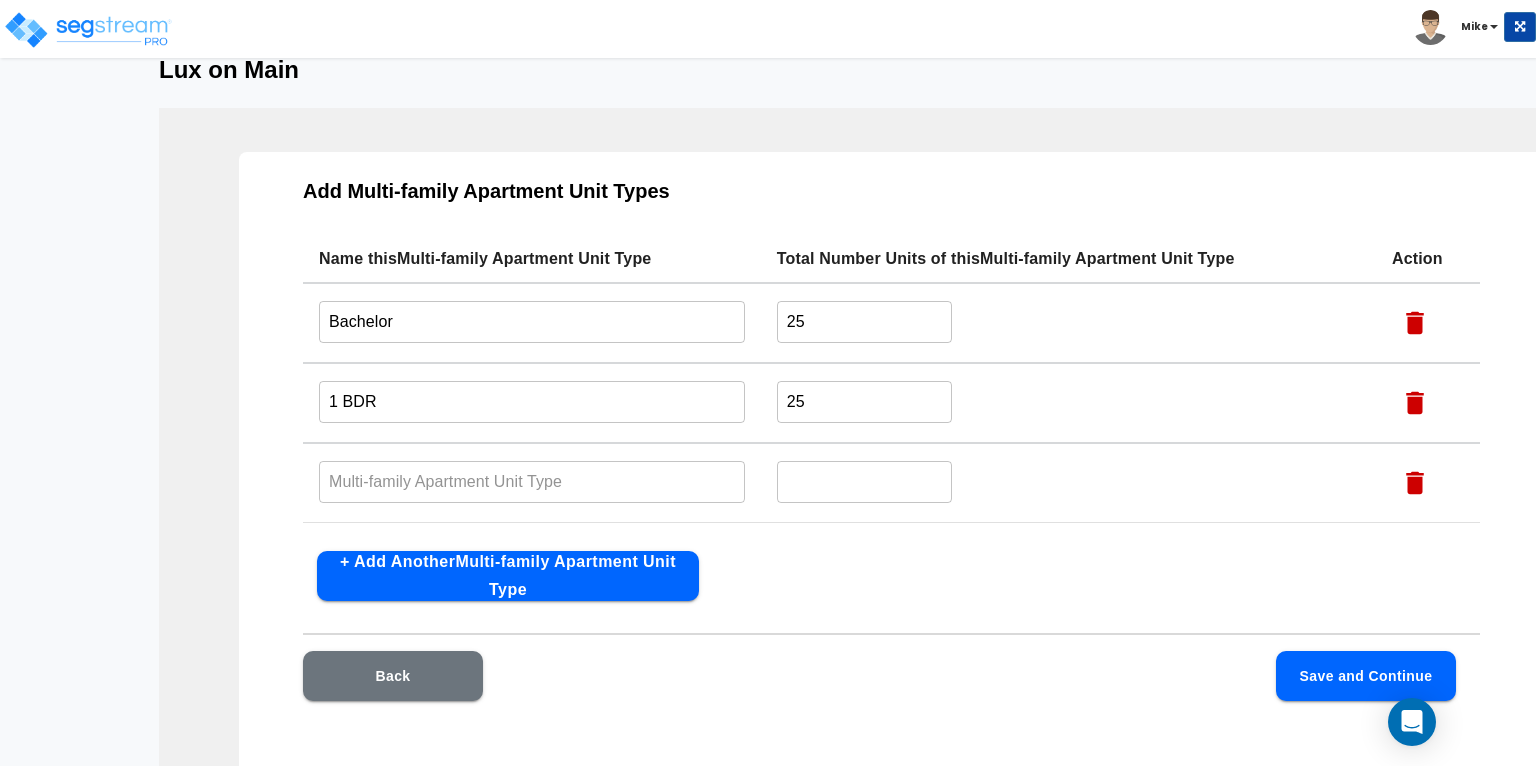 click at bounding box center (532, 481) 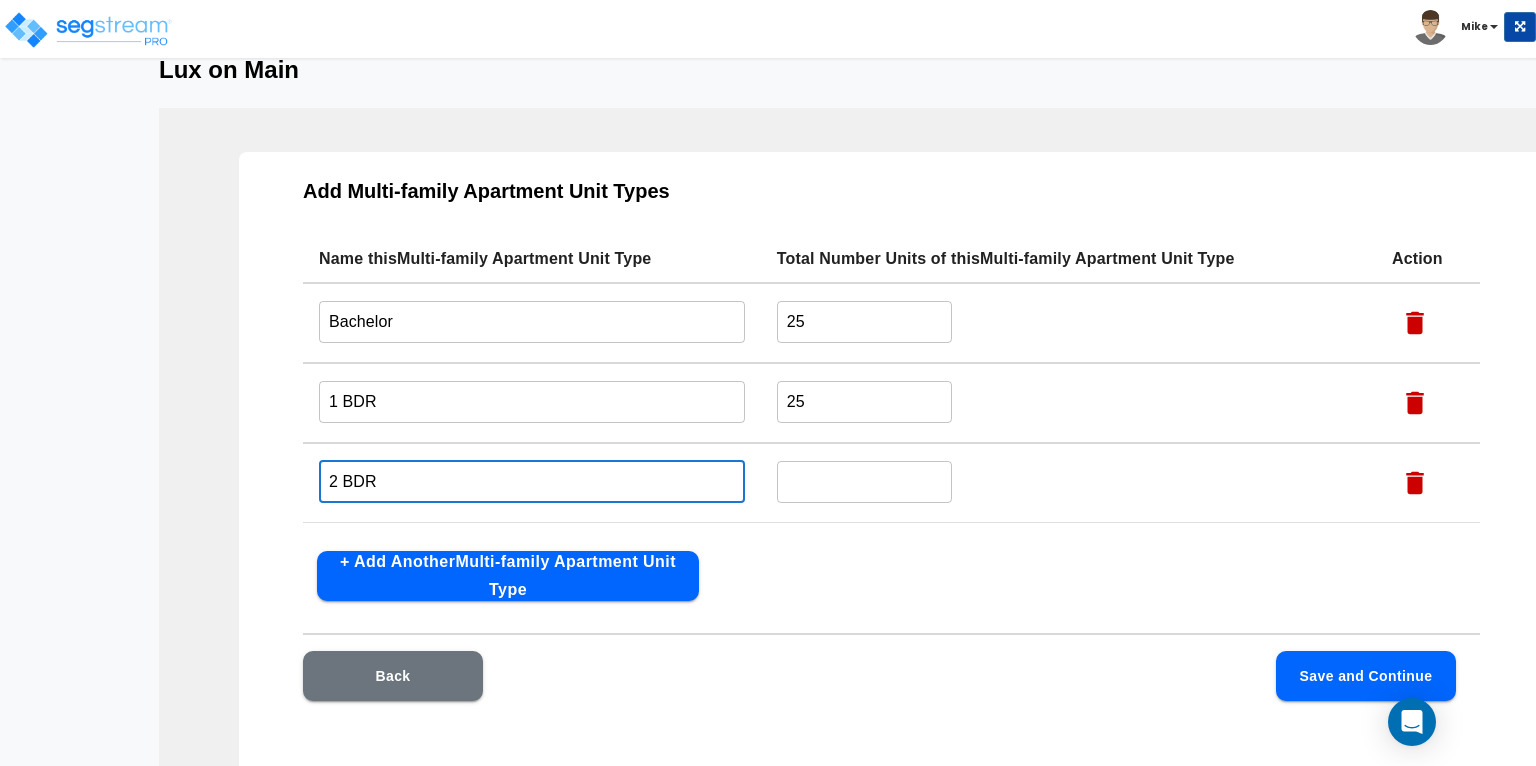 type on "2 BDR" 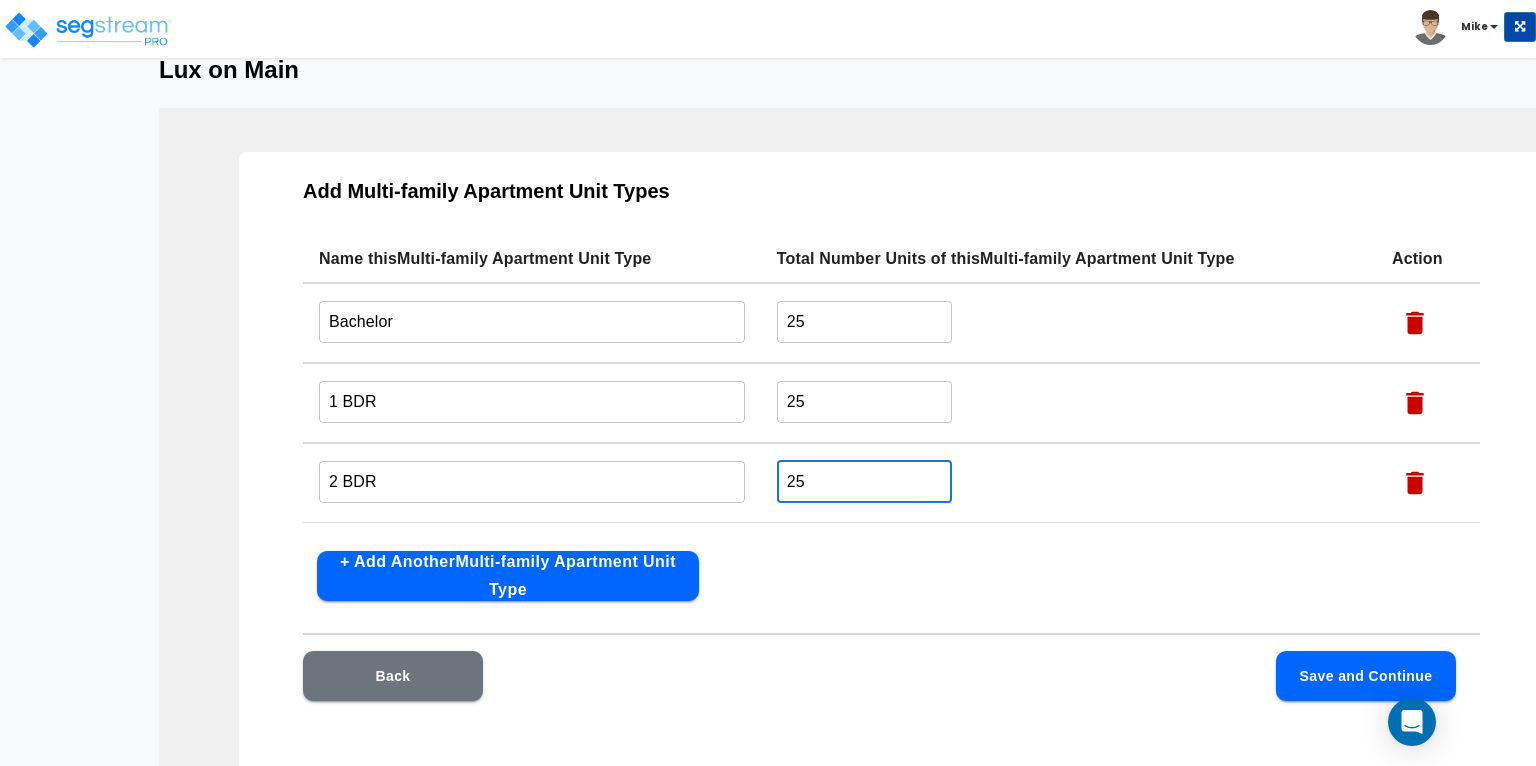 type on "25" 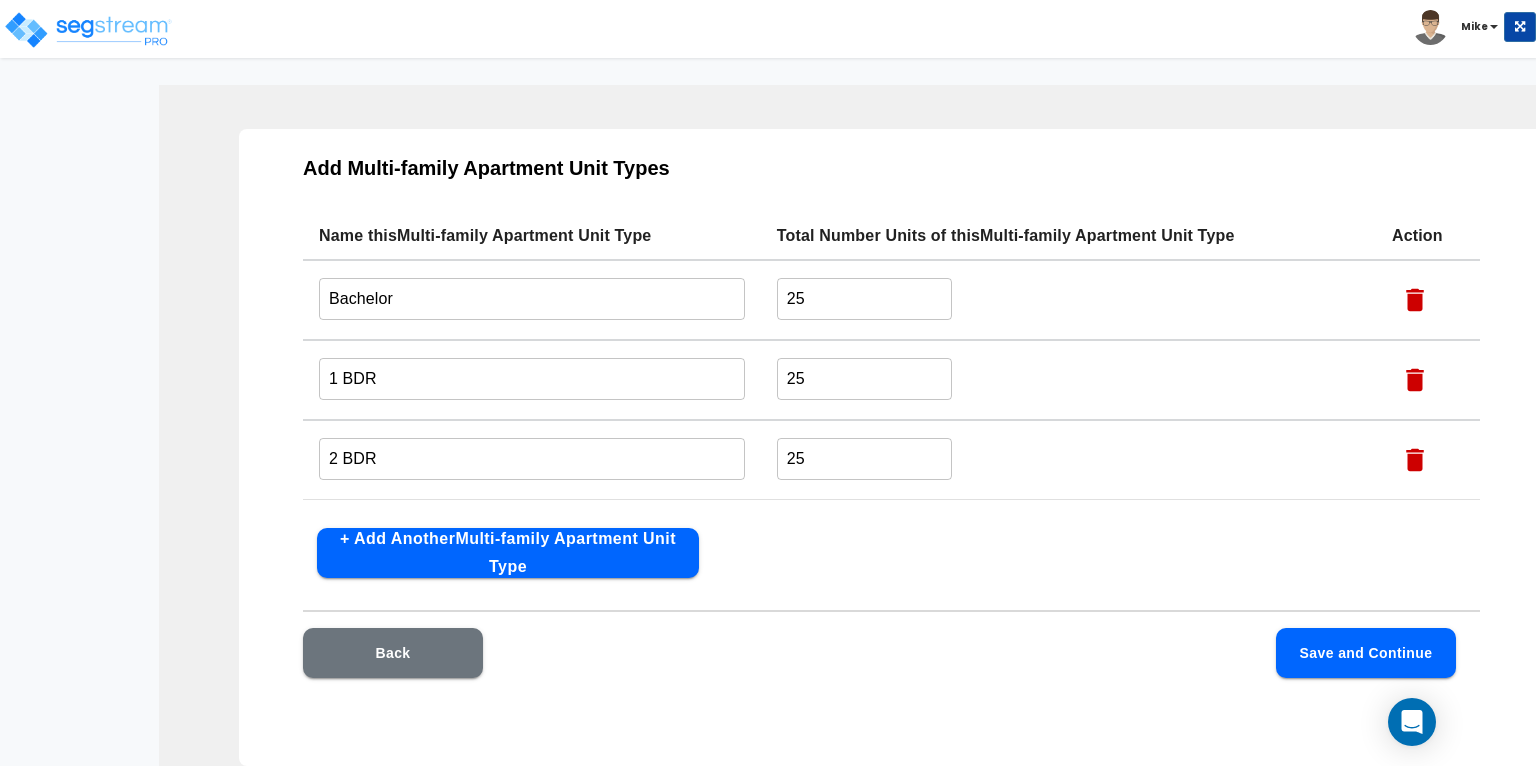 scroll, scrollTop: 87, scrollLeft: 2, axis: both 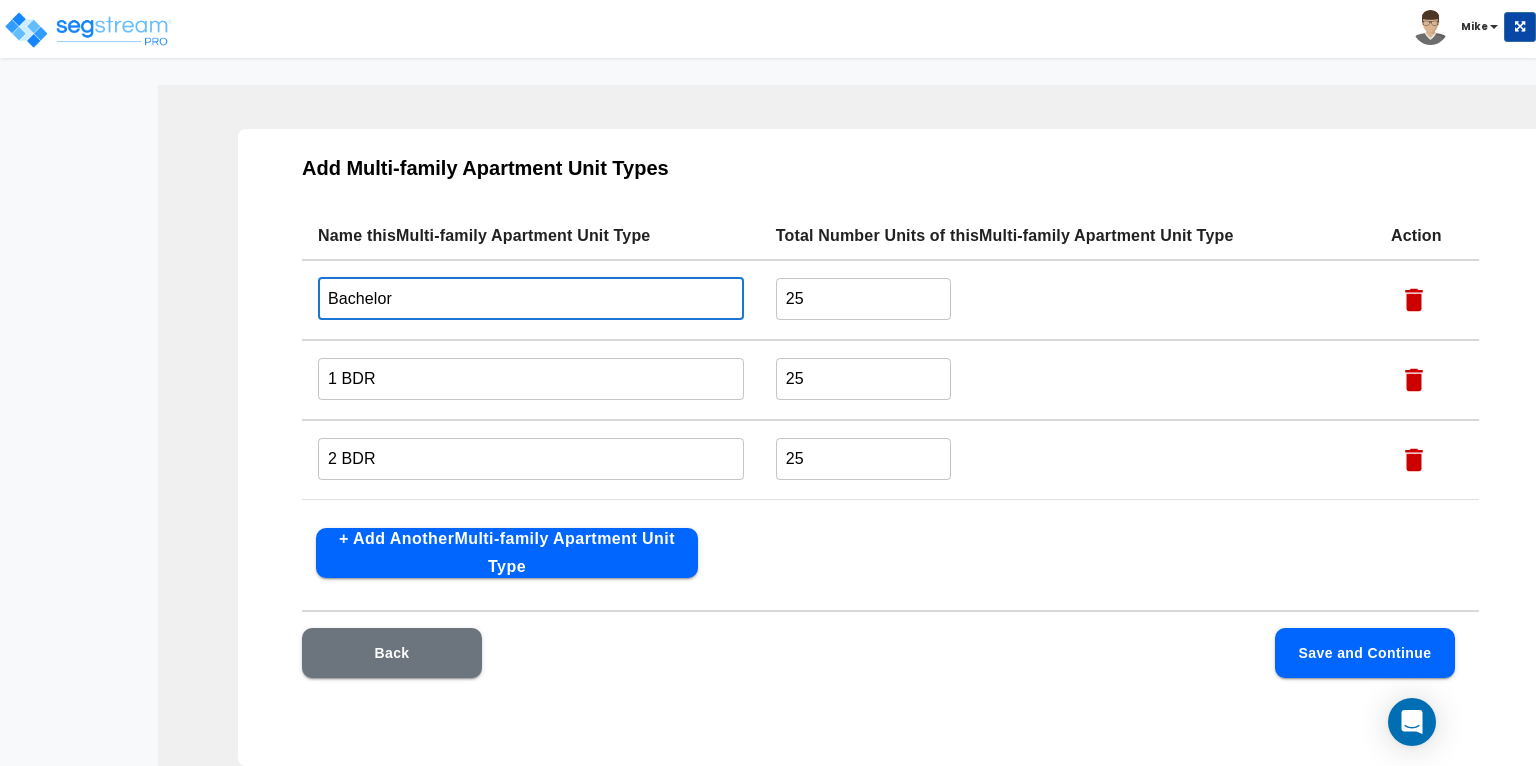 click on "Bachelor" at bounding box center (531, 298) 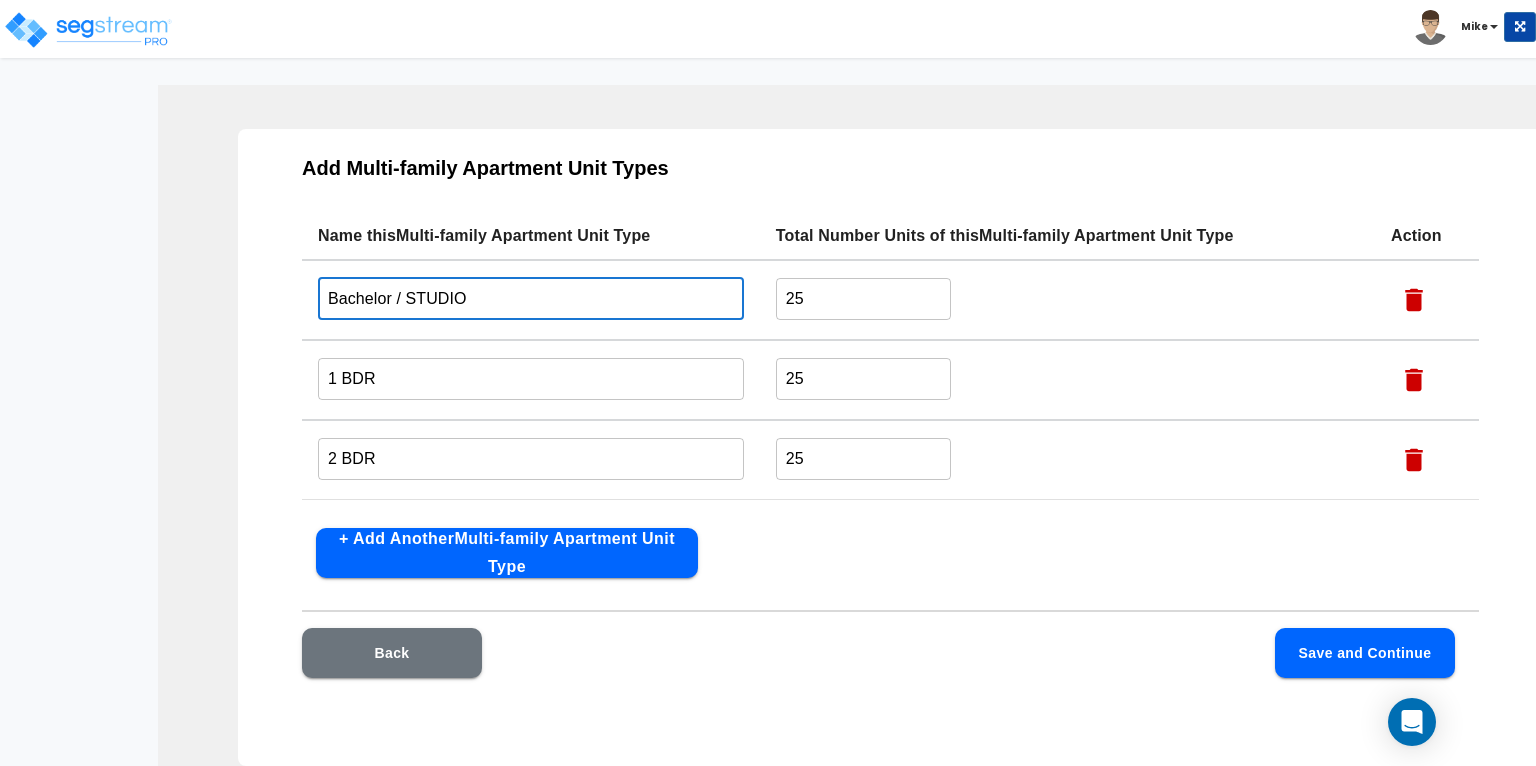 type on "Bachelor / STUDIO" 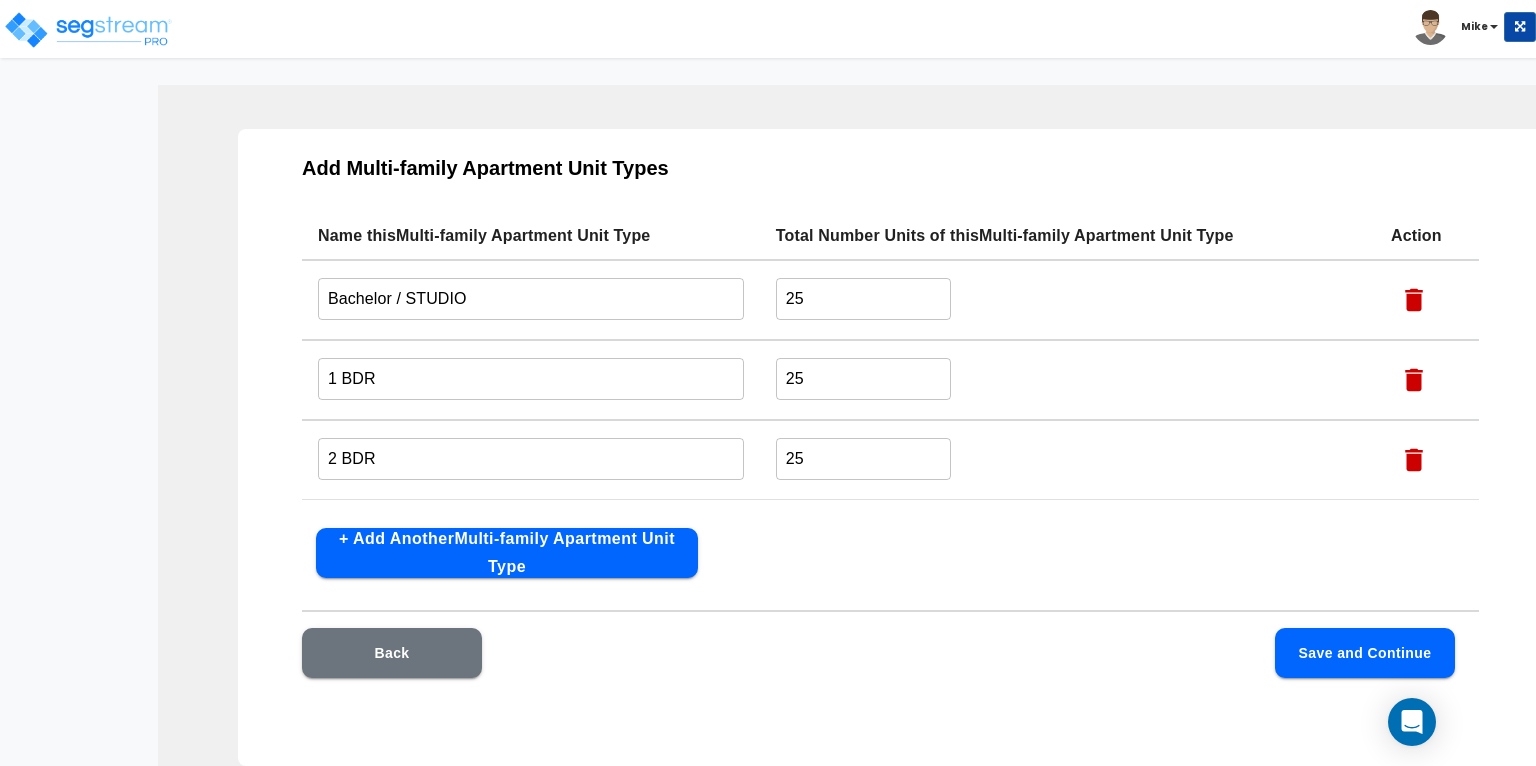 click on "Add Multi-family Apartment Unit Types Name this  Multi-family Apartment Unit Type Total Number Units of this  Multi-family Apartment Unit Type Action Bachelor / STUDIO ​ 25 ​ 1 BDR ​ 25 ​ 2 BDR ​ 25 ​ + Add Another  Multi-family Apartment Unit Type Back Save and Continue" at bounding box center [890, 447] 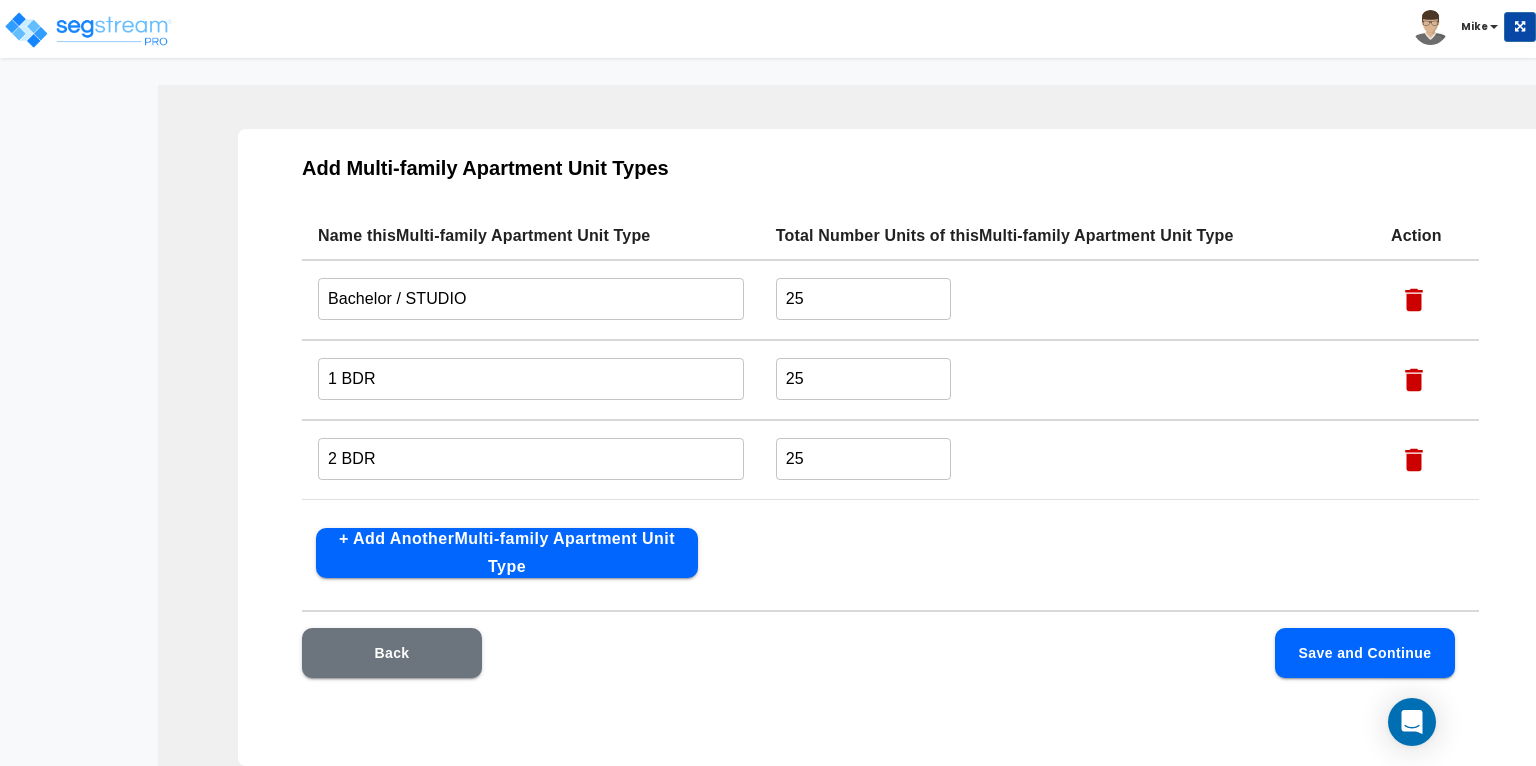click on "Save and Continue" at bounding box center [1365, 653] 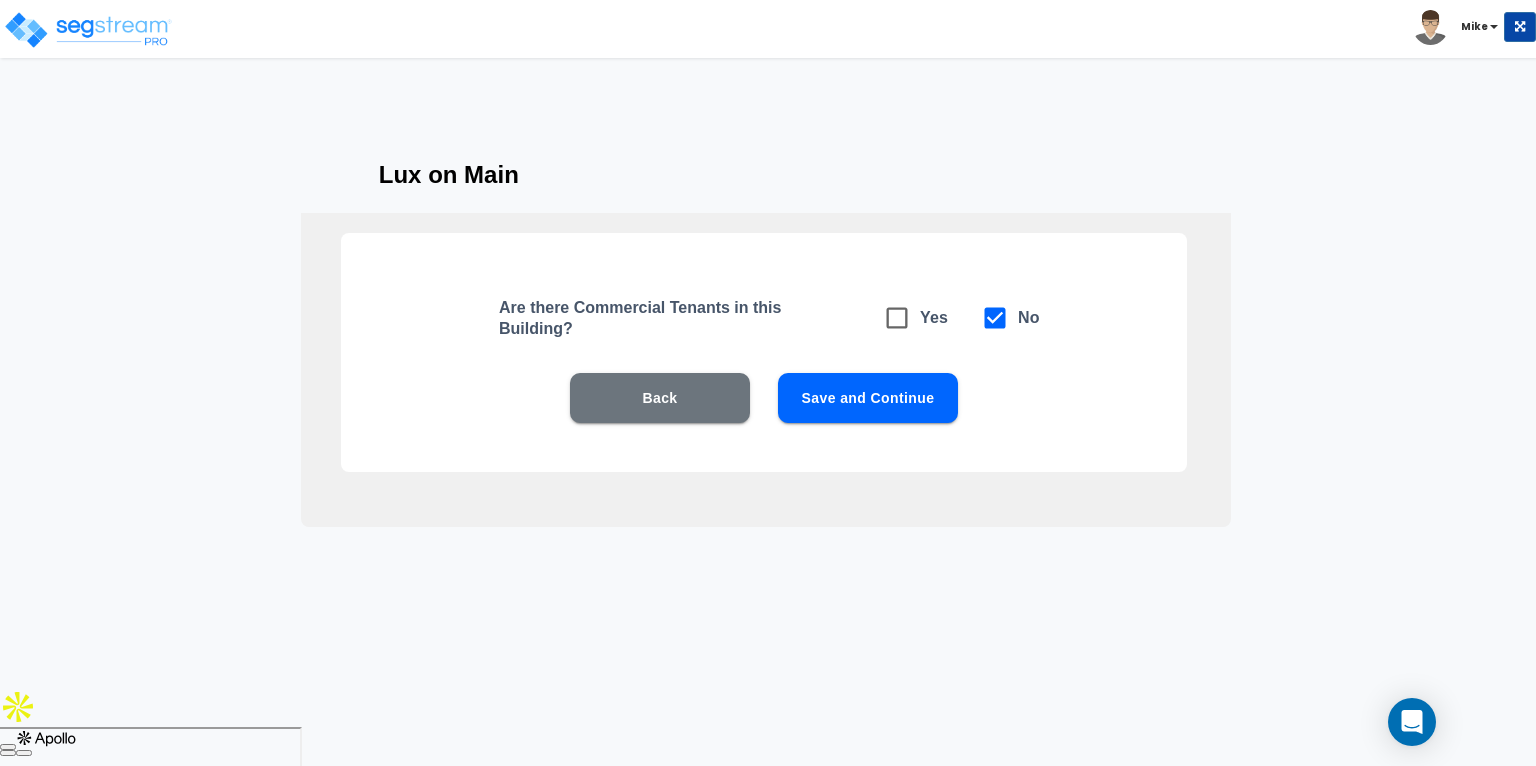 scroll, scrollTop: 0, scrollLeft: 0, axis: both 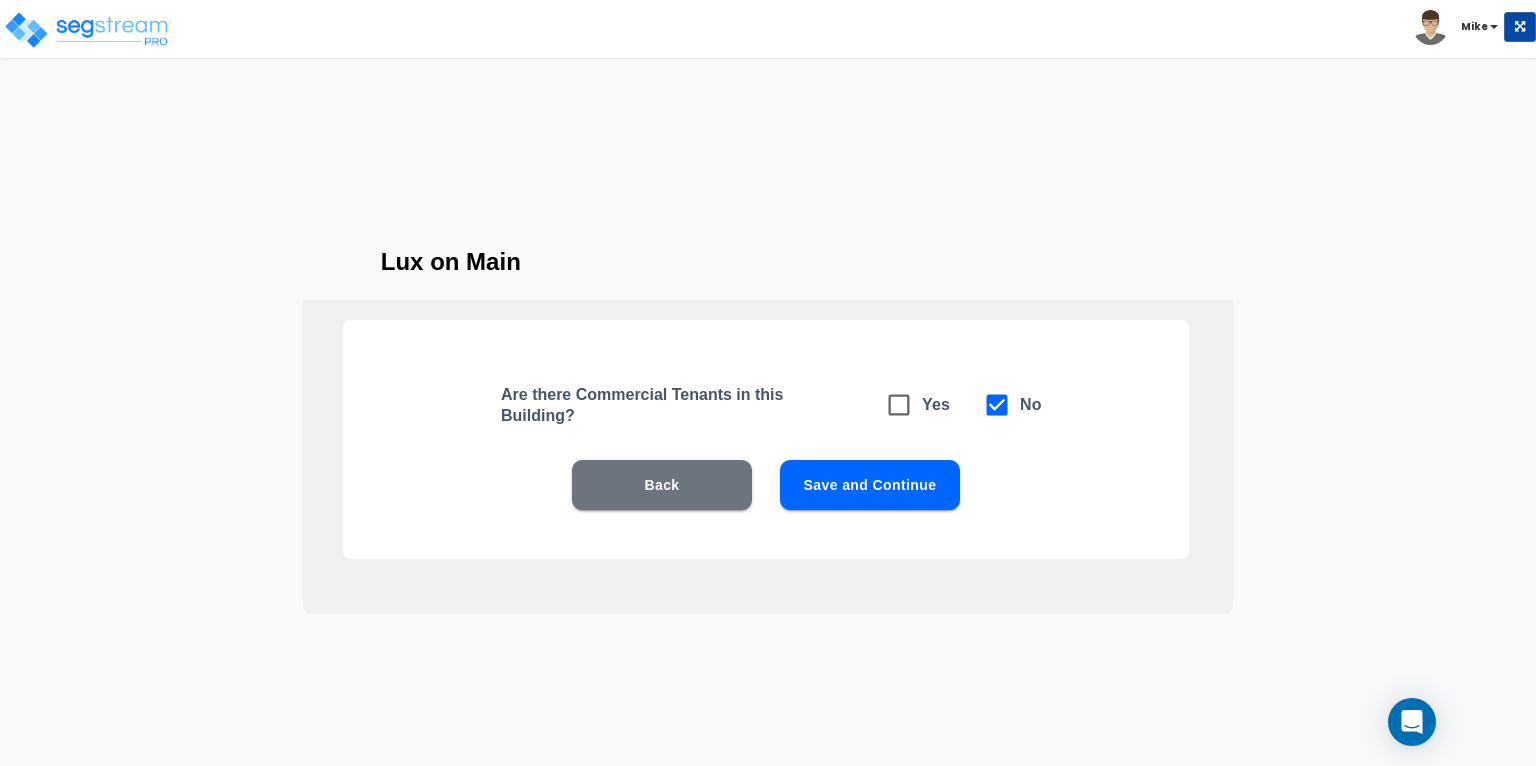 click 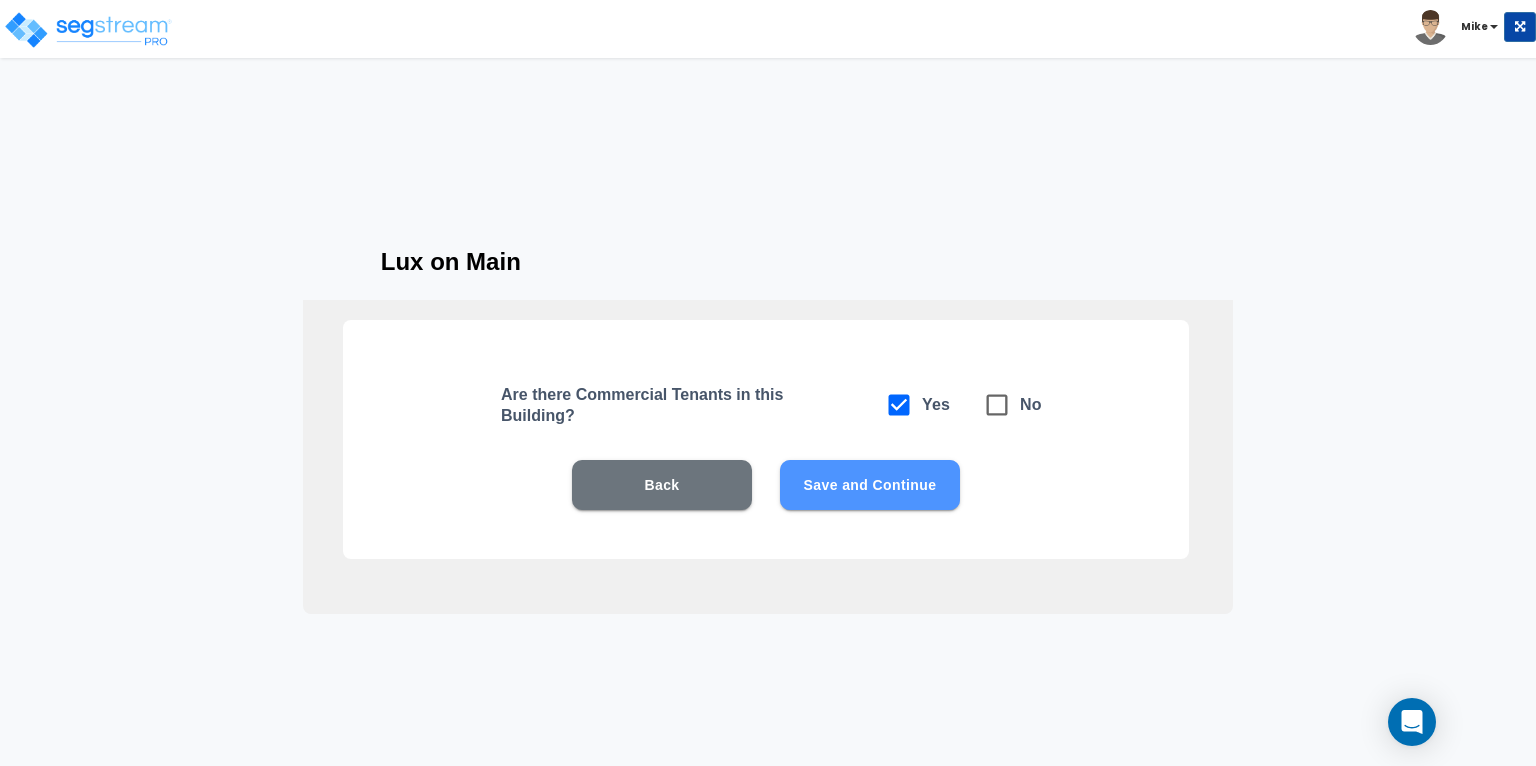click on "Save and Continue" at bounding box center (870, 485) 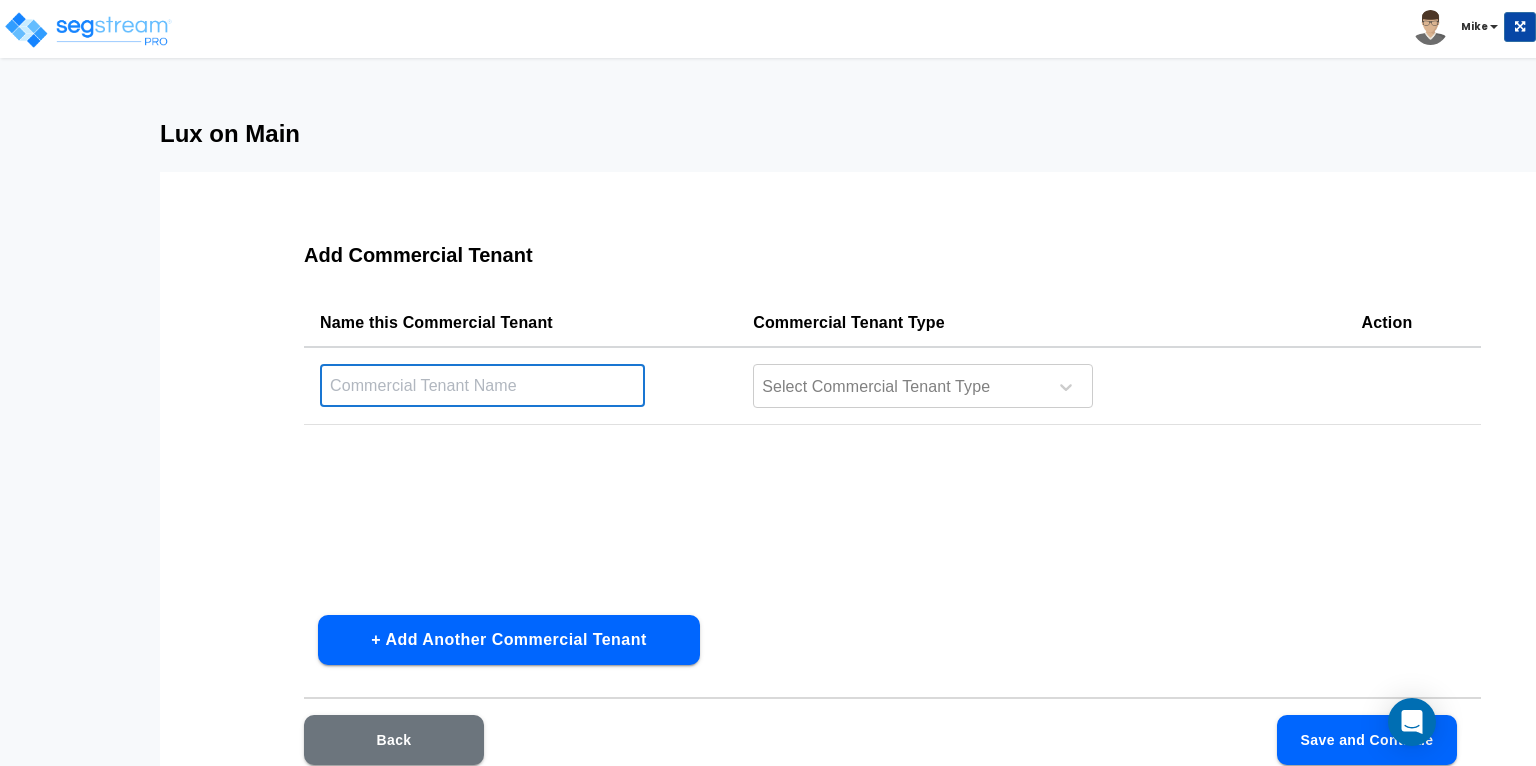 click at bounding box center [482, 385] 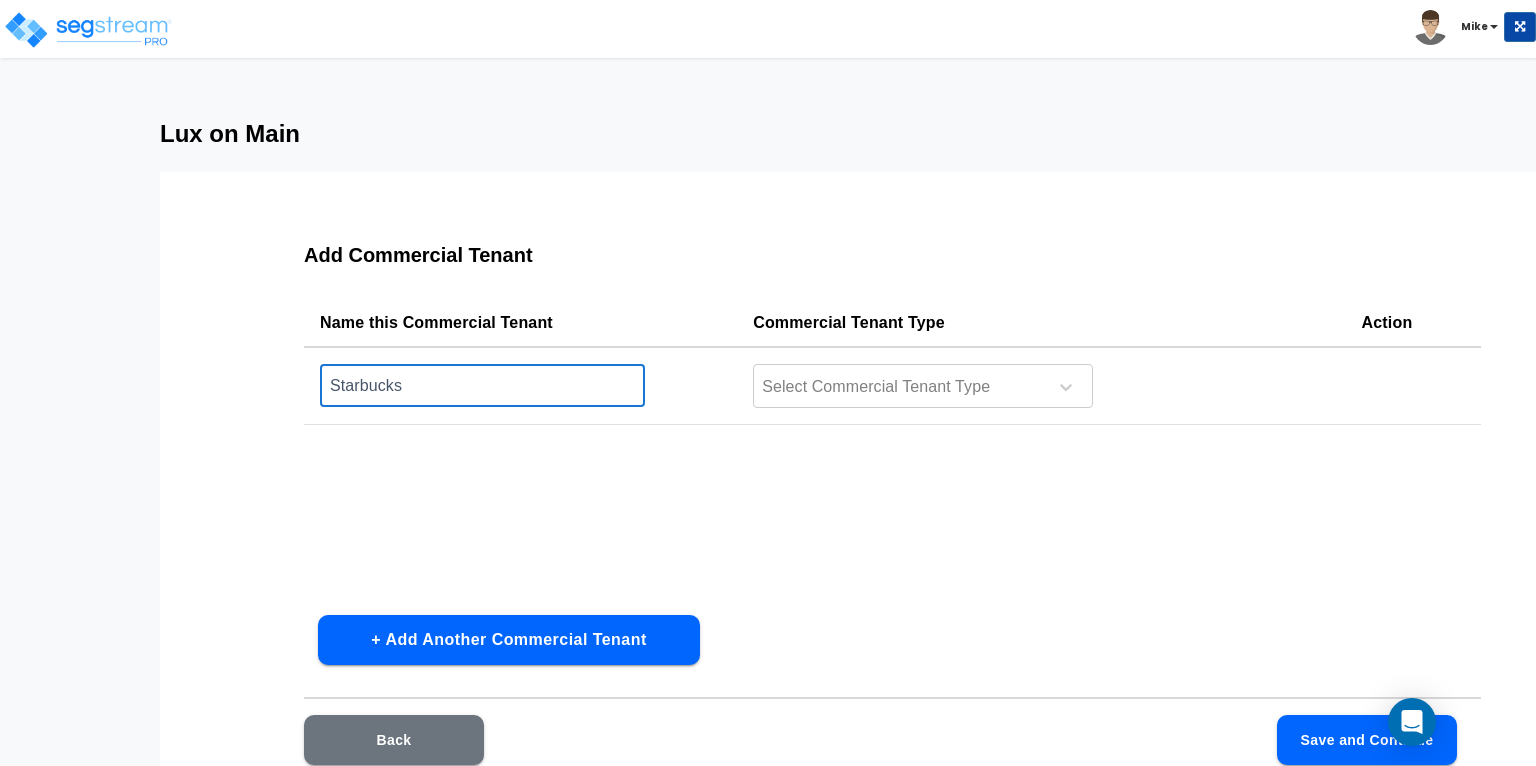 type on "Starbucks" 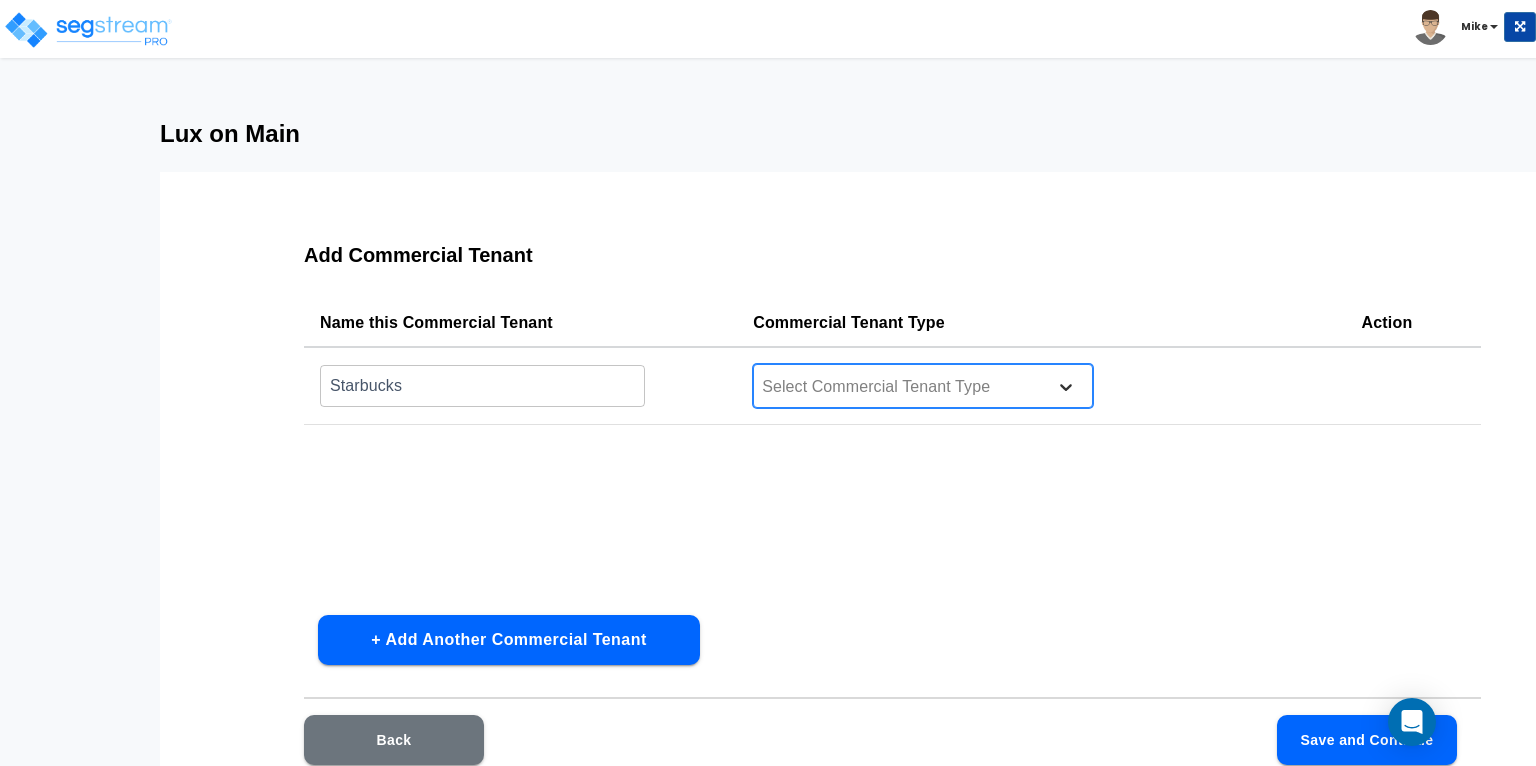 click 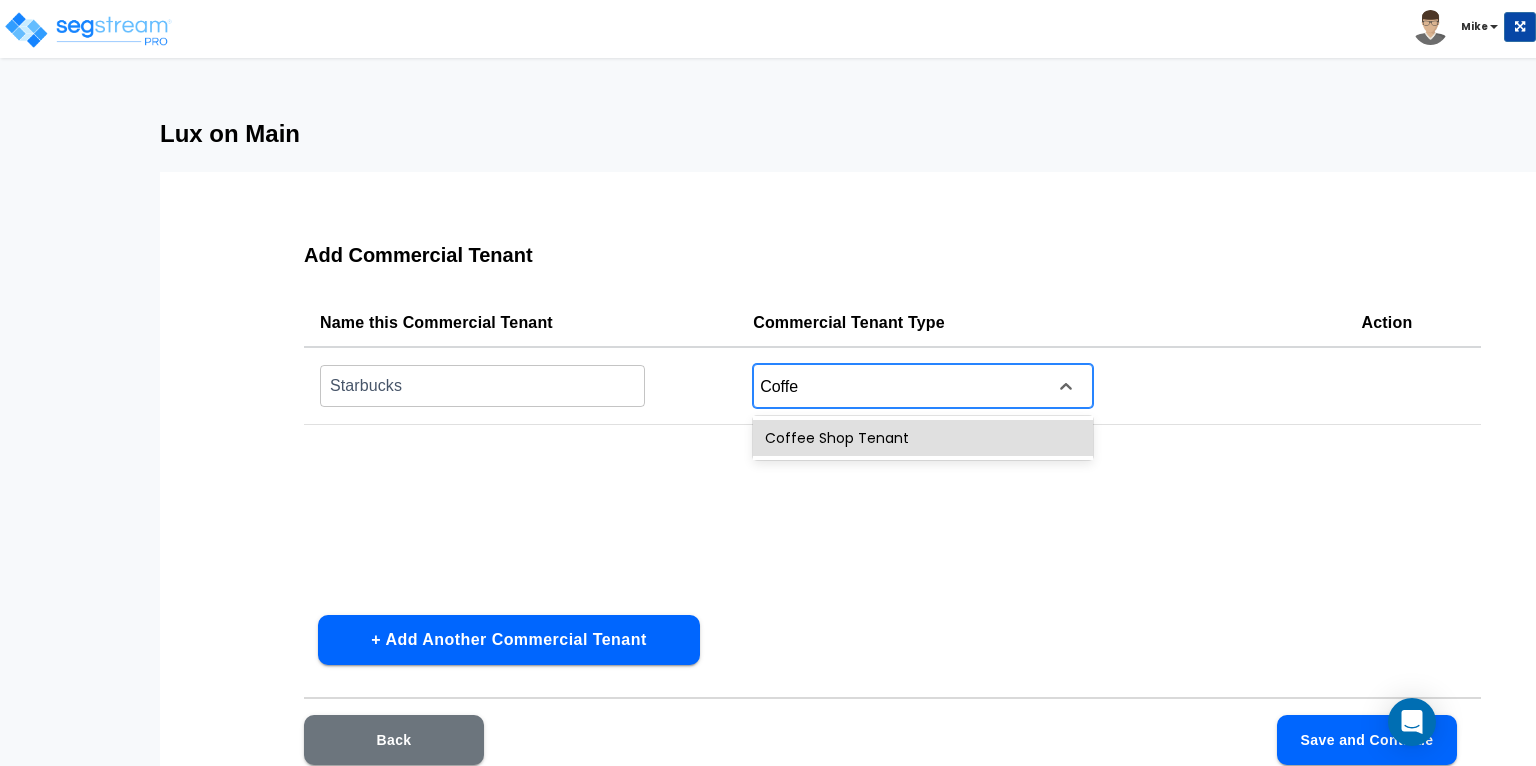 type on "Coffee" 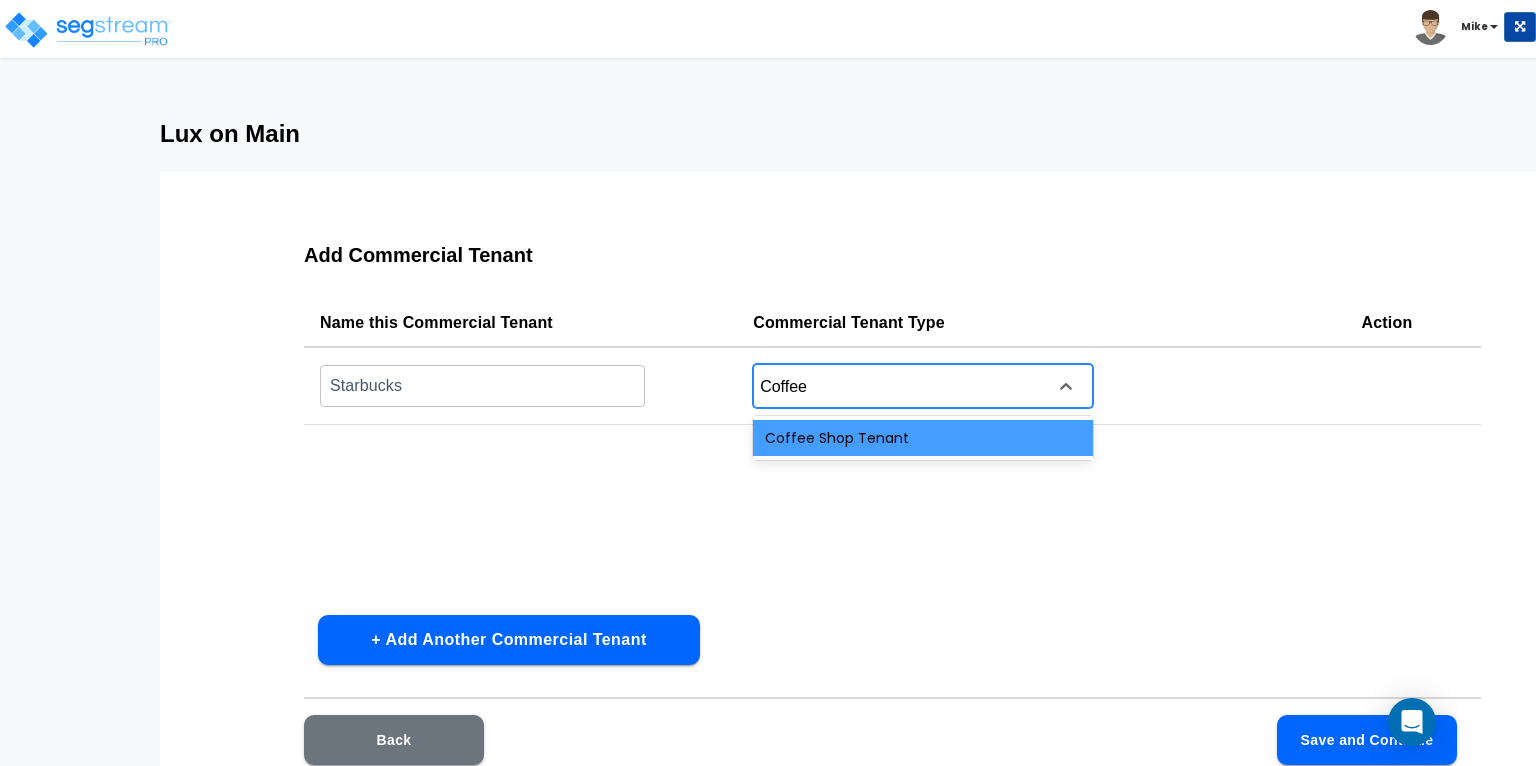 click on "Coffee Shop Tenant" at bounding box center [923, 438] 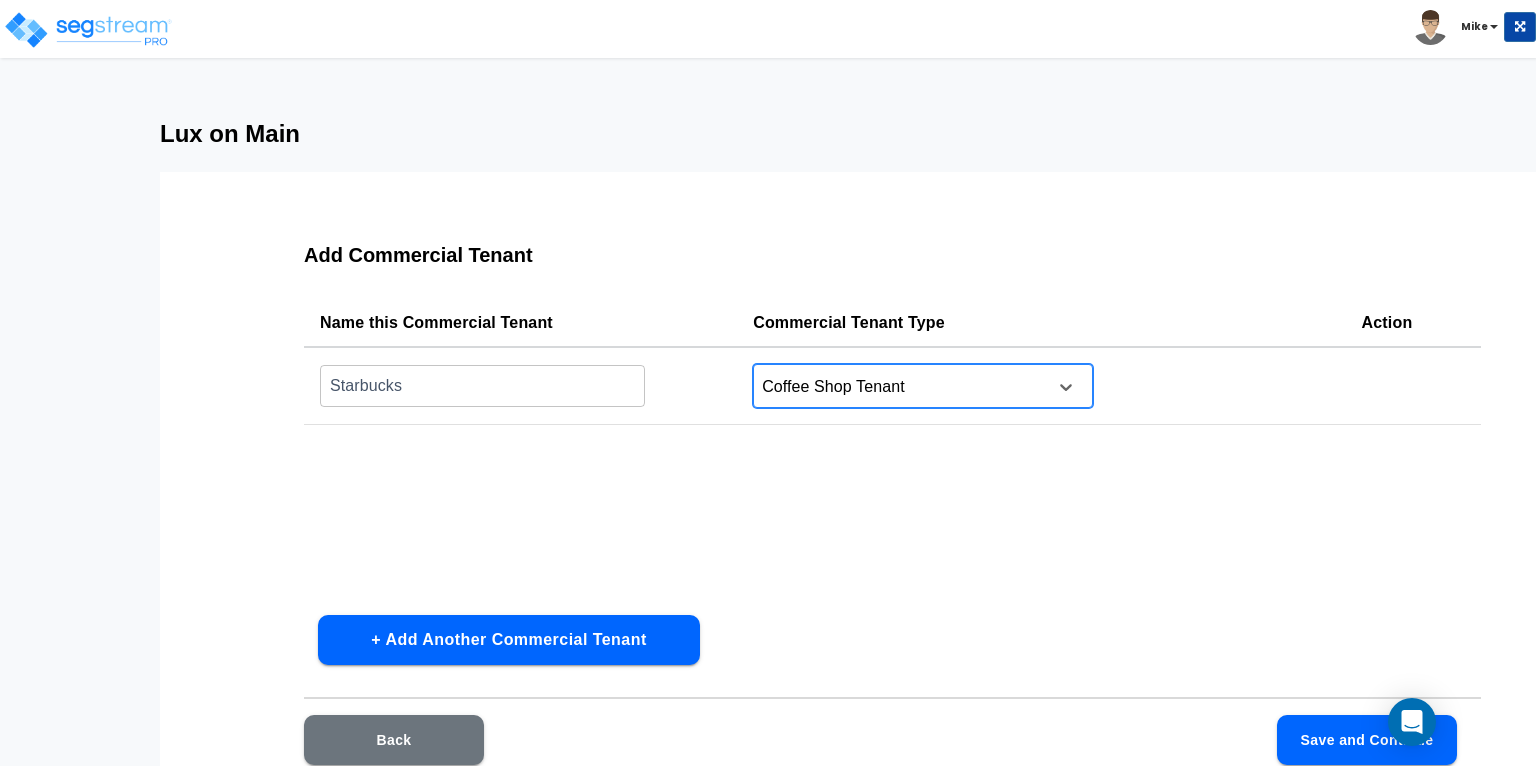 click on "Save and Continue" at bounding box center [1367, 740] 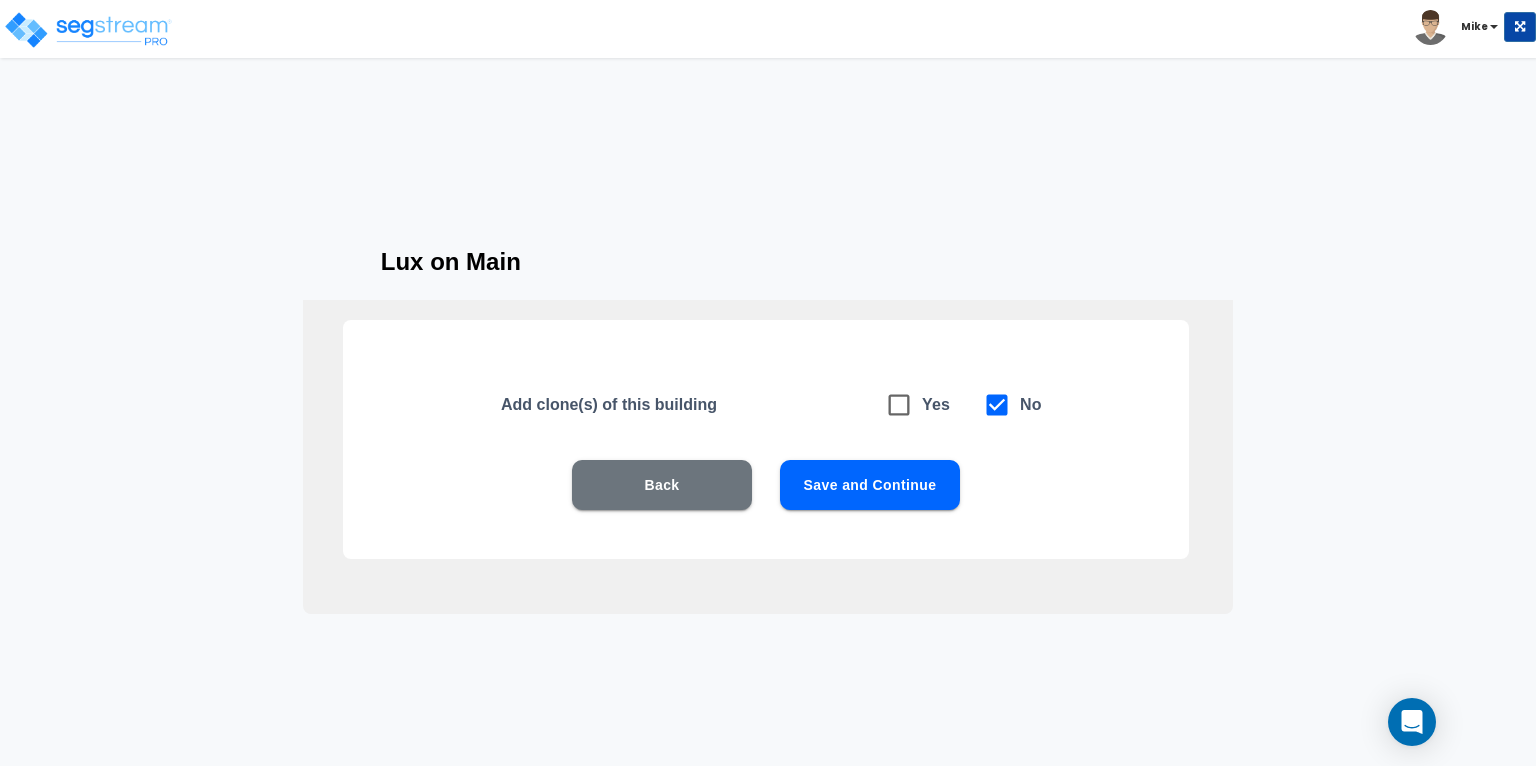click on "Save and Continue" at bounding box center [870, 485] 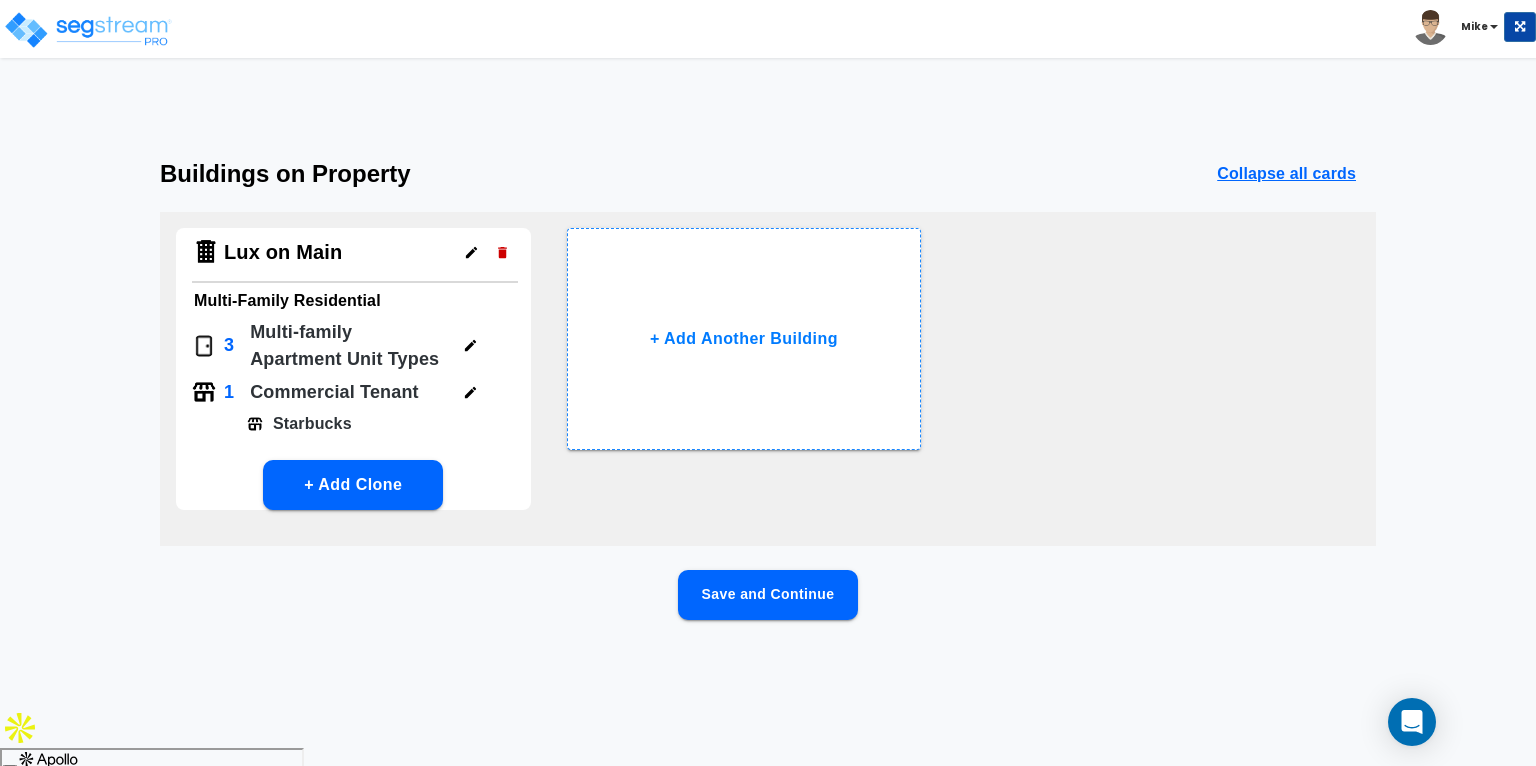 click on "Save and Continue" at bounding box center [768, 595] 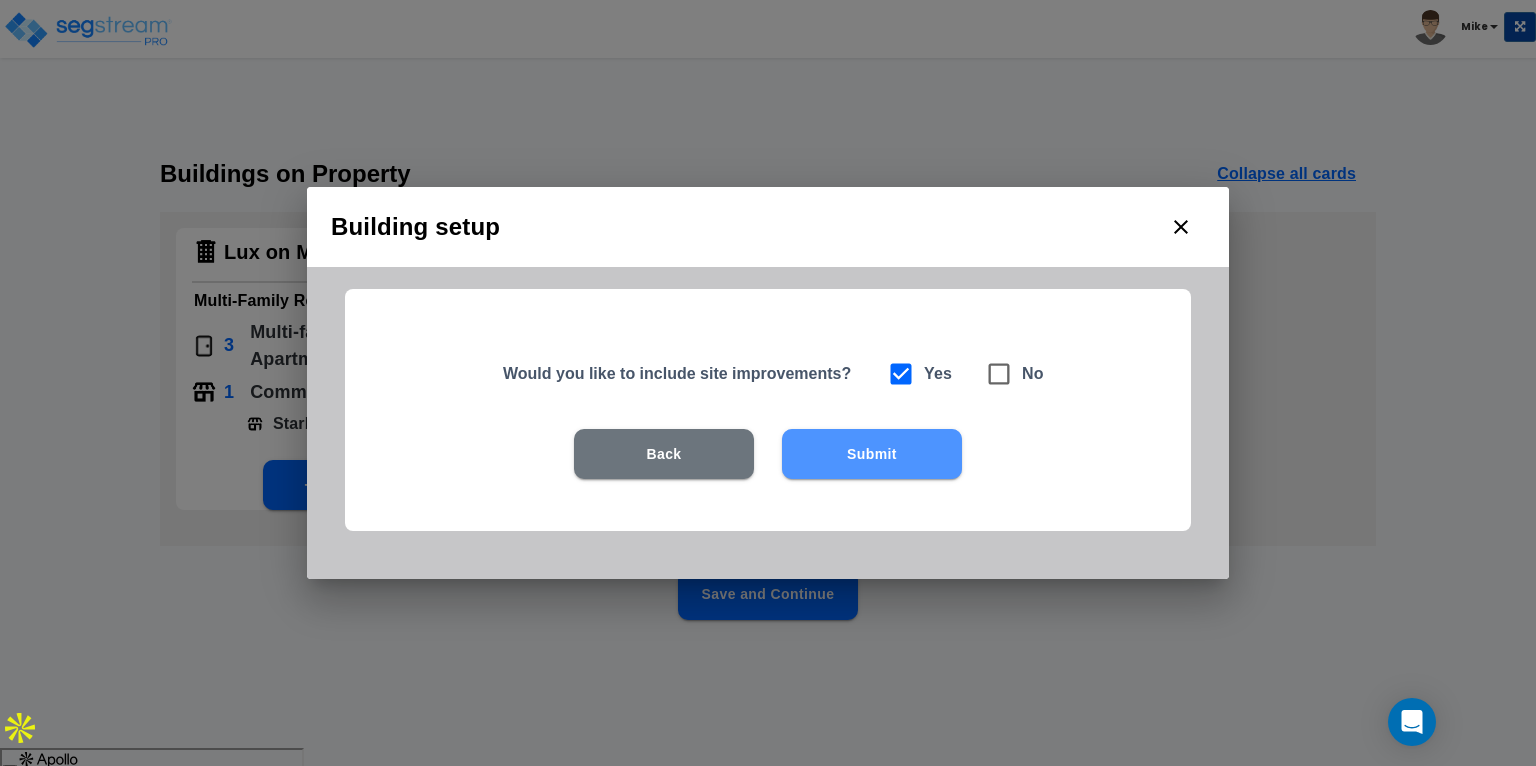 click on "Submit" at bounding box center (872, 454) 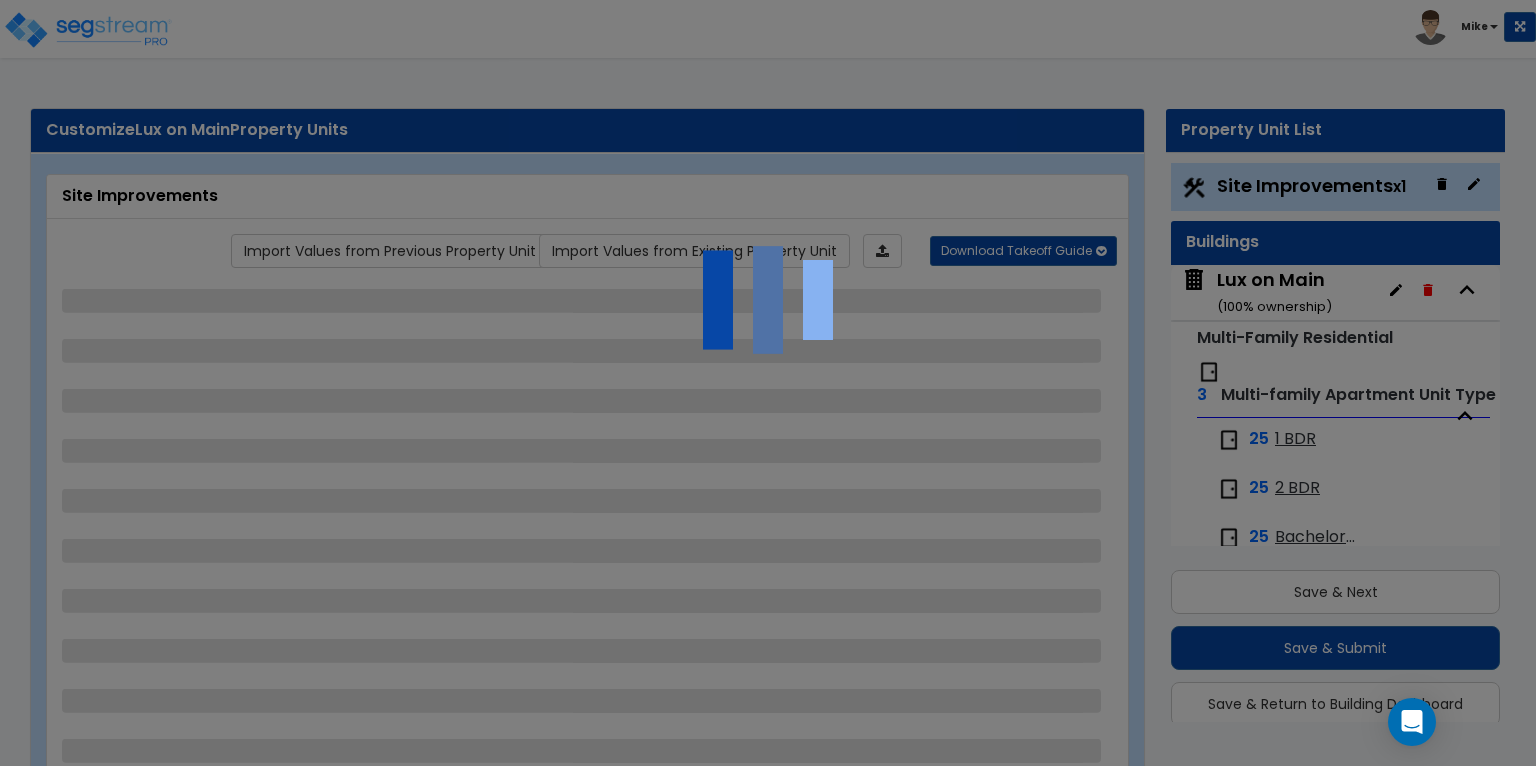 scroll, scrollTop: 53, scrollLeft: 0, axis: vertical 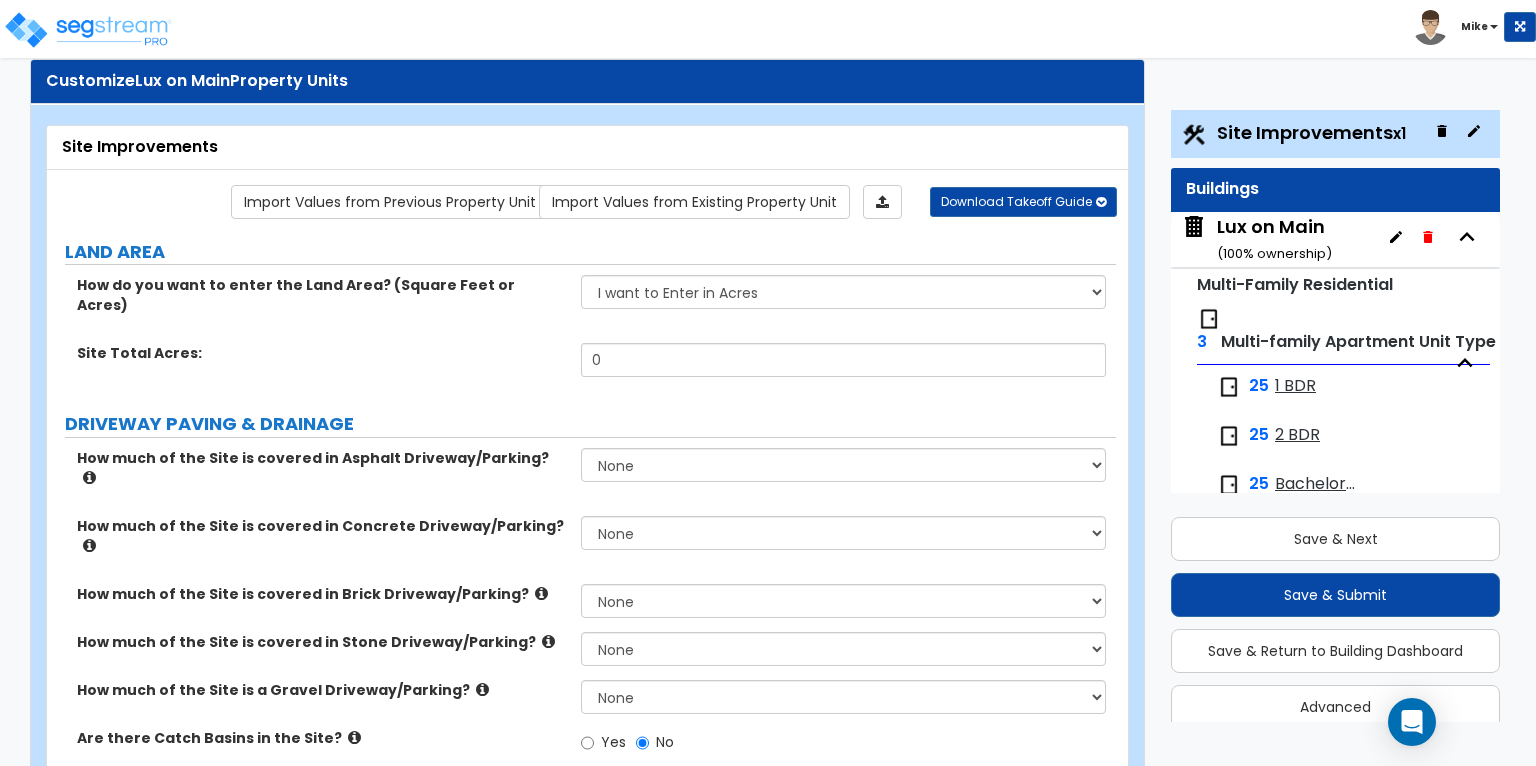 click on "Lux on Main ( 100 % ownership)" at bounding box center (1274, 239) 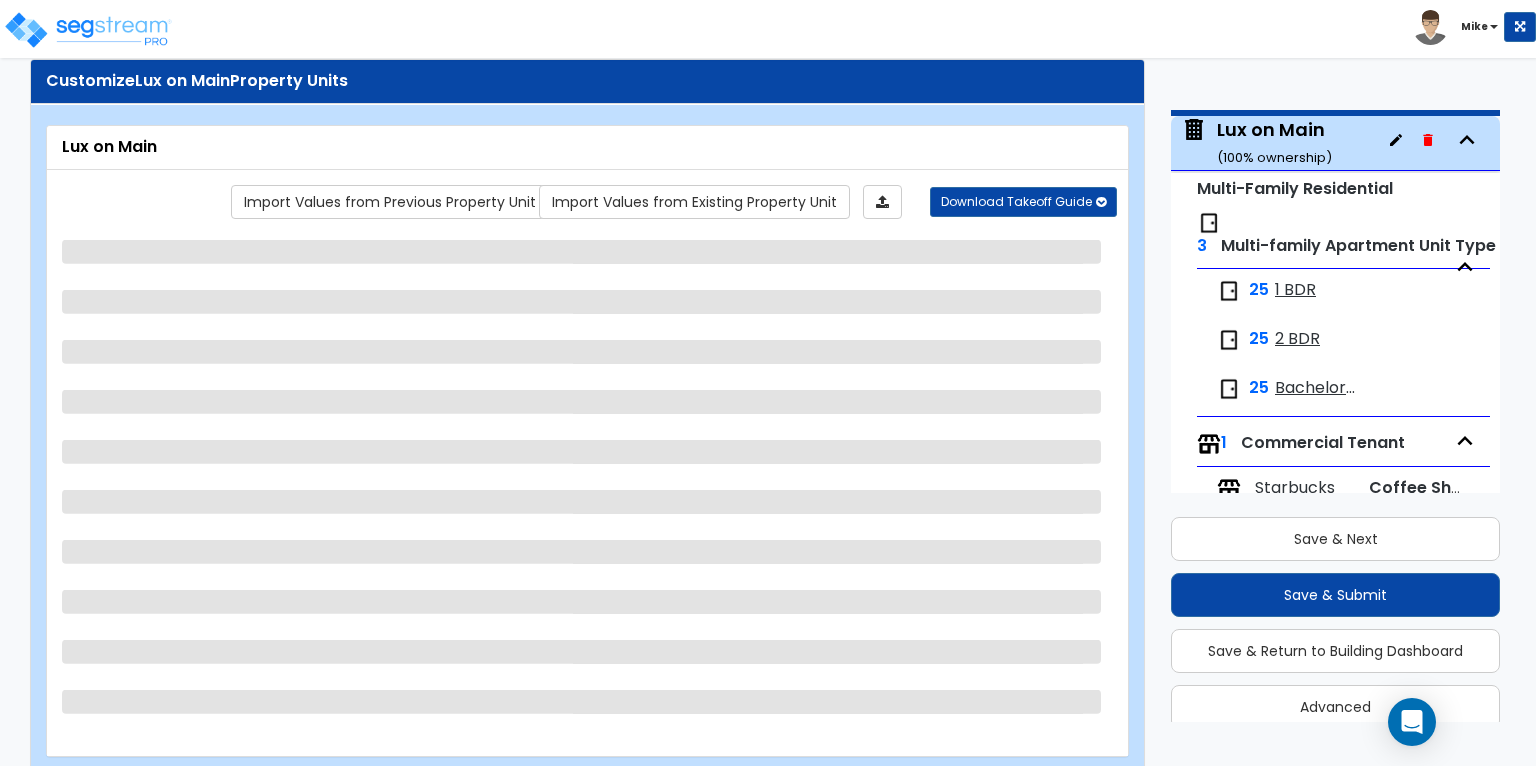 scroll, scrollTop: 128, scrollLeft: 0, axis: vertical 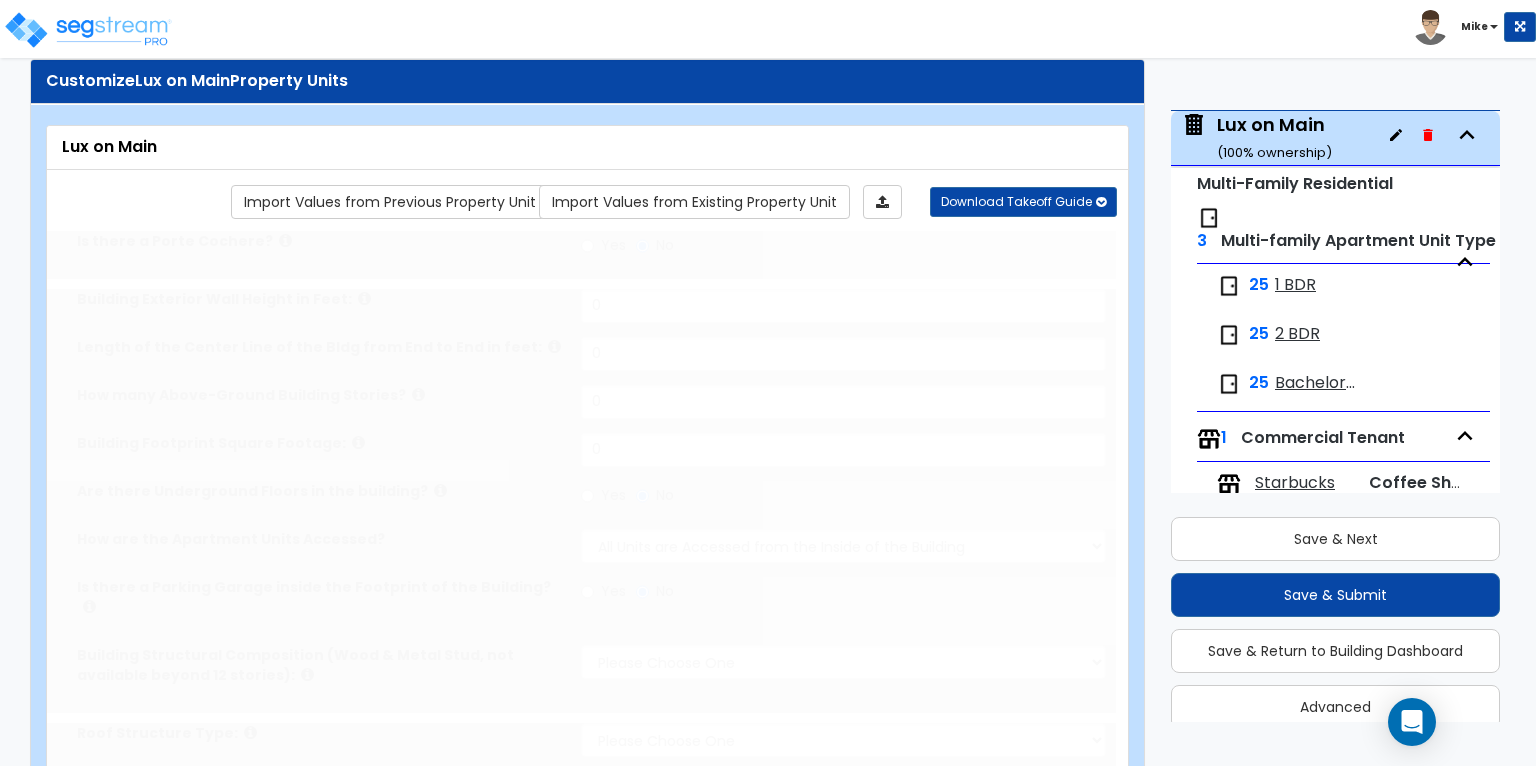 type on "1" 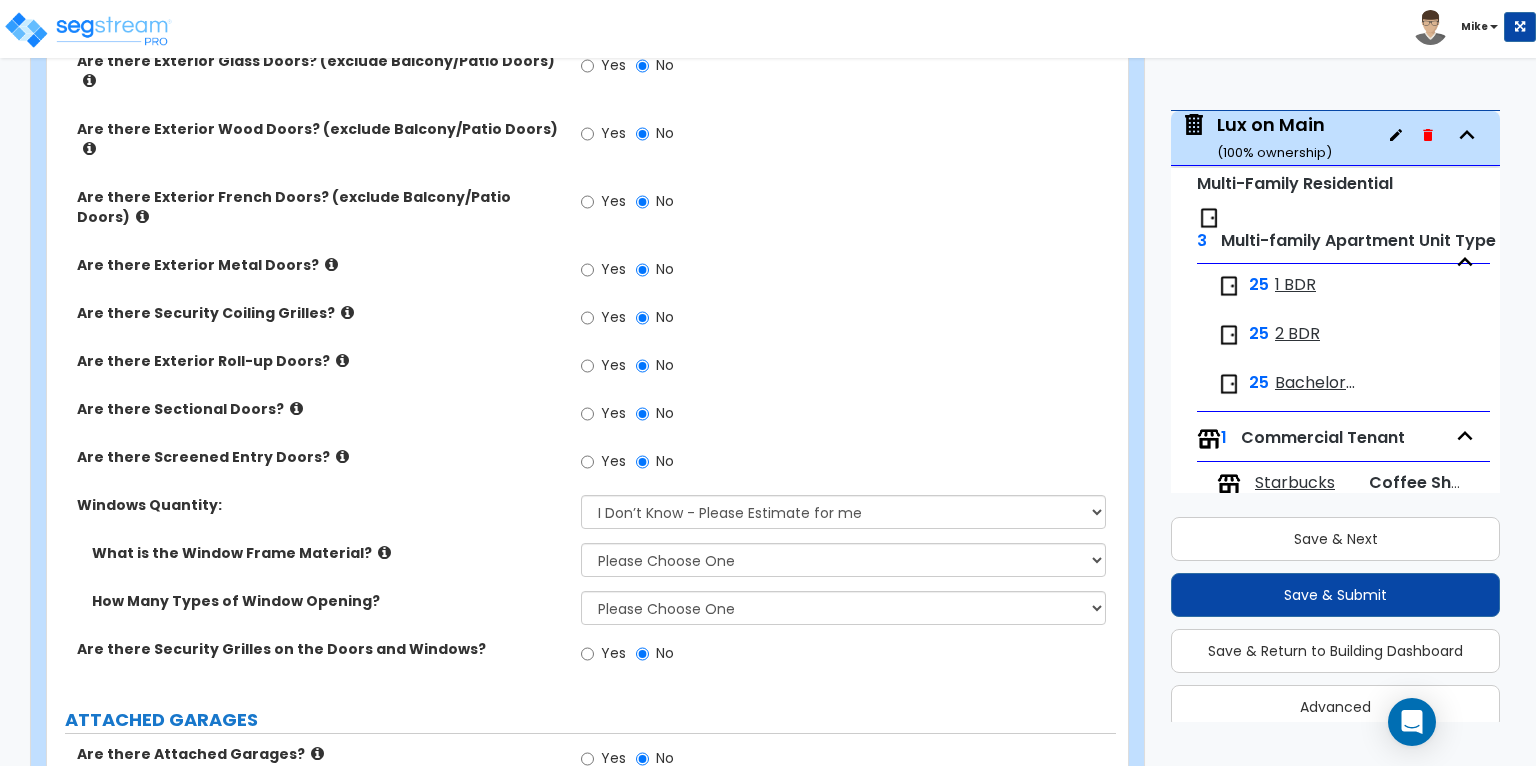 scroll, scrollTop: 1423, scrollLeft: 0, axis: vertical 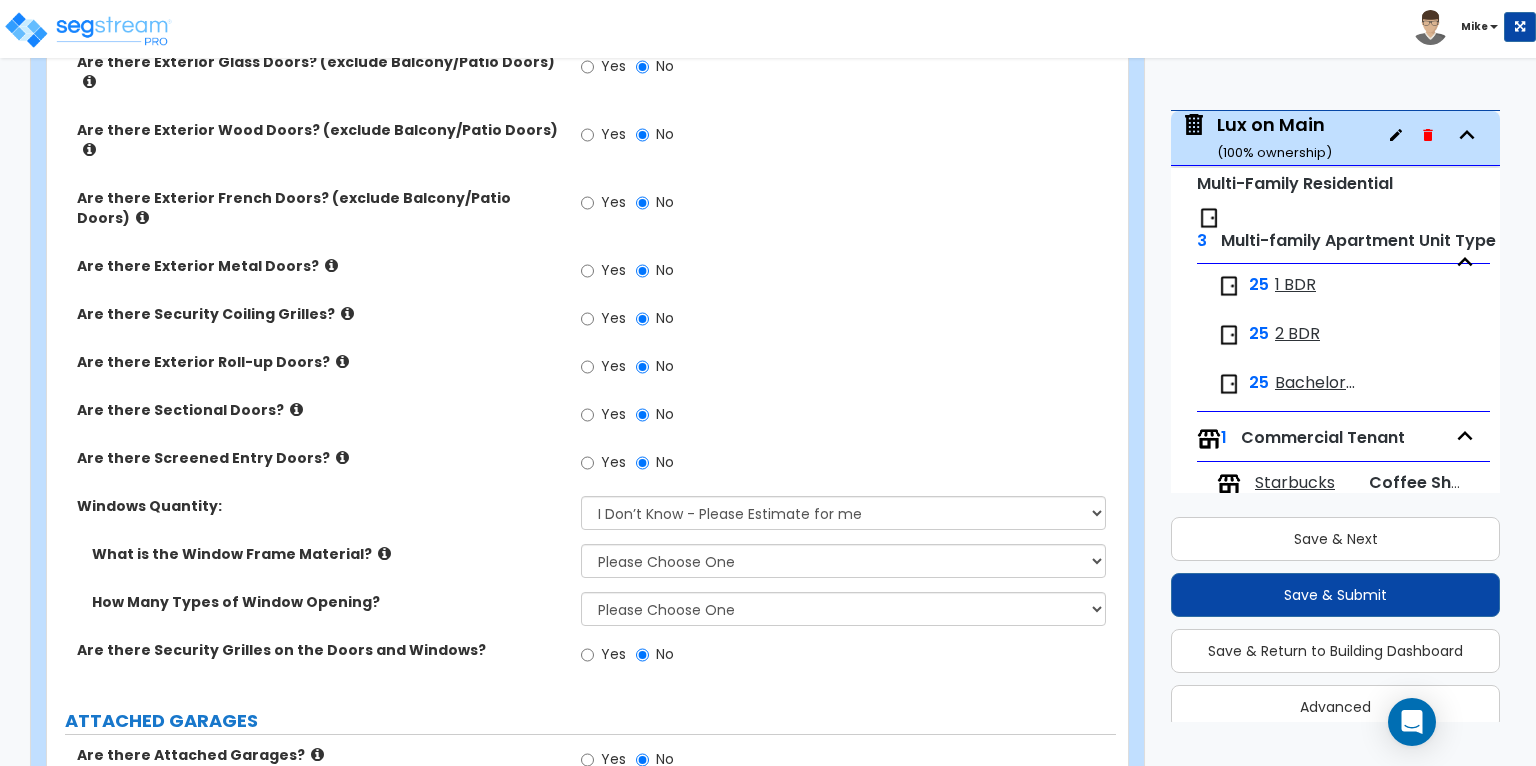 click at bounding box center [342, 457] 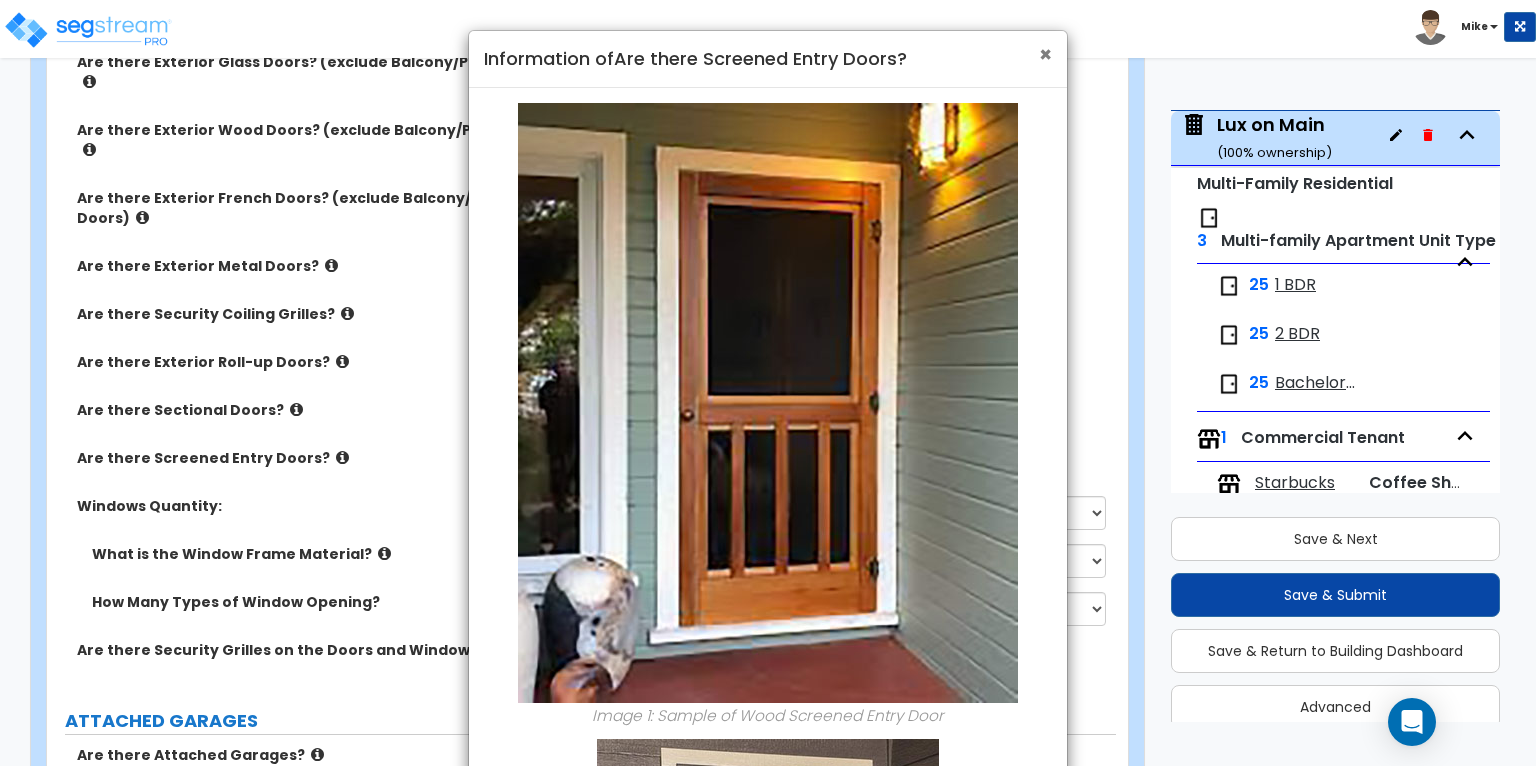 click on "×" at bounding box center (1045, 54) 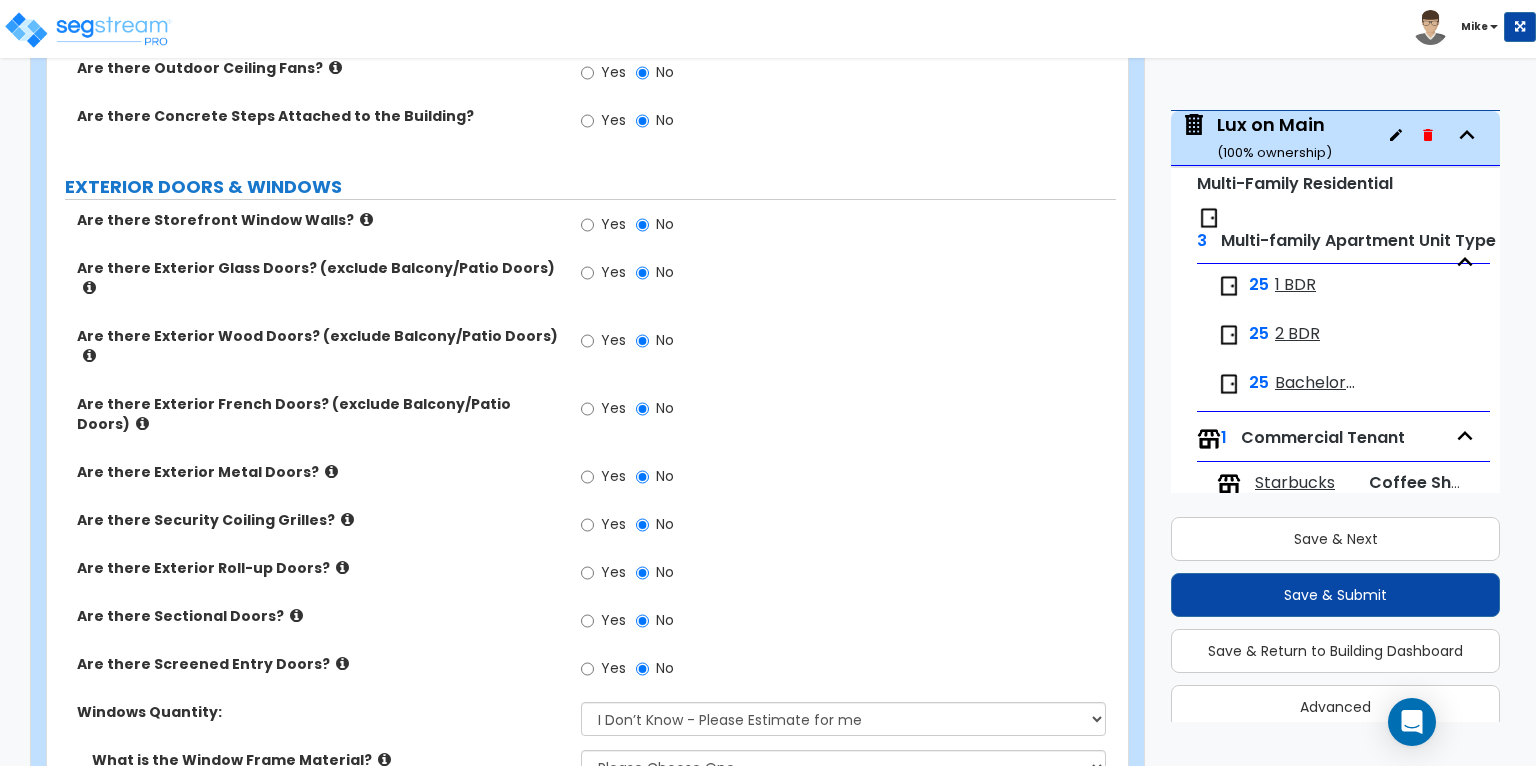 scroll, scrollTop: 1202, scrollLeft: 0, axis: vertical 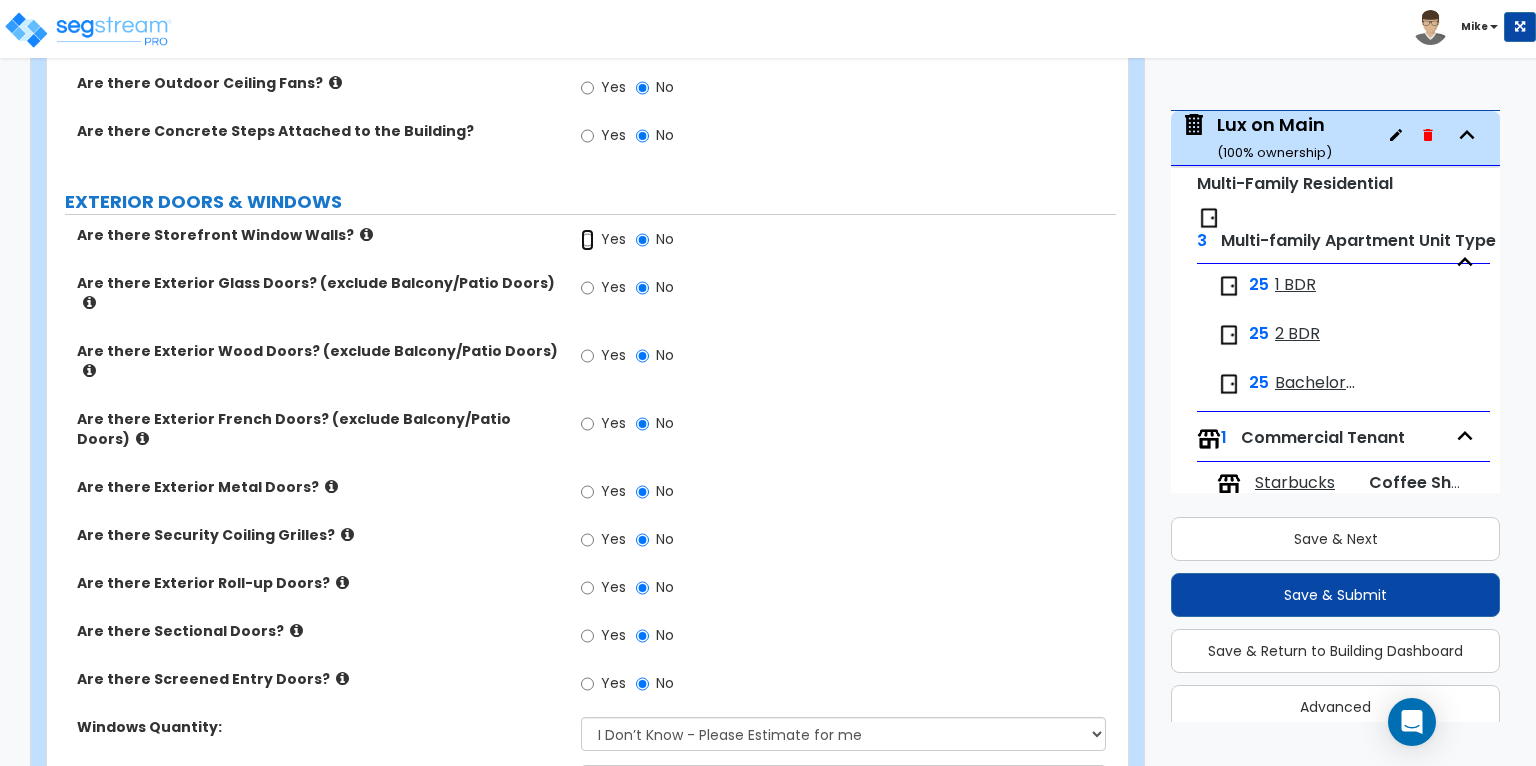 click on "Yes" at bounding box center [587, 240] 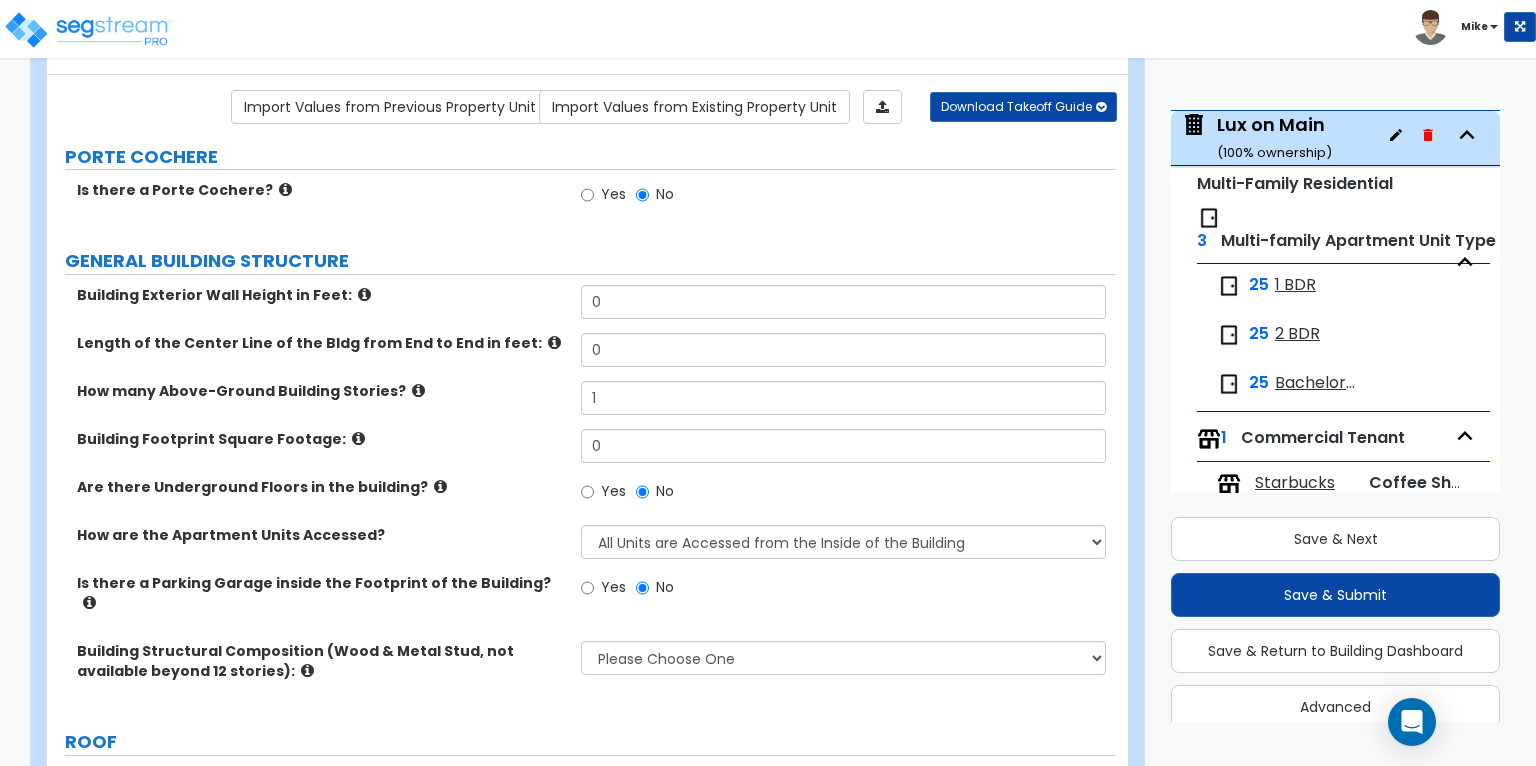 scroll, scrollTop: 147, scrollLeft: 0, axis: vertical 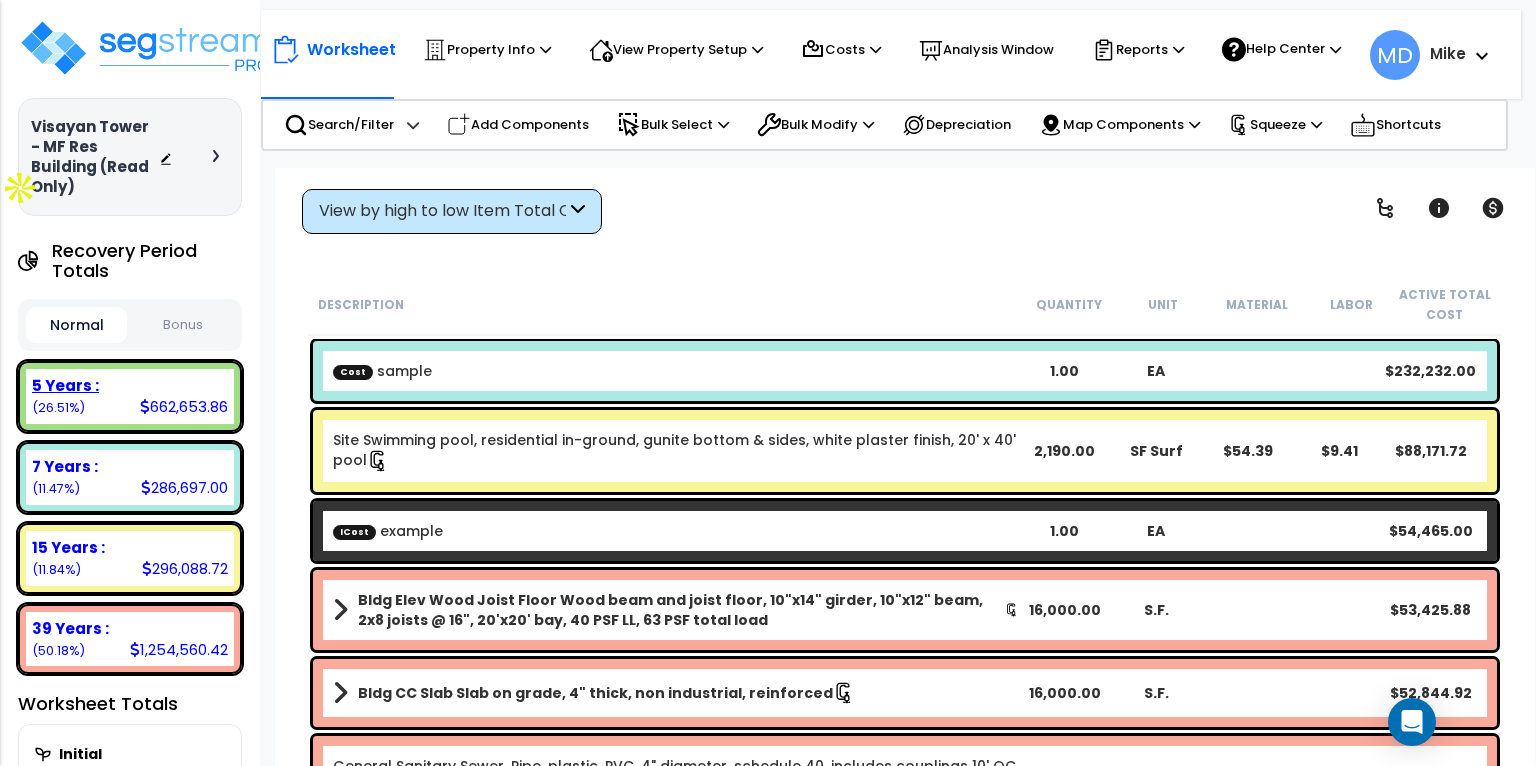 click on "5 Years :
662,653.86
(26.51%)" at bounding box center (130, 396) 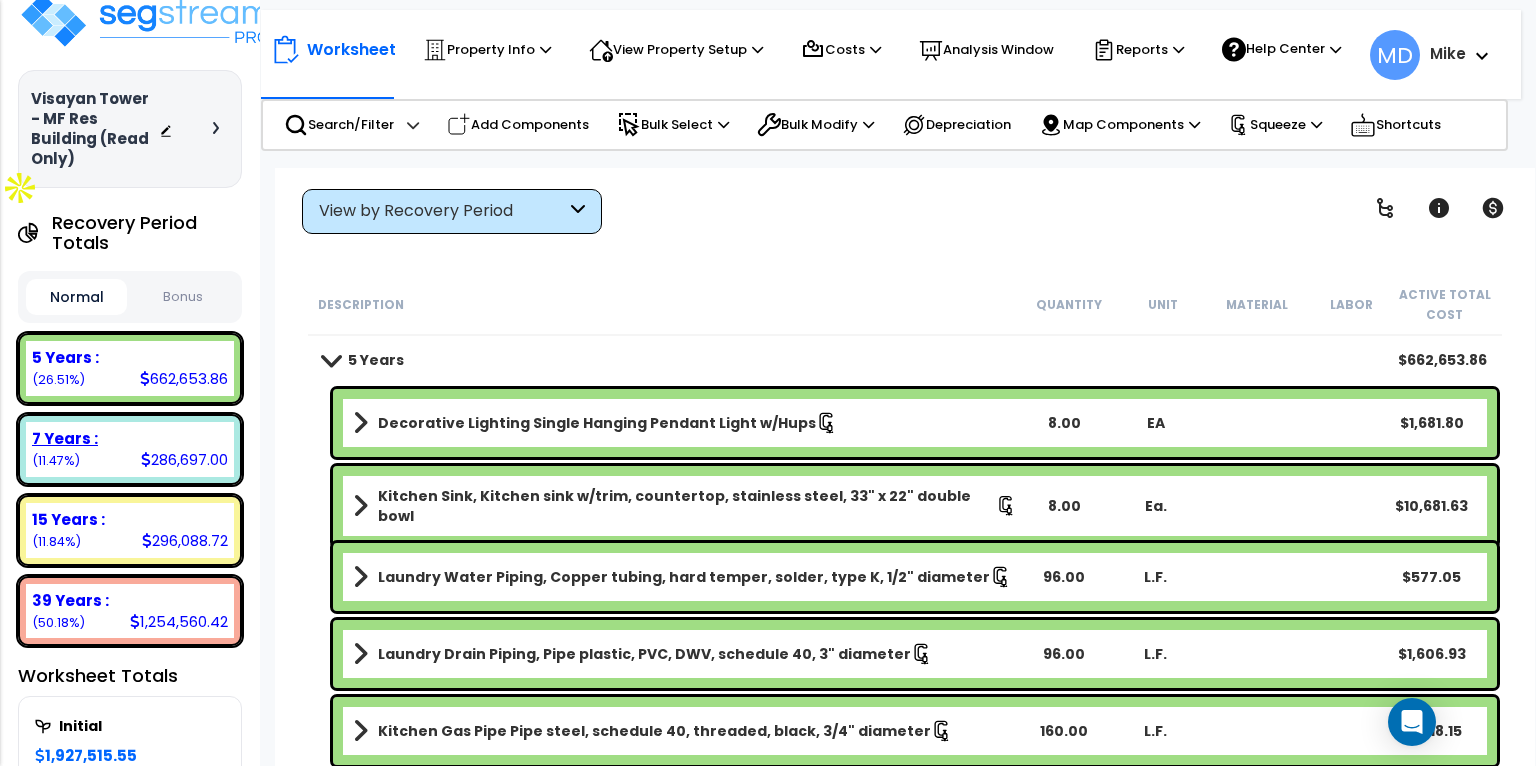 scroll, scrollTop: 41, scrollLeft: 0, axis: vertical 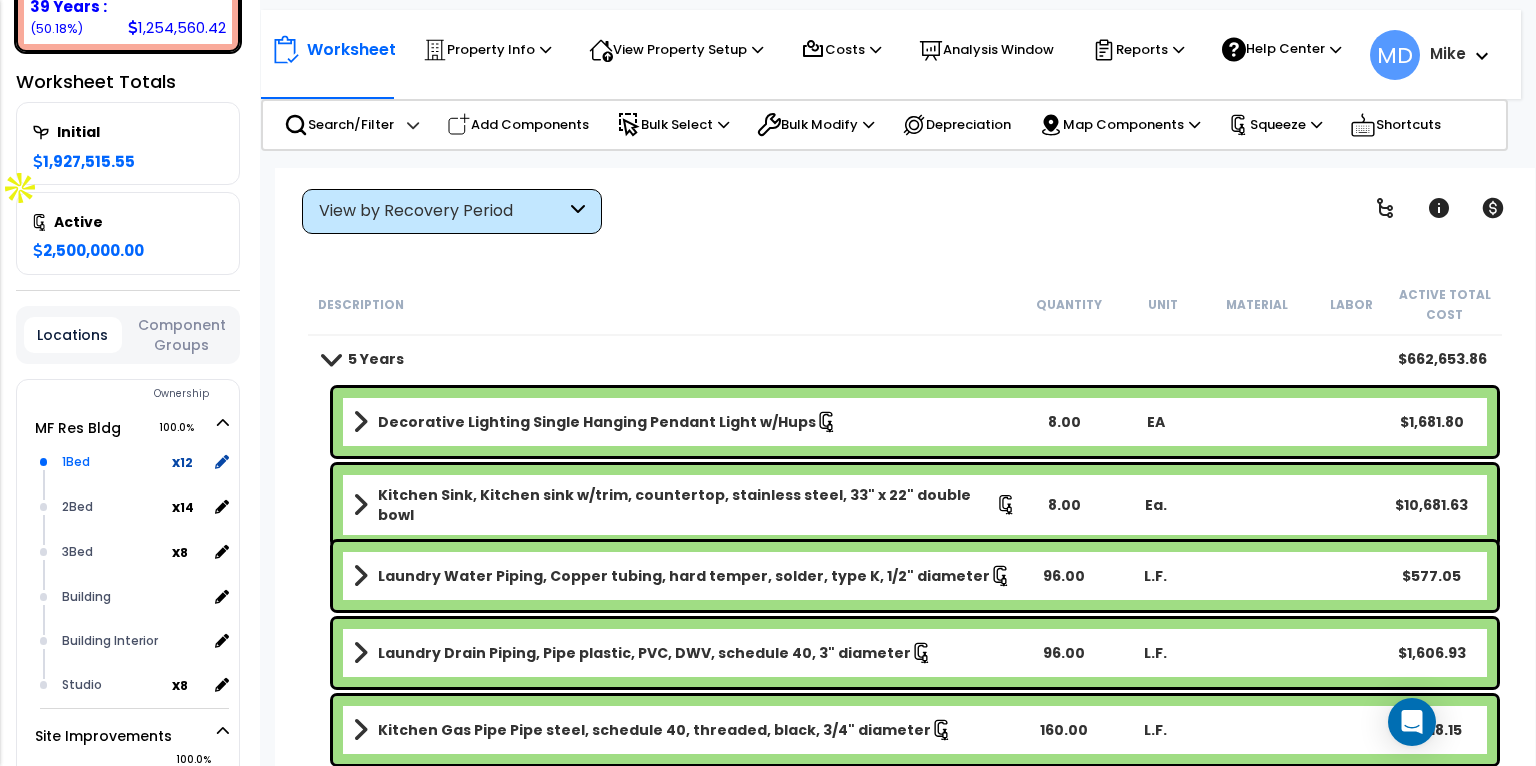 click on "1Bed" at bounding box center [114, 462] 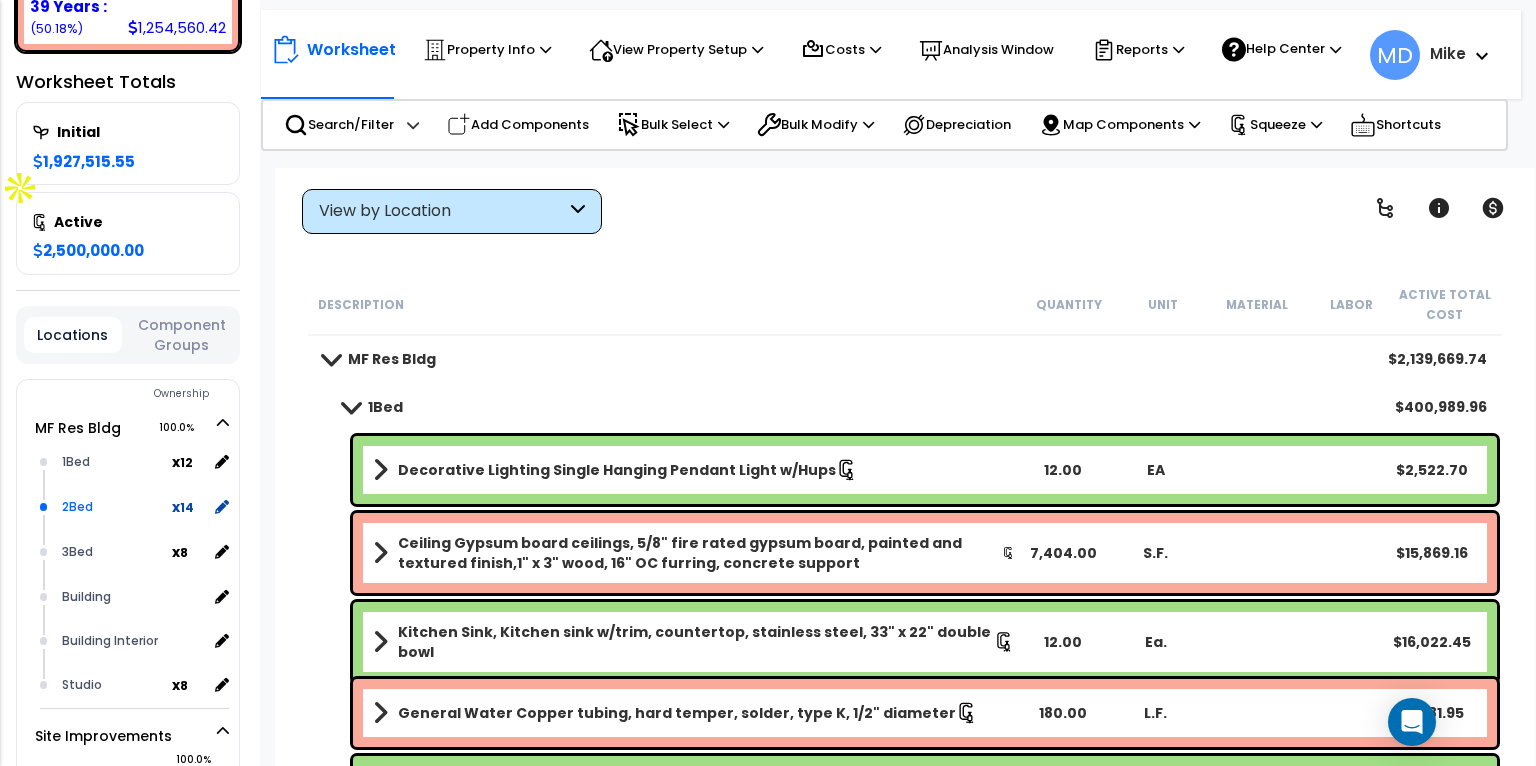 click on "2Bed" at bounding box center [114, 507] 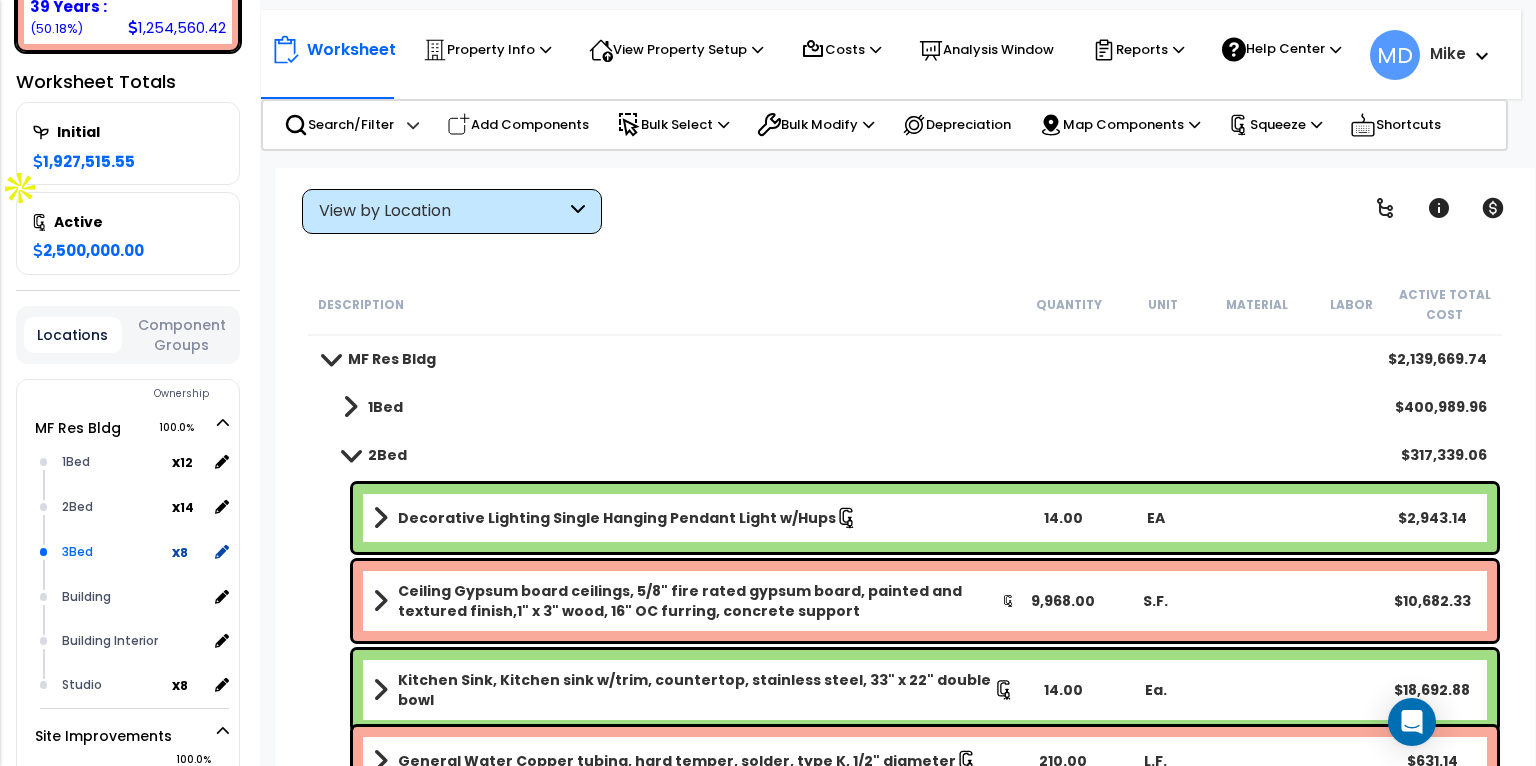 click on "3Bed" at bounding box center (114, 552) 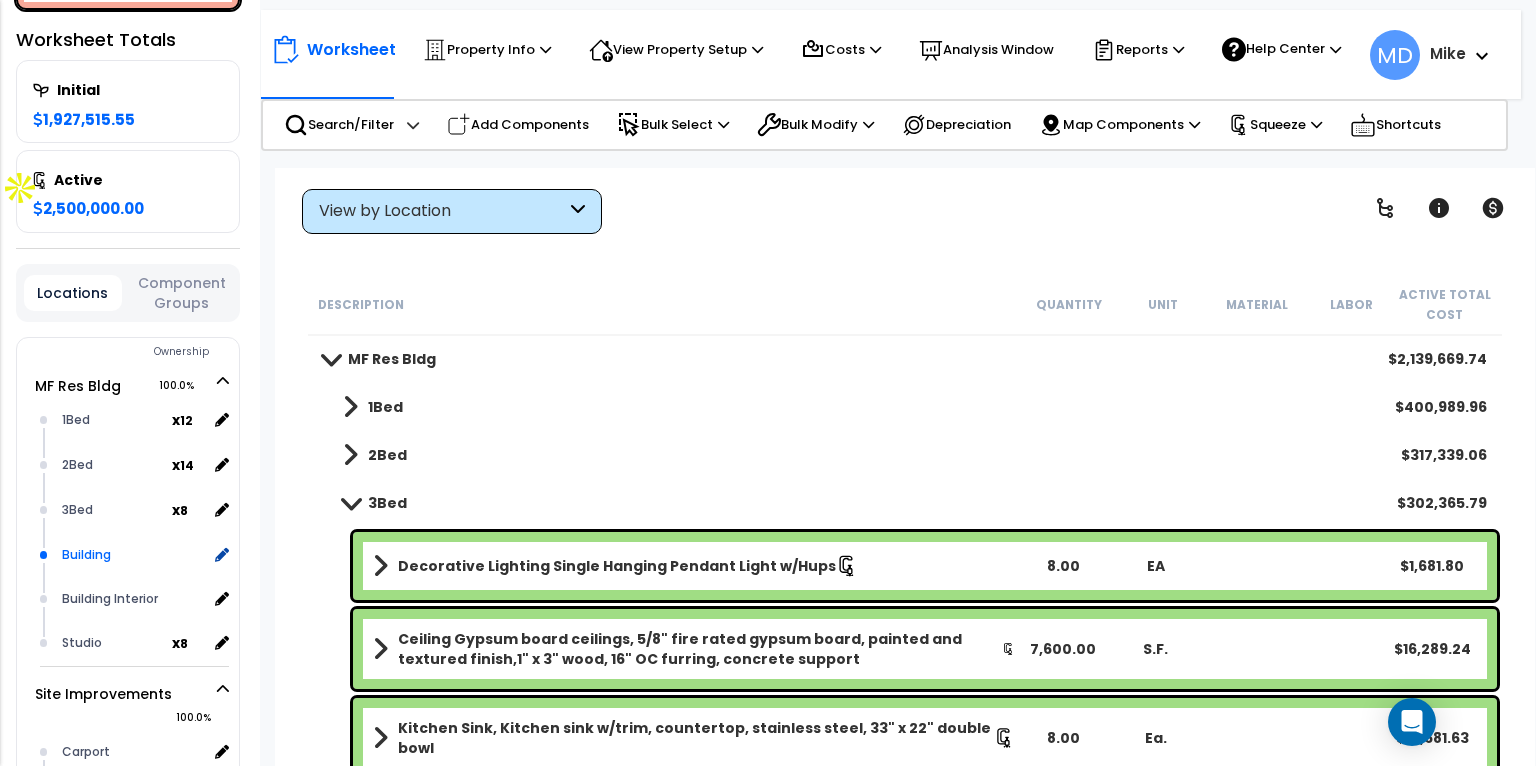 scroll, scrollTop: 668, scrollLeft: 2, axis: both 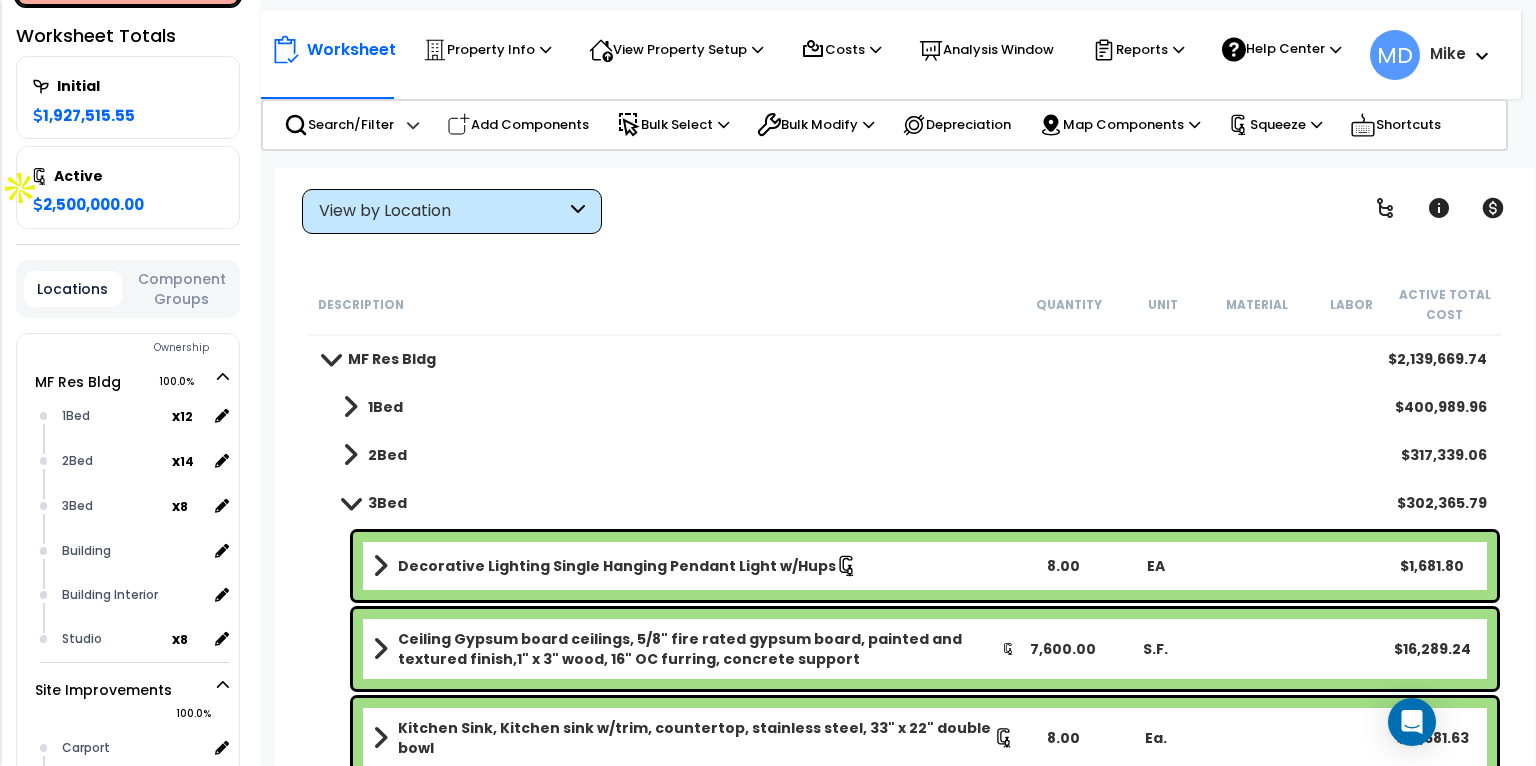 click on "View by Location" at bounding box center (442, 211) 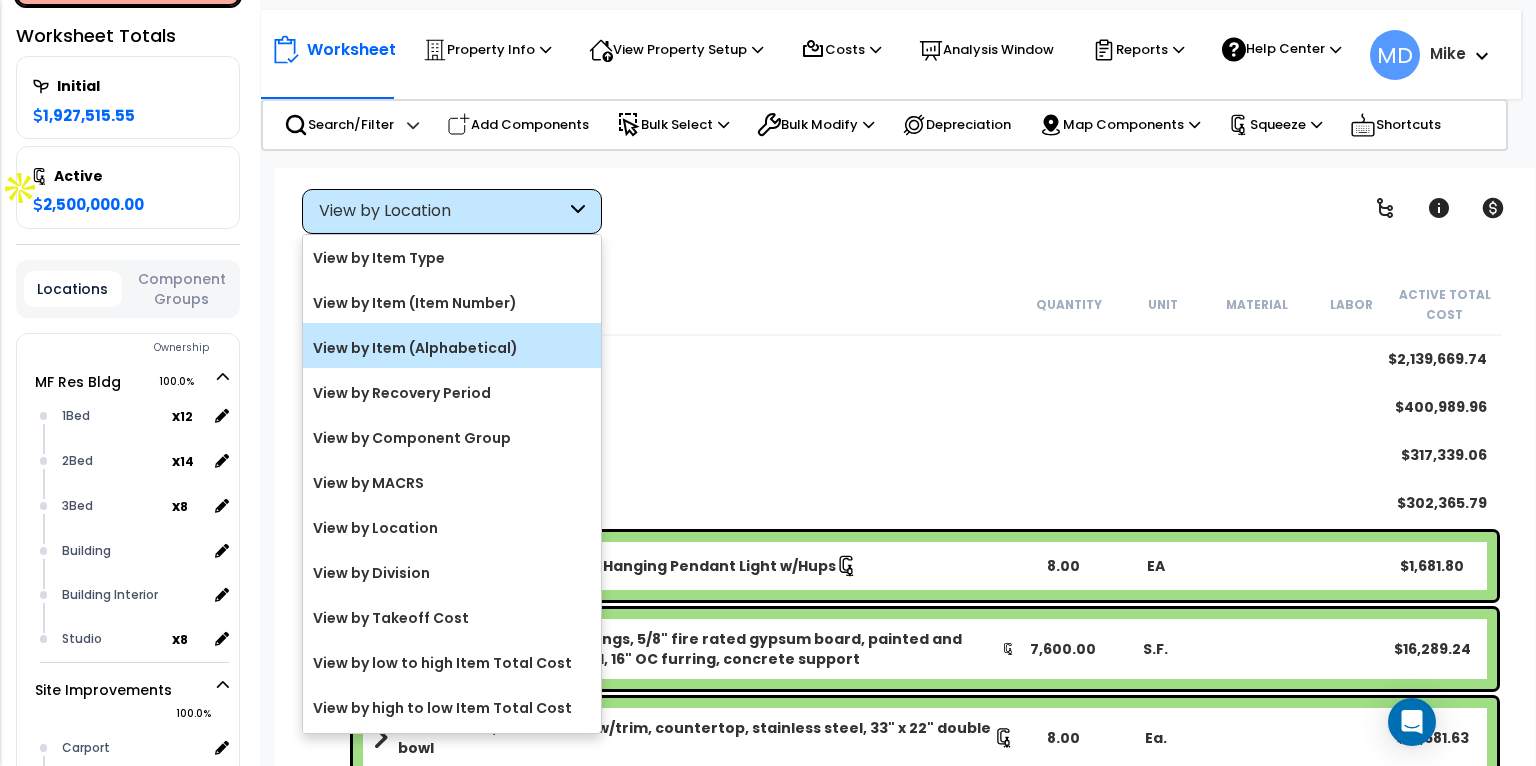 scroll, scrollTop: 176, scrollLeft: 0, axis: vertical 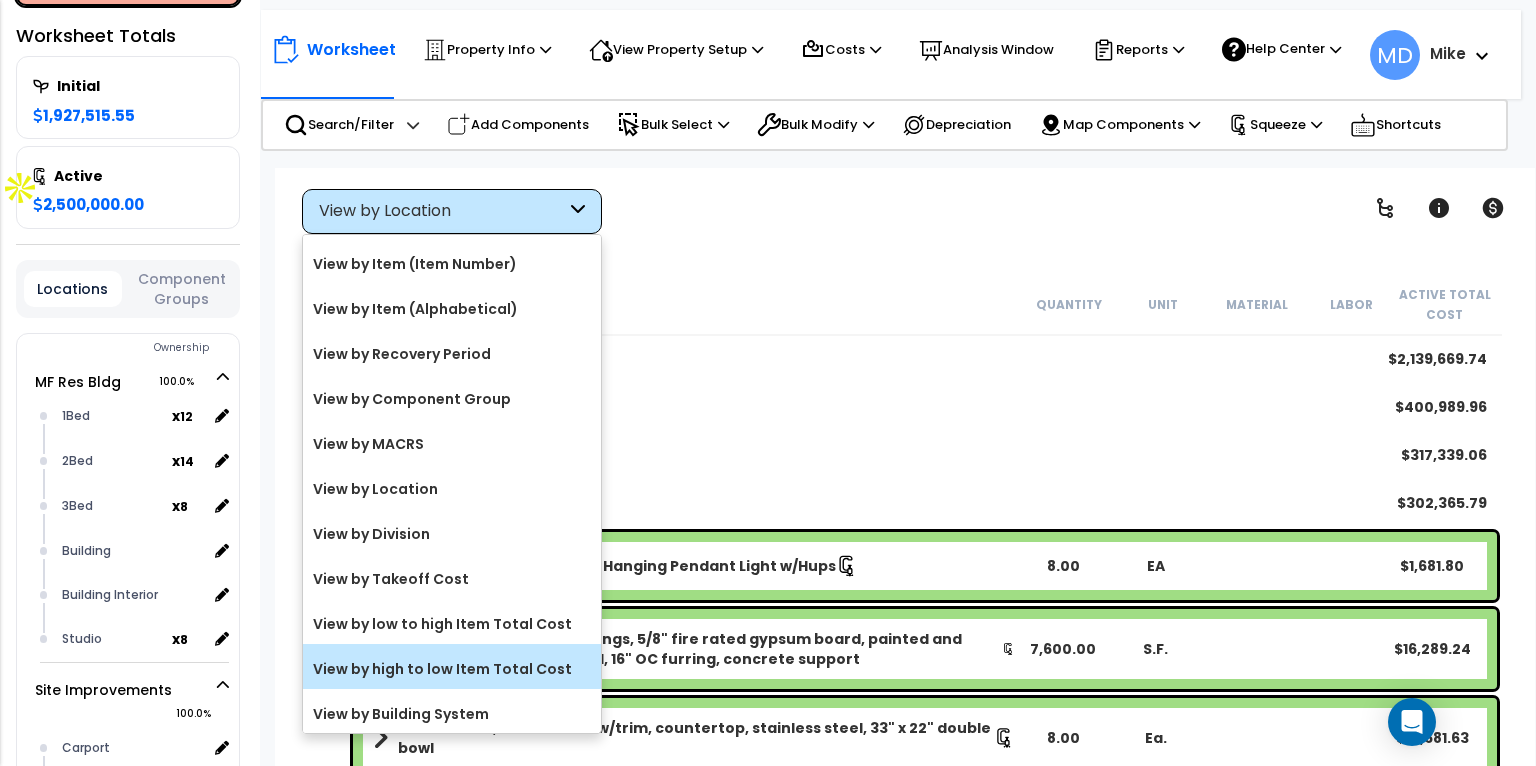 click on "View by high to low Item Total Cost" at bounding box center (452, 669) 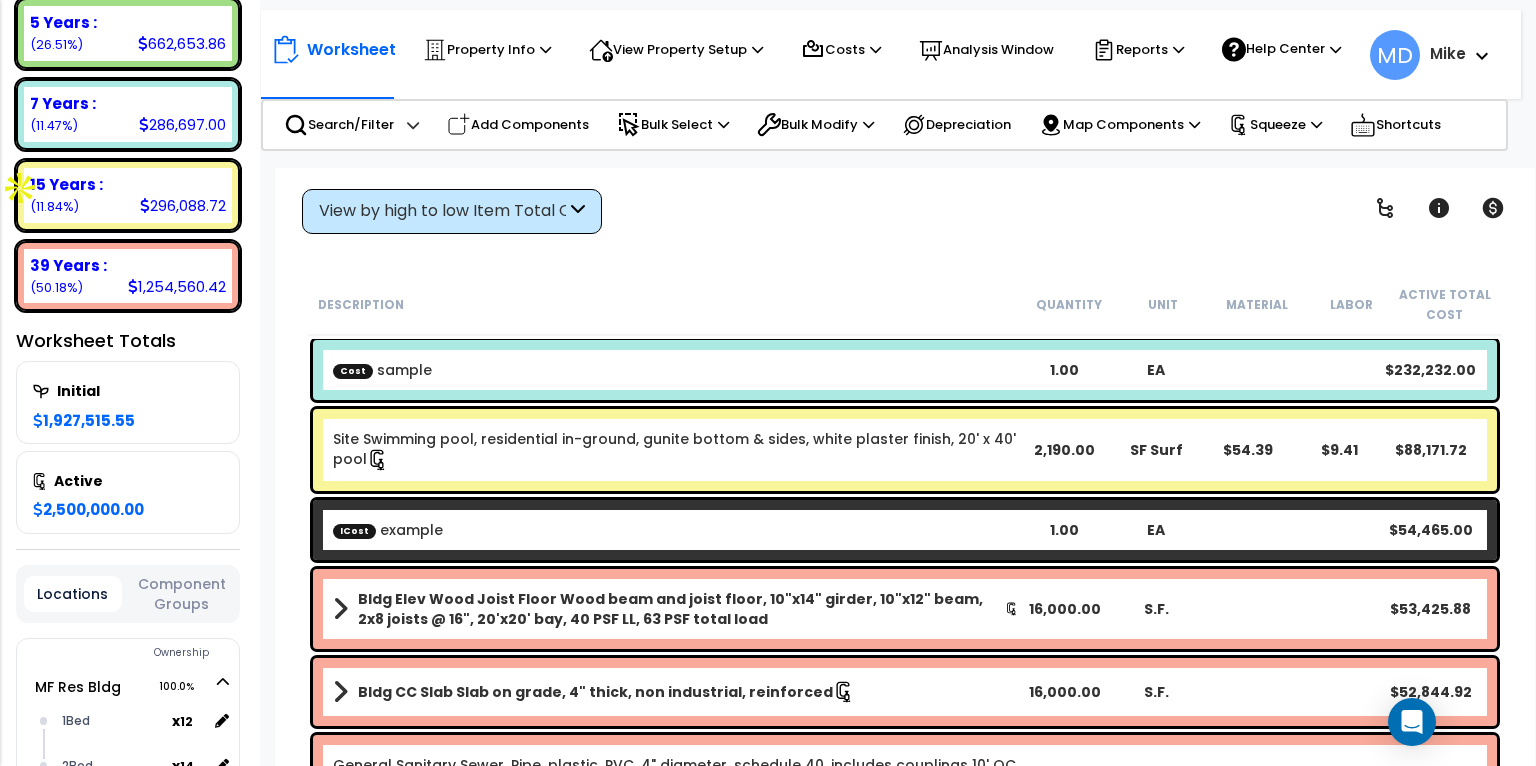 scroll, scrollTop: 362, scrollLeft: 2, axis: both 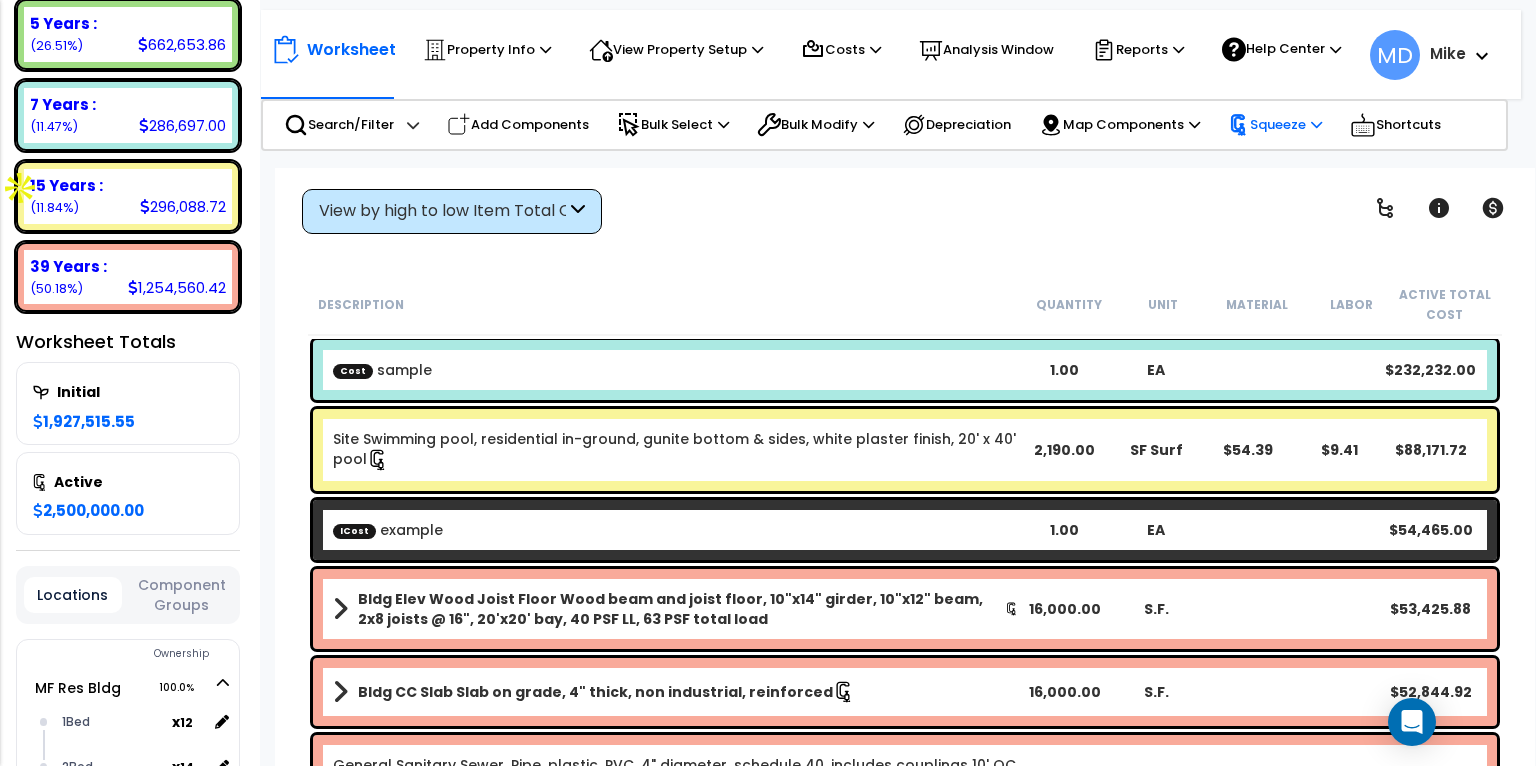 click on "Squeeze" at bounding box center (1275, 125) 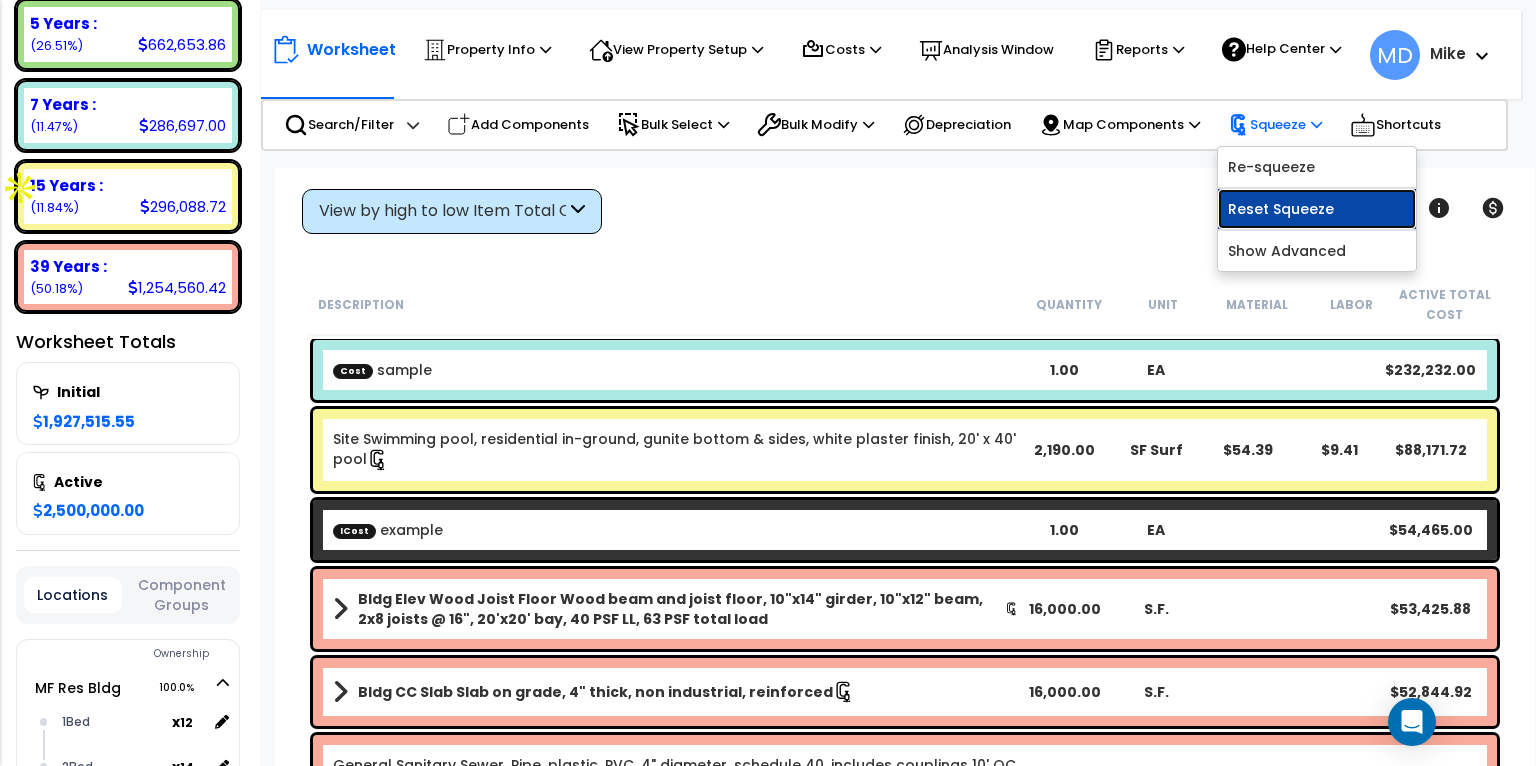 click on "Reset Squeeze" at bounding box center [1317, 209] 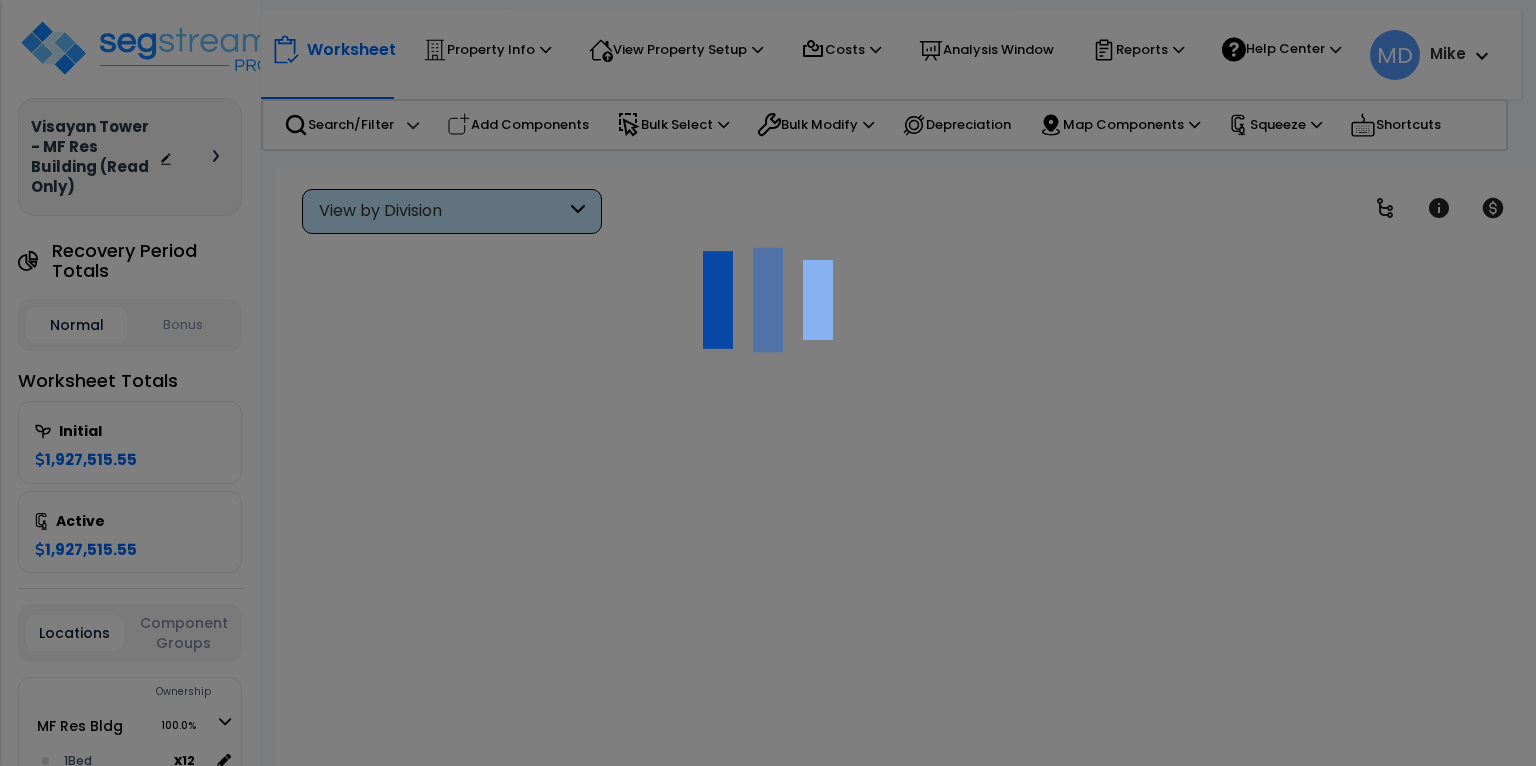 scroll, scrollTop: 0, scrollLeft: 0, axis: both 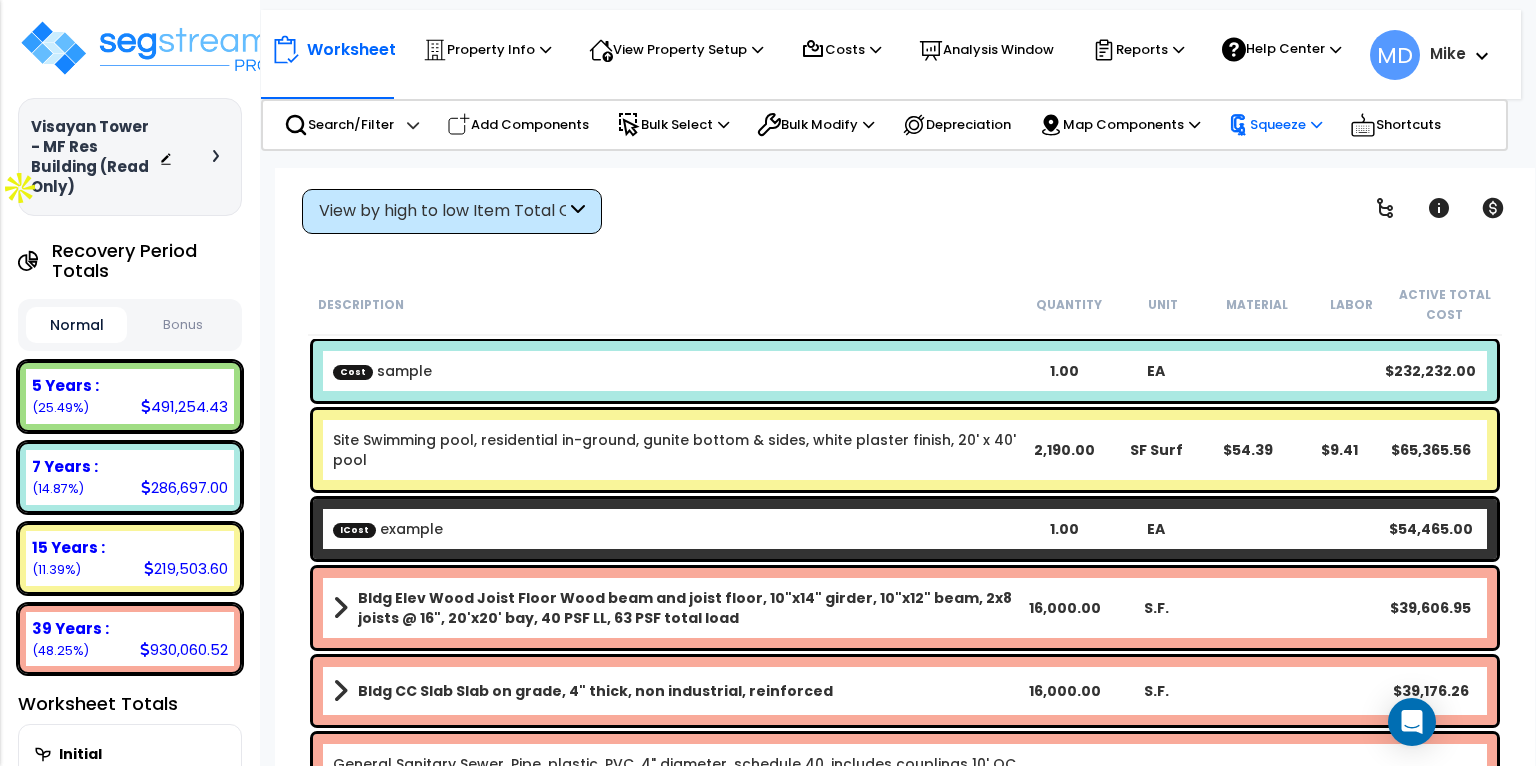 click on "Squeeze" at bounding box center [1275, 125] 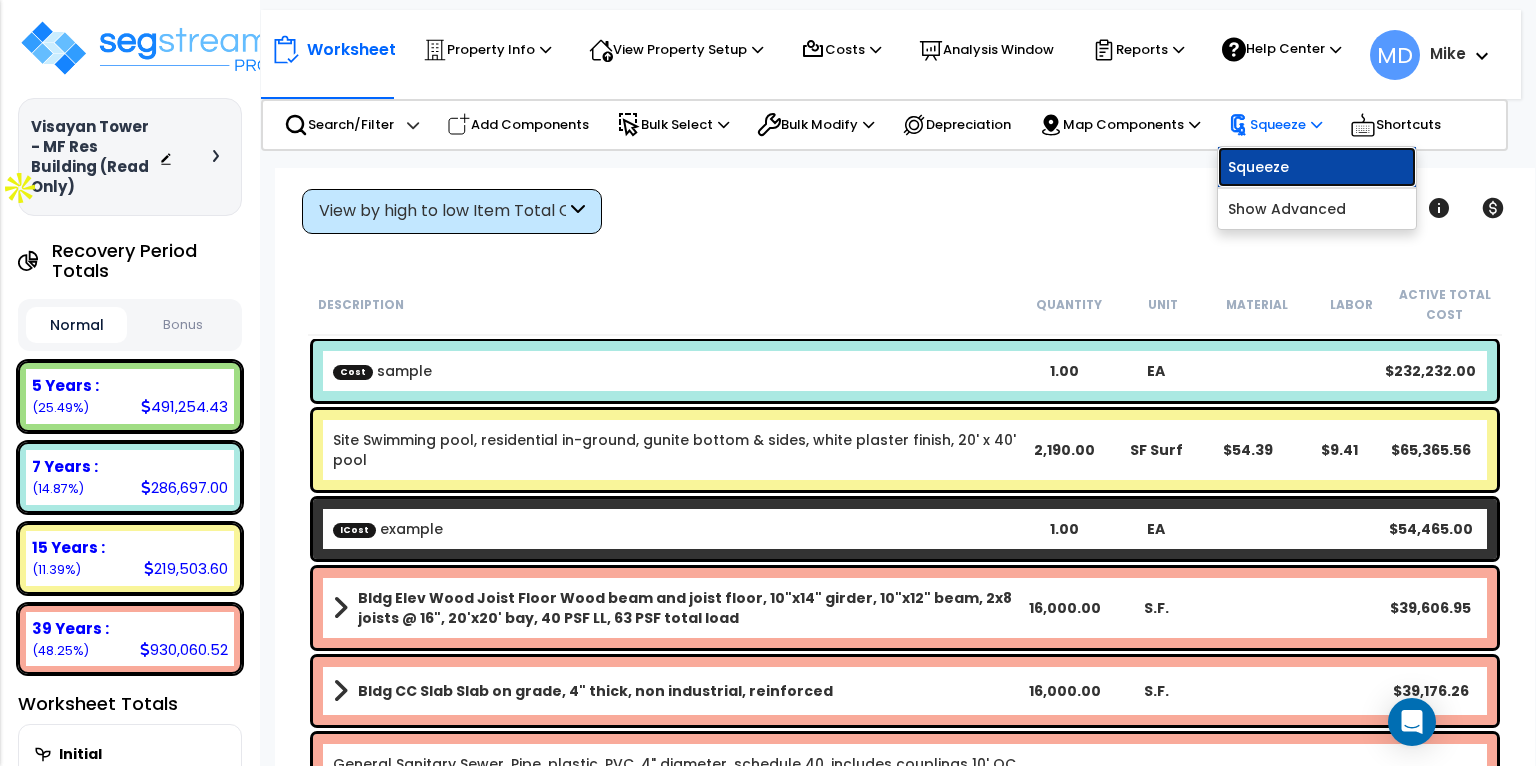 click on "Squeeze" at bounding box center (1317, 167) 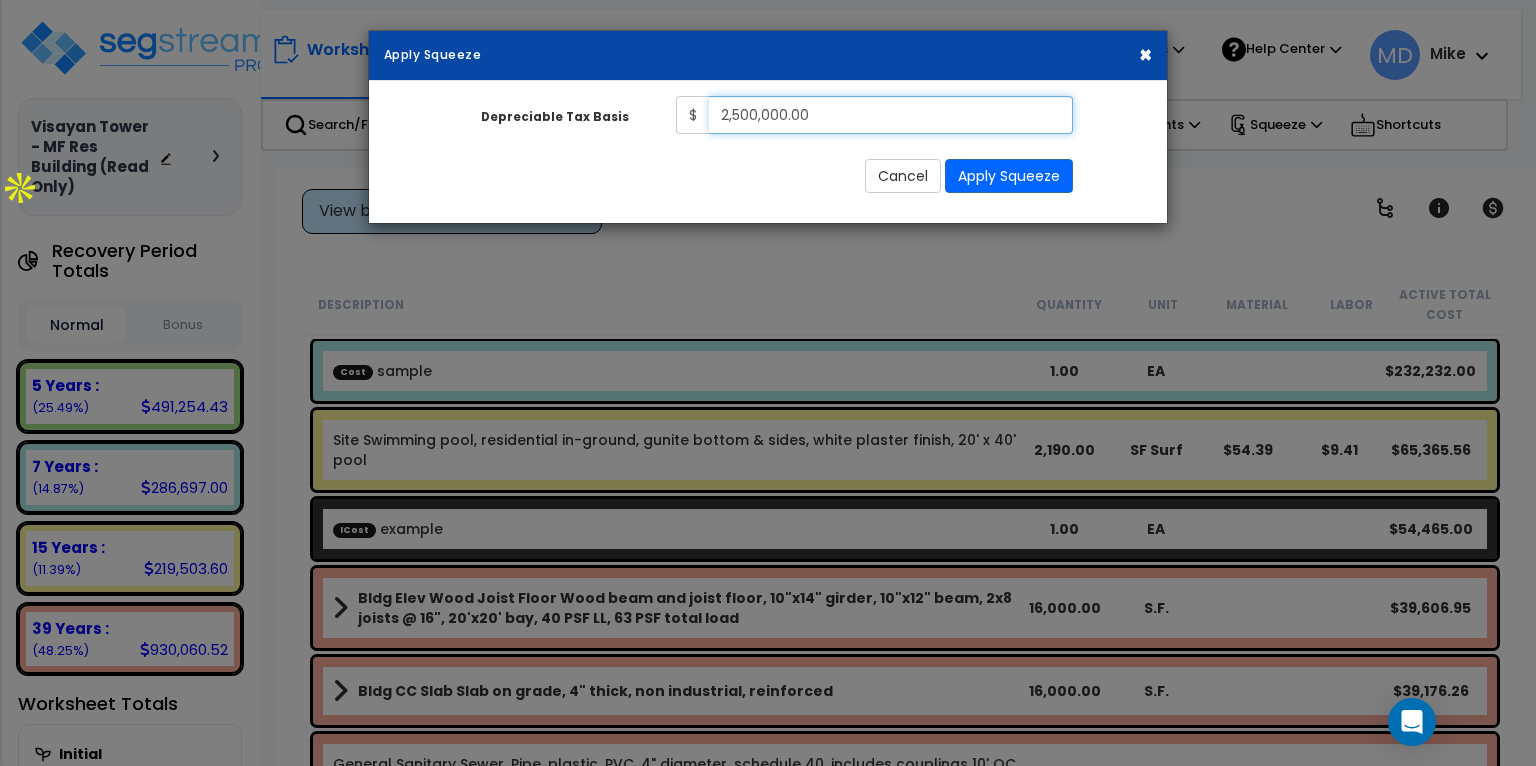 click on "2,500,000.00" at bounding box center [891, 115] 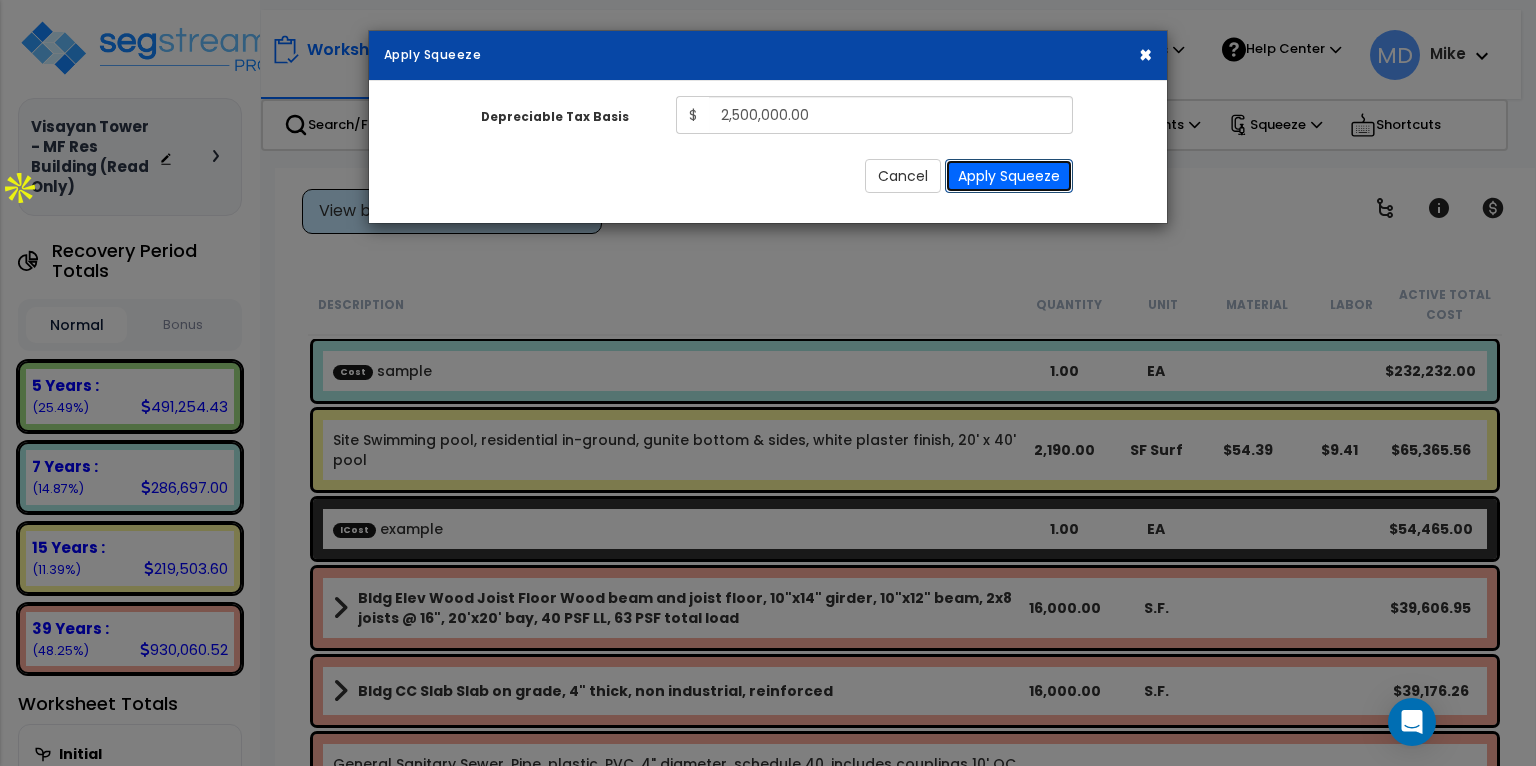 click on "Apply Squeeze" at bounding box center [1009, 176] 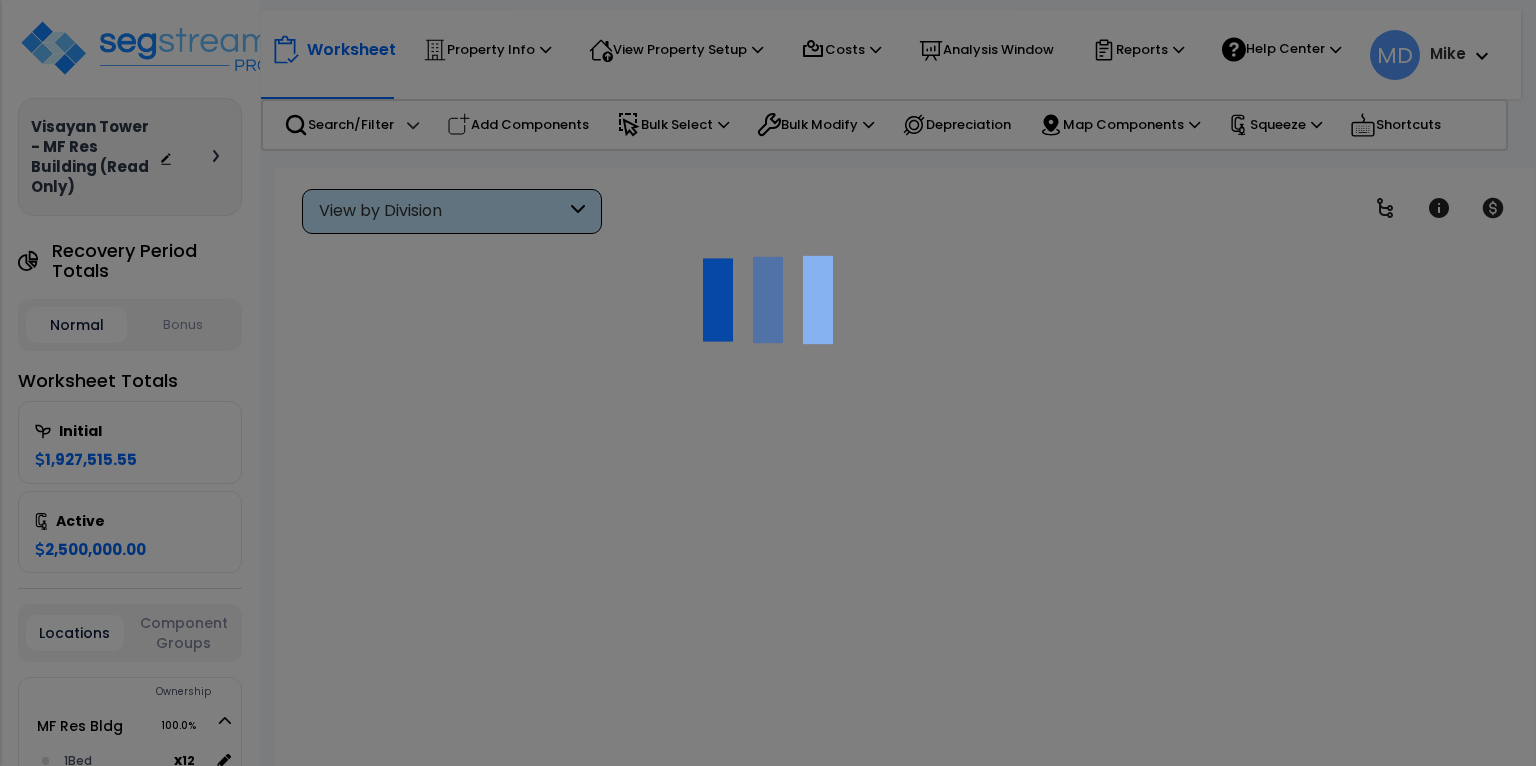 scroll, scrollTop: 0, scrollLeft: 0, axis: both 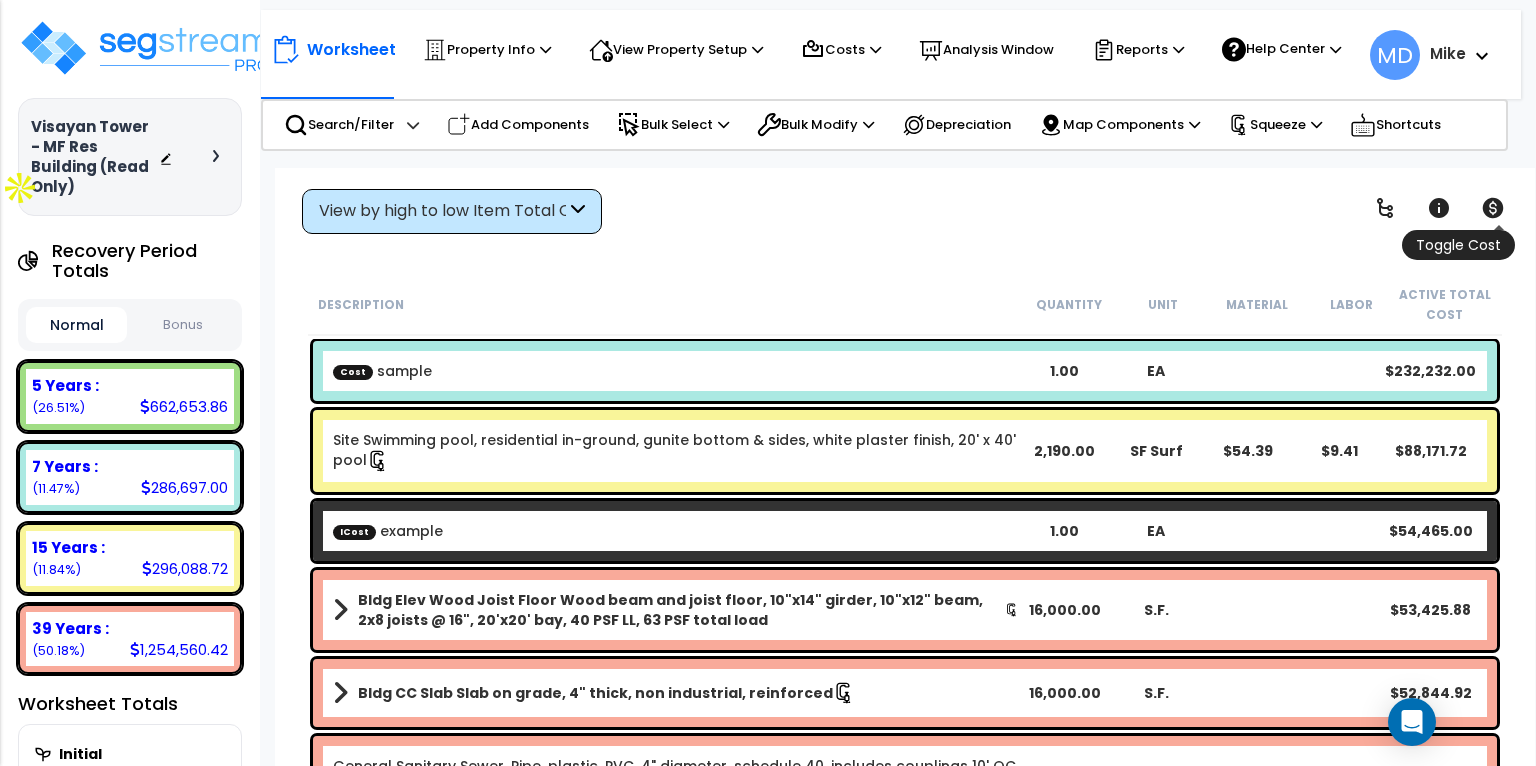 click 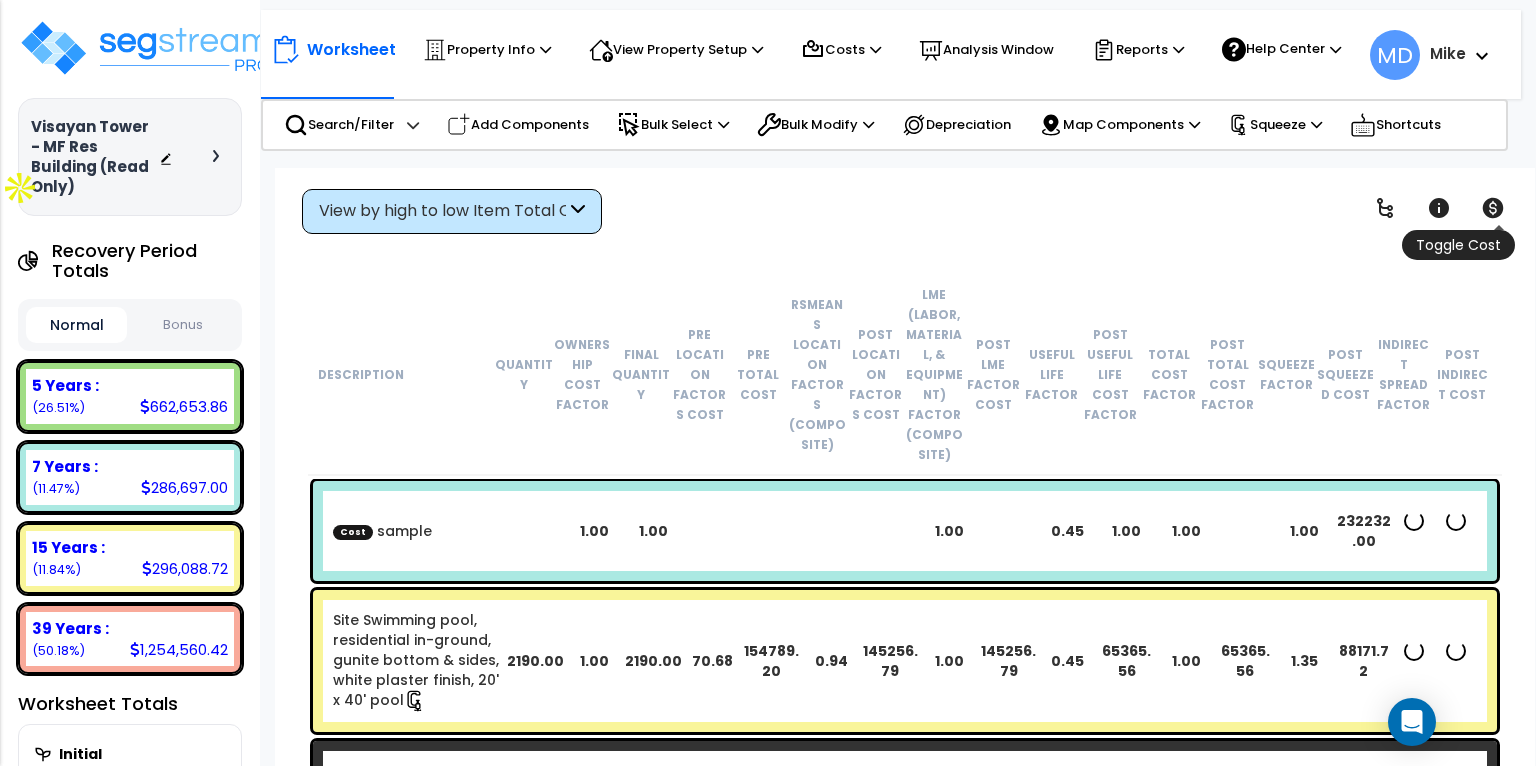 click 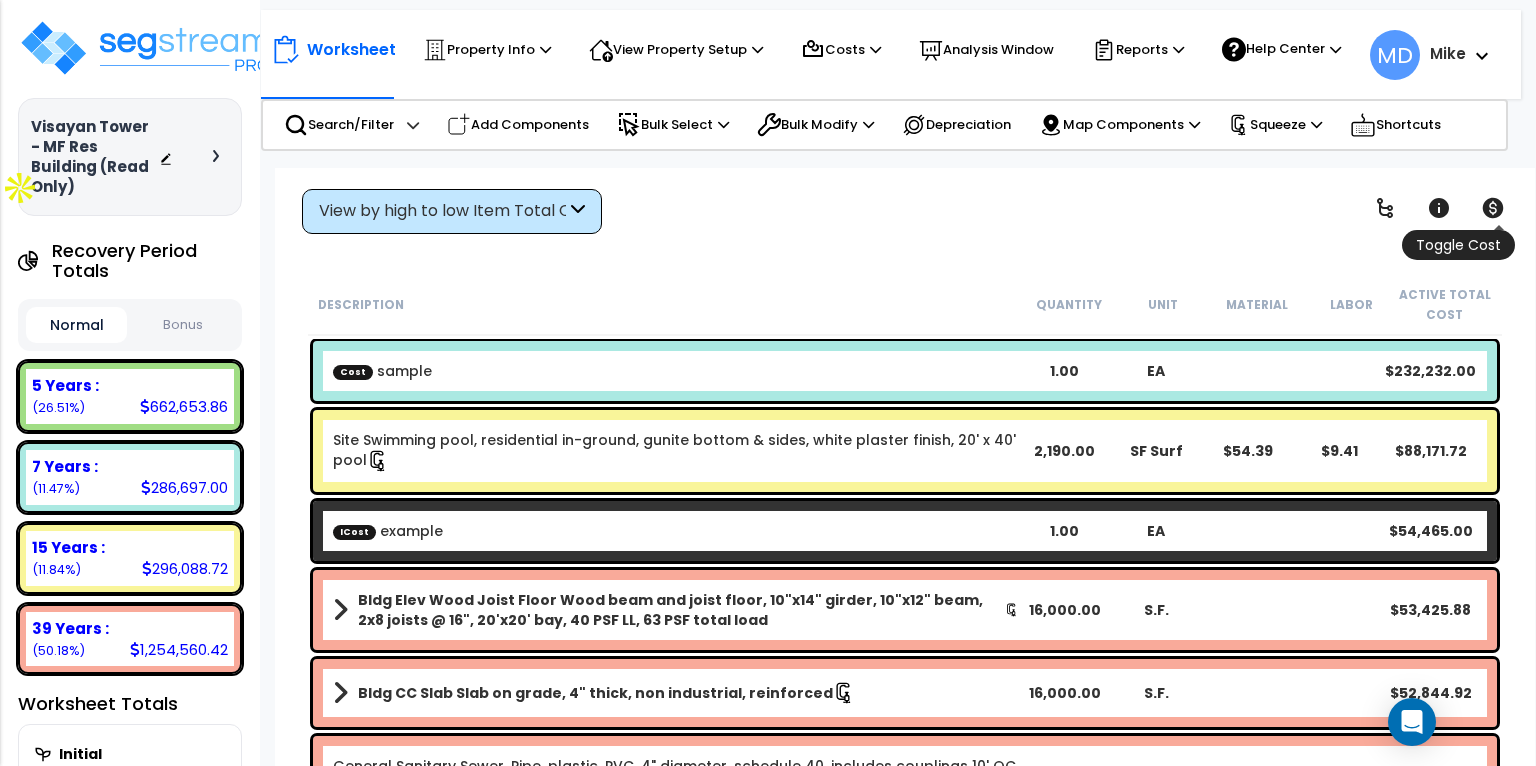 click 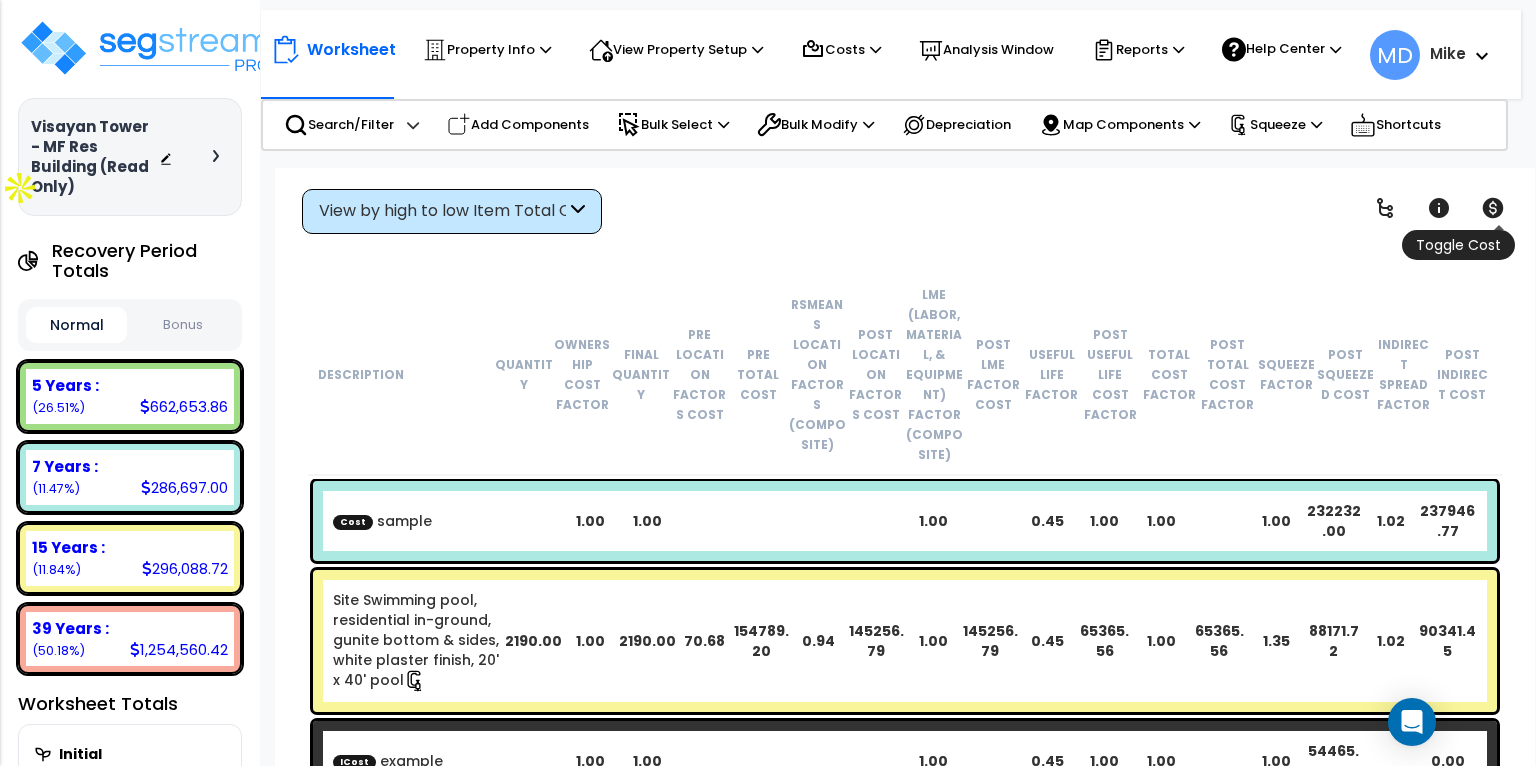 click 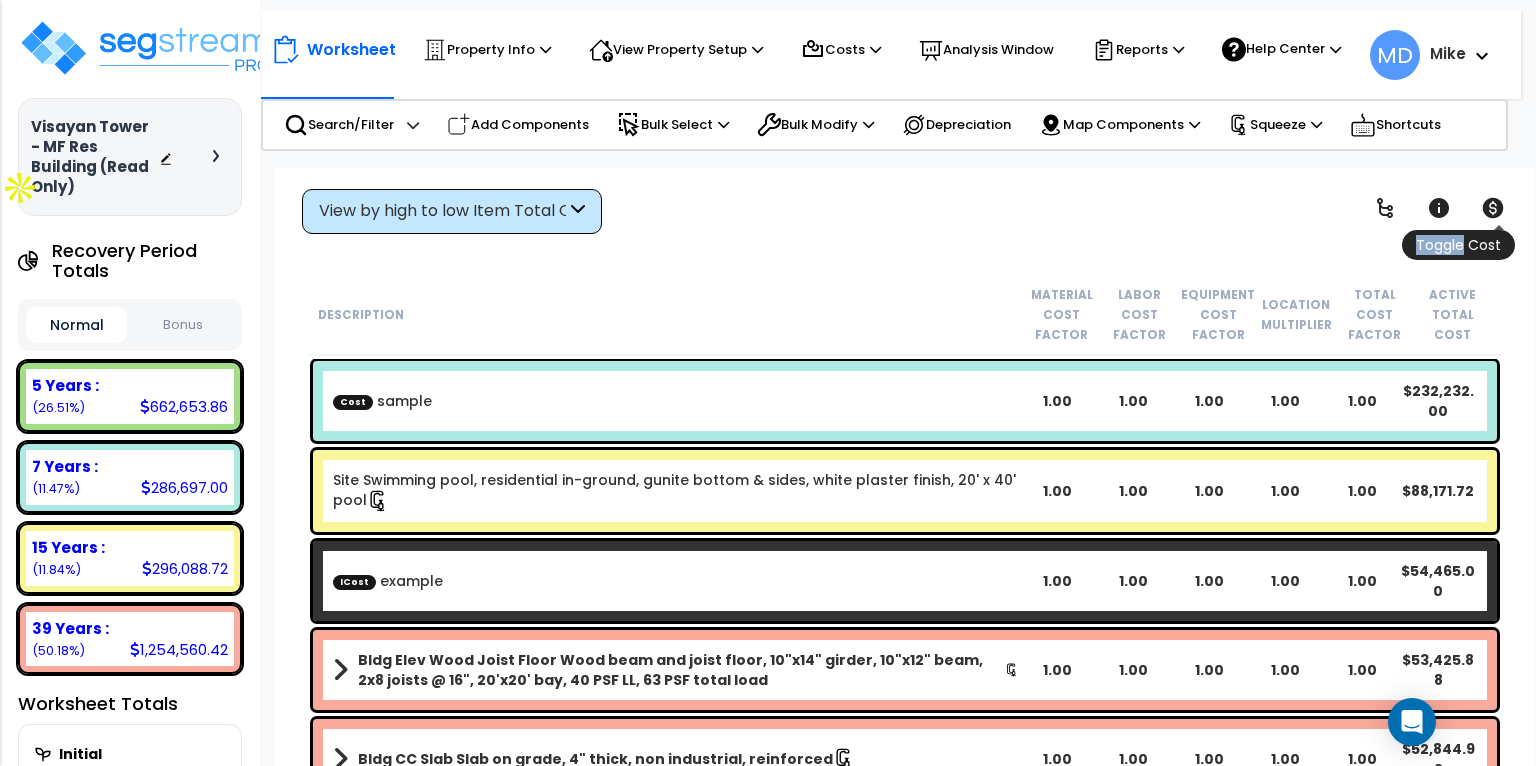 click 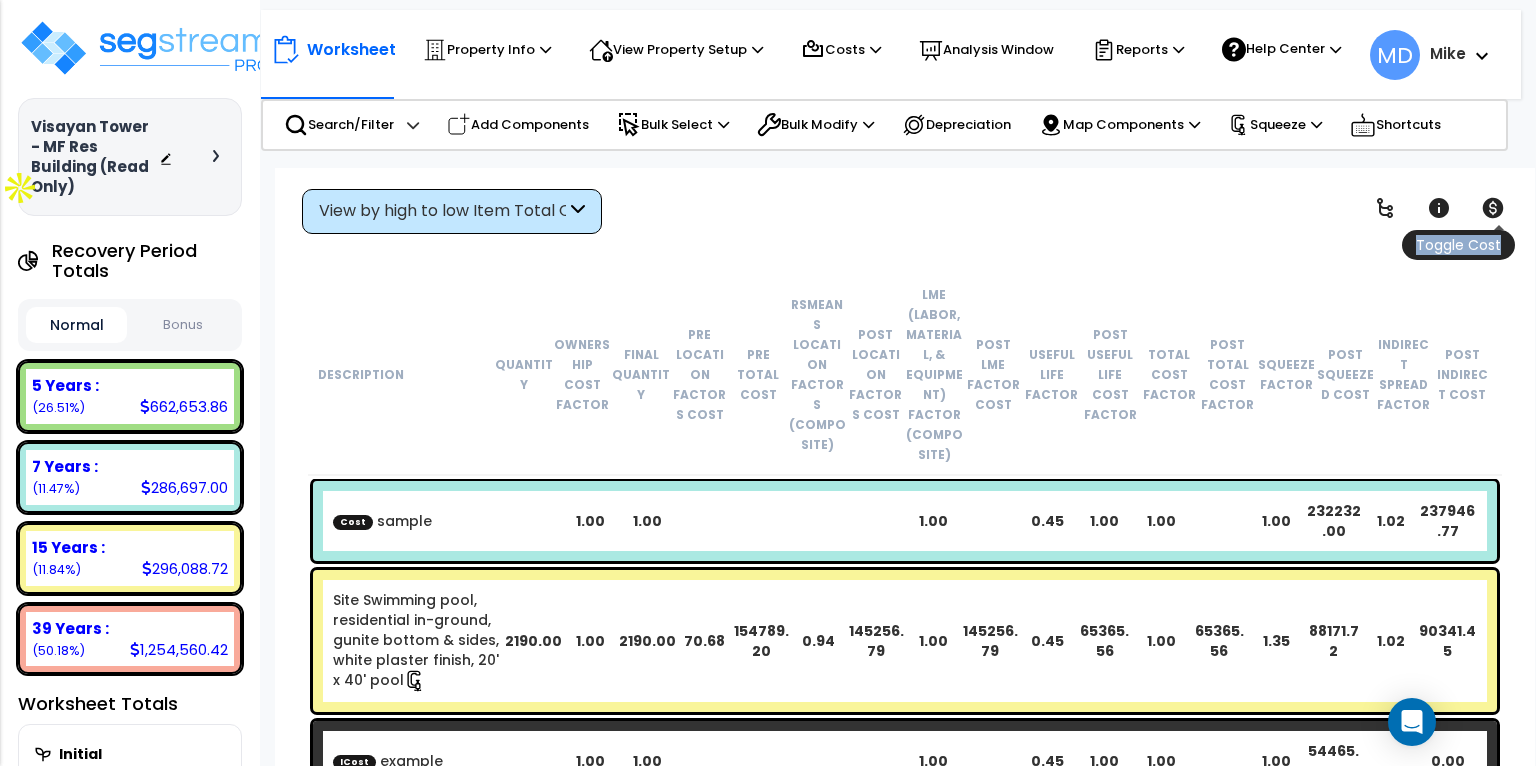 click 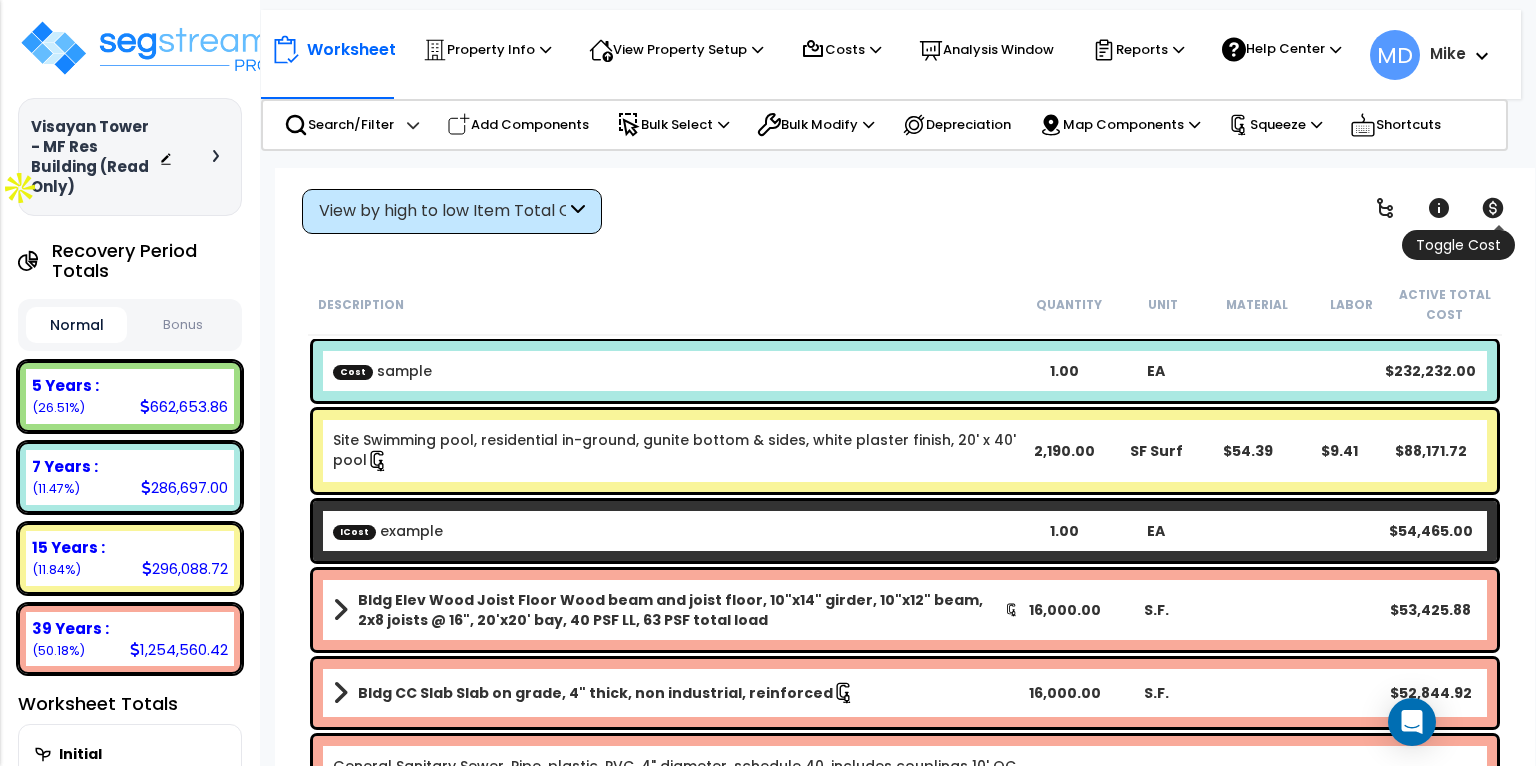 click 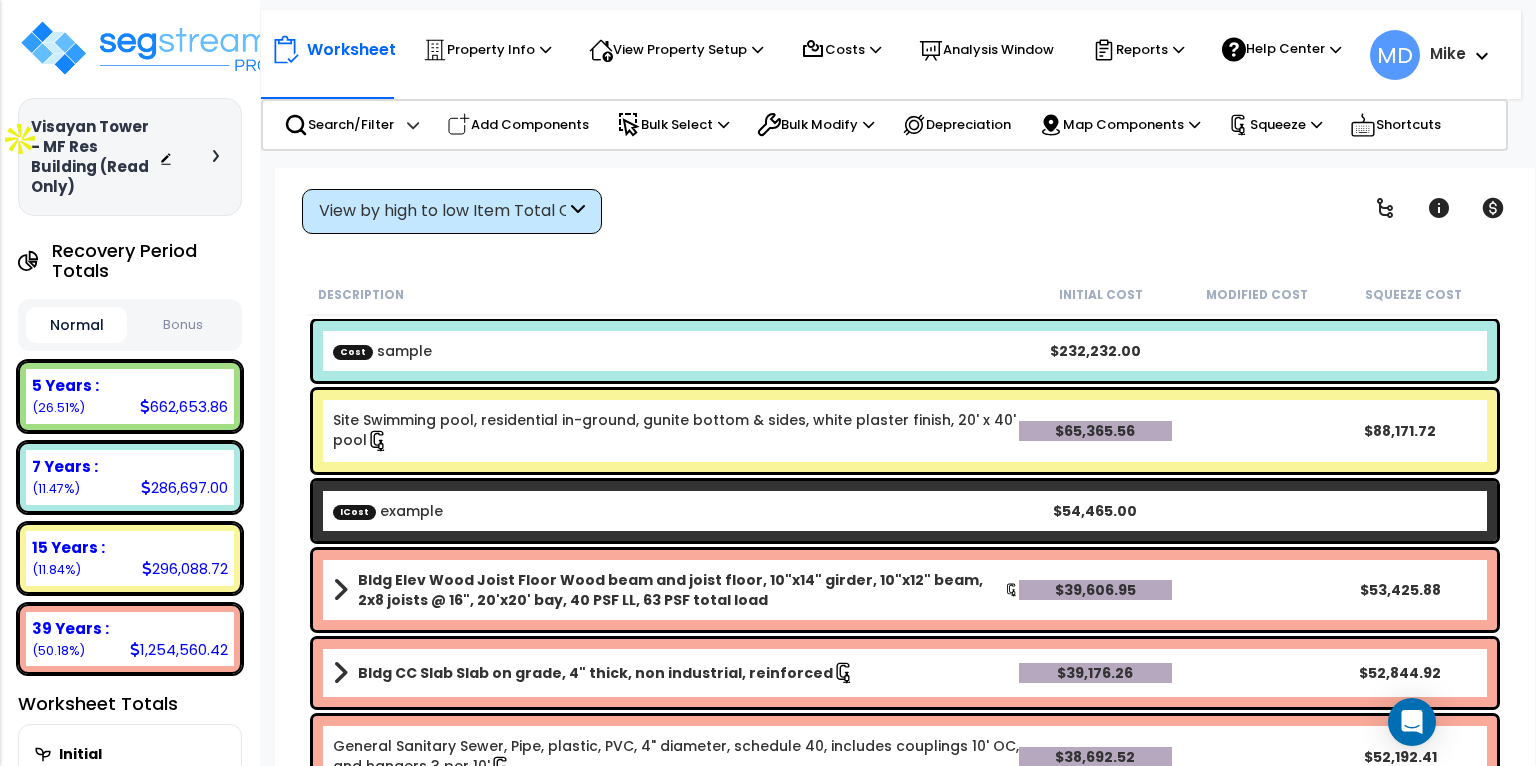 scroll, scrollTop: 53, scrollLeft: 0, axis: vertical 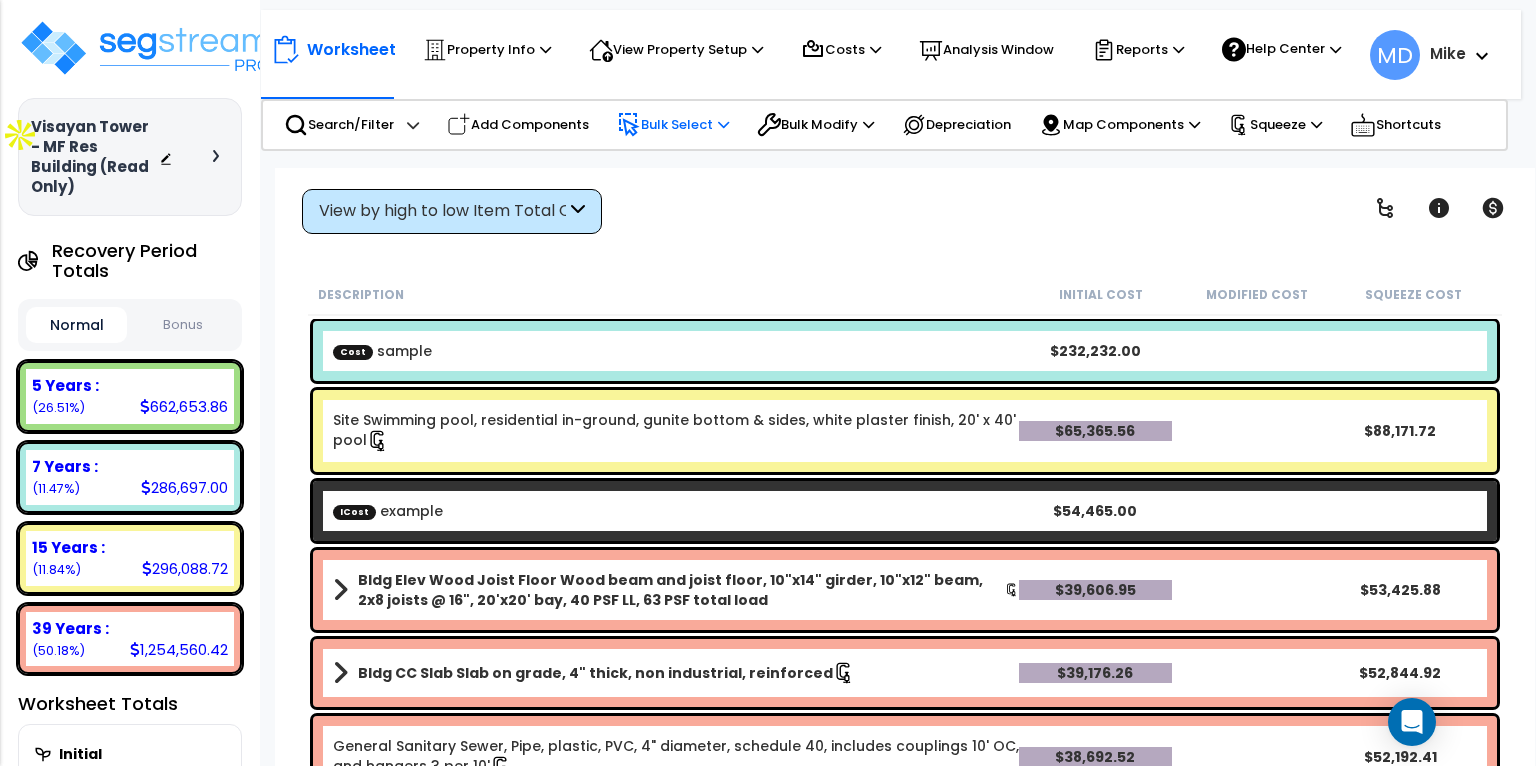 click on "Bulk Select" at bounding box center (673, 125) 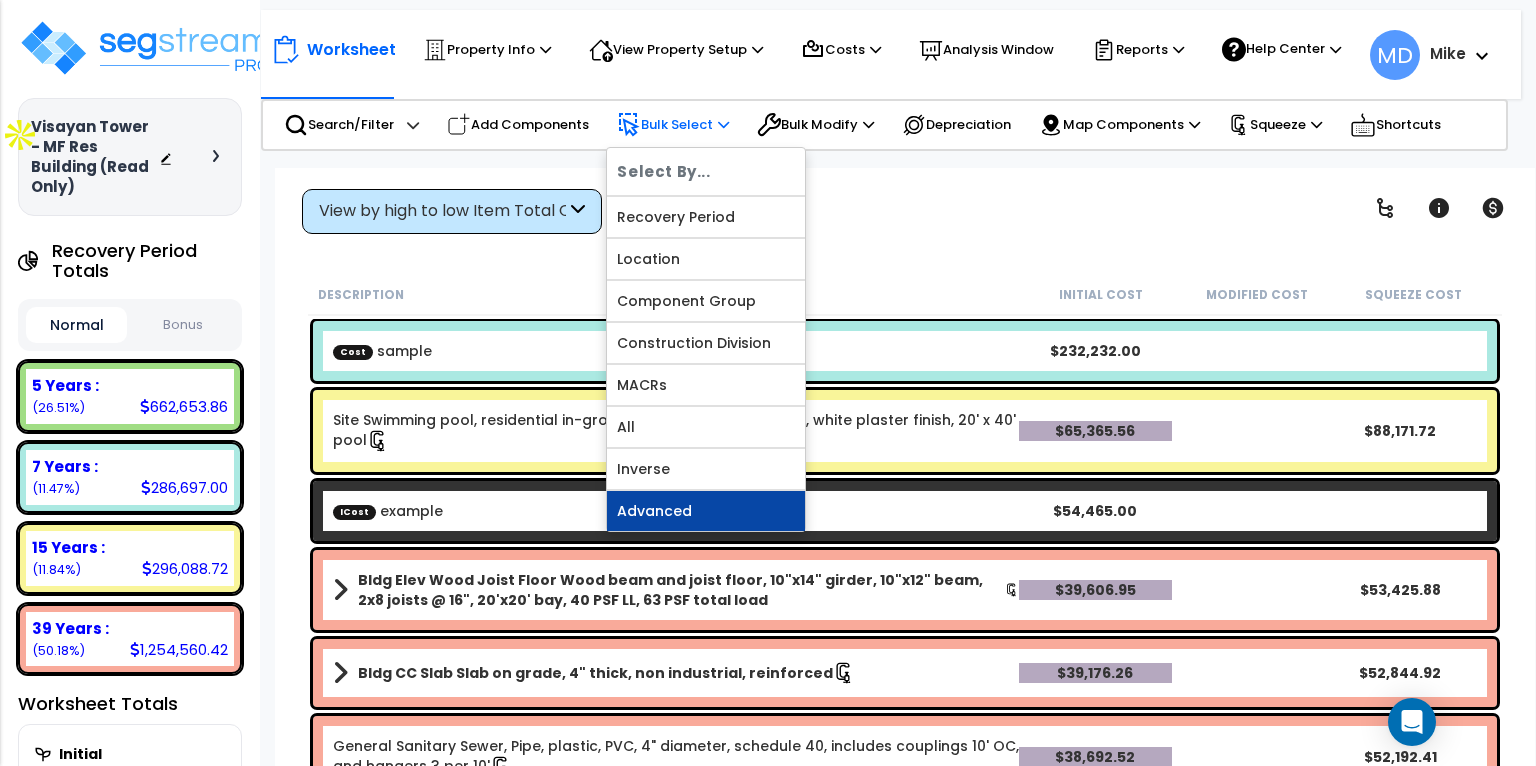 click on "Advanced" at bounding box center (706, 511) 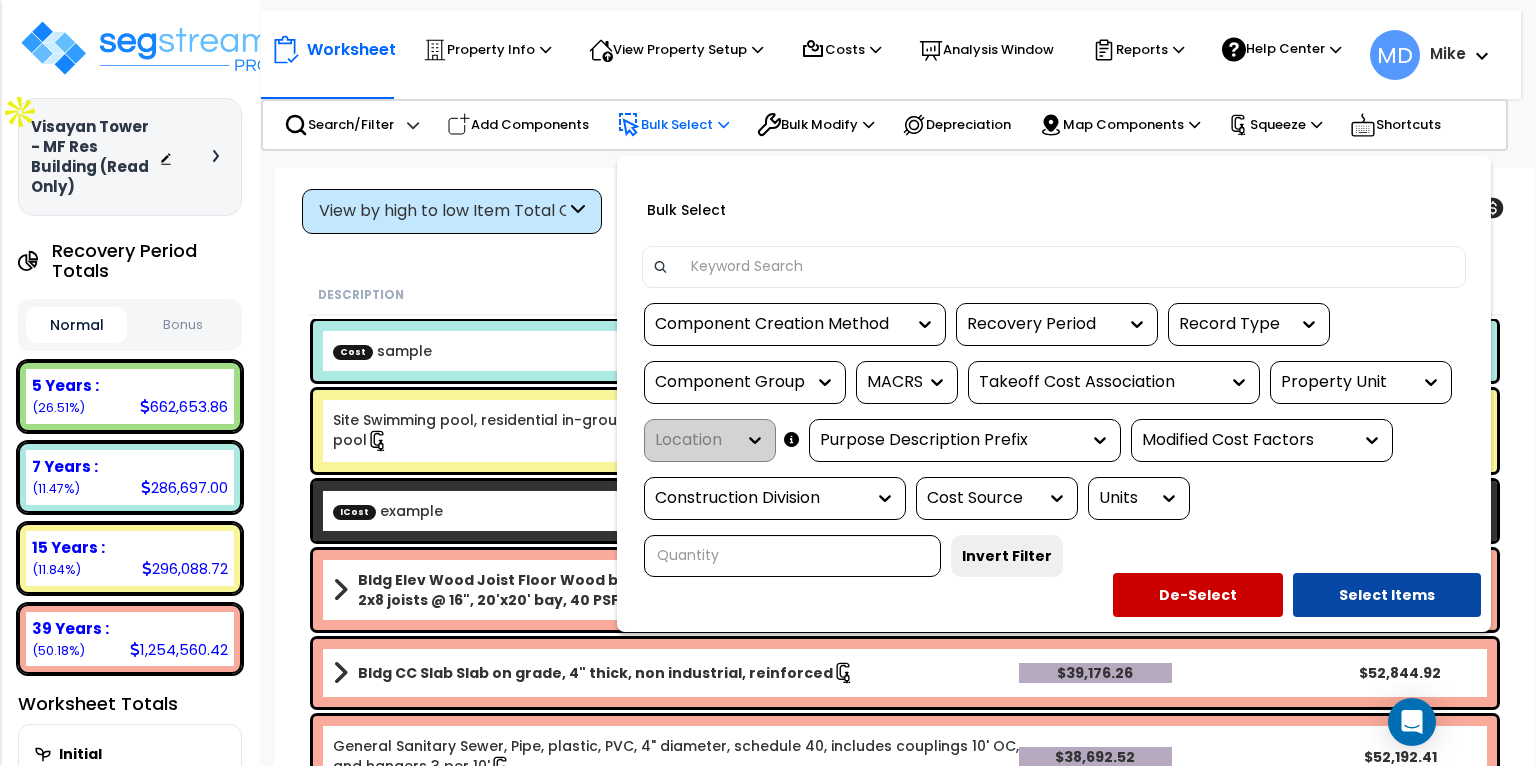 scroll, scrollTop: 88, scrollLeft: 0, axis: vertical 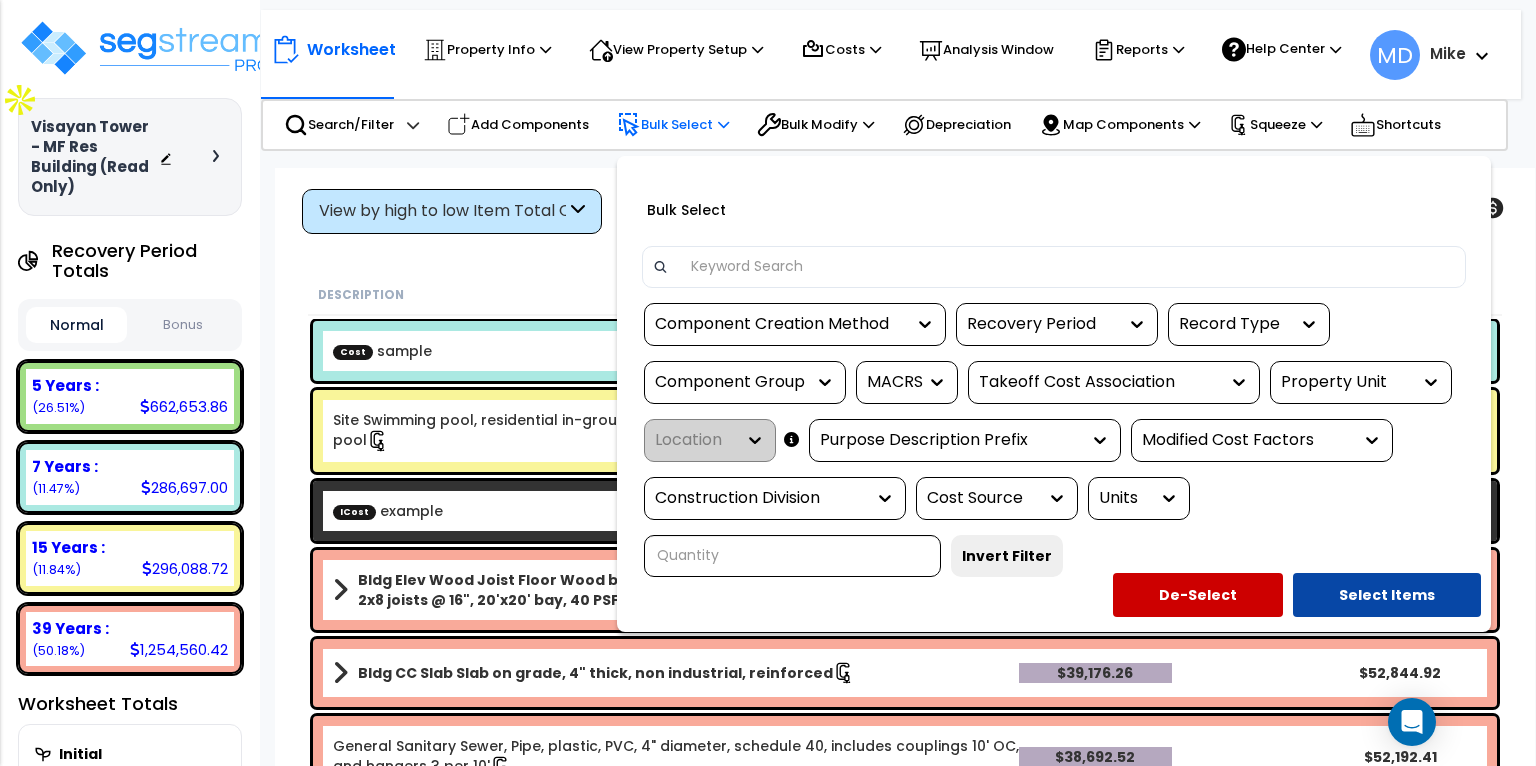 click at bounding box center (768, 383) 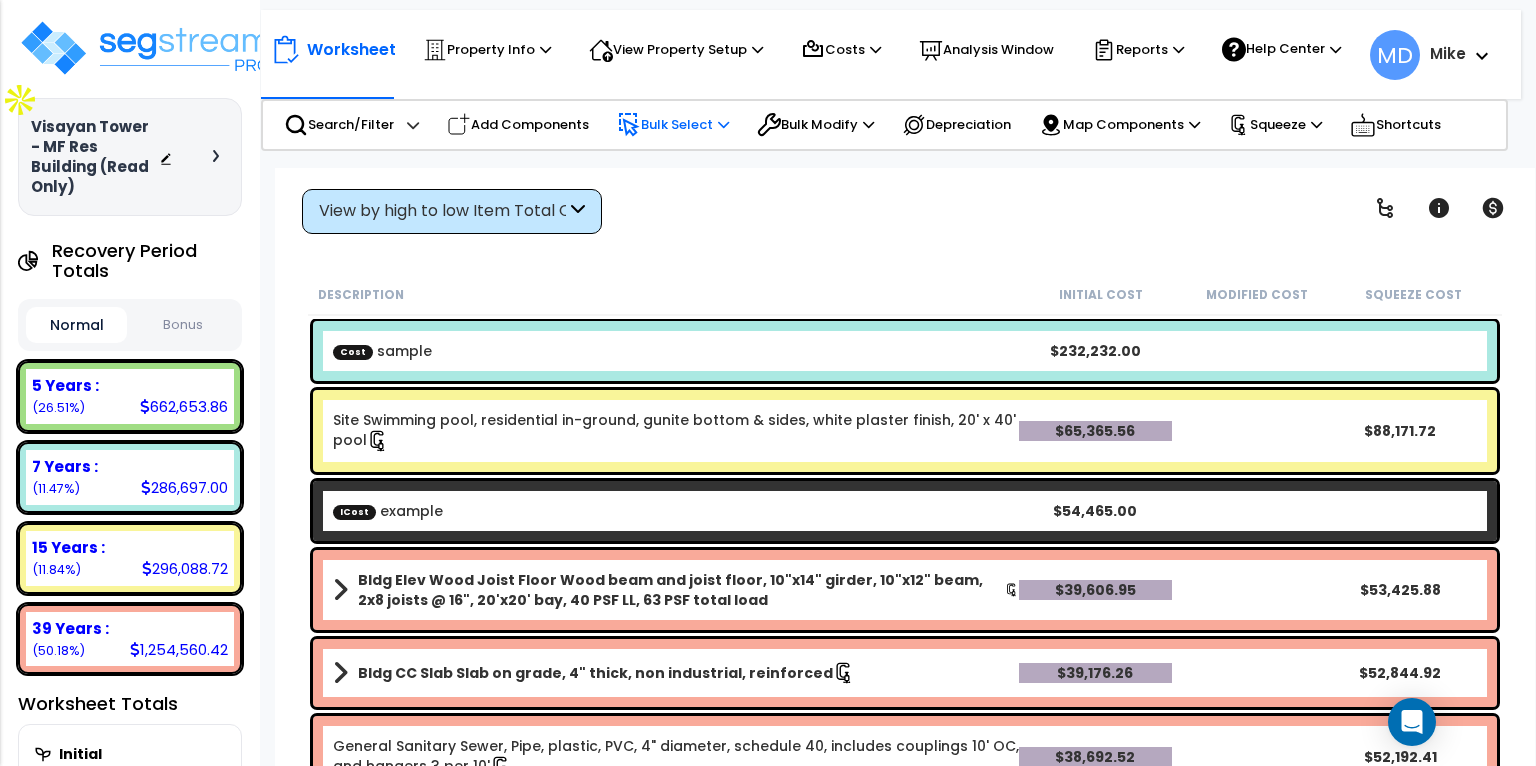 click on "Site Swimming pool, residential in-ground, gunite bottom & sides, white plaster finish, 20' x 40' pool" at bounding box center (676, 431) 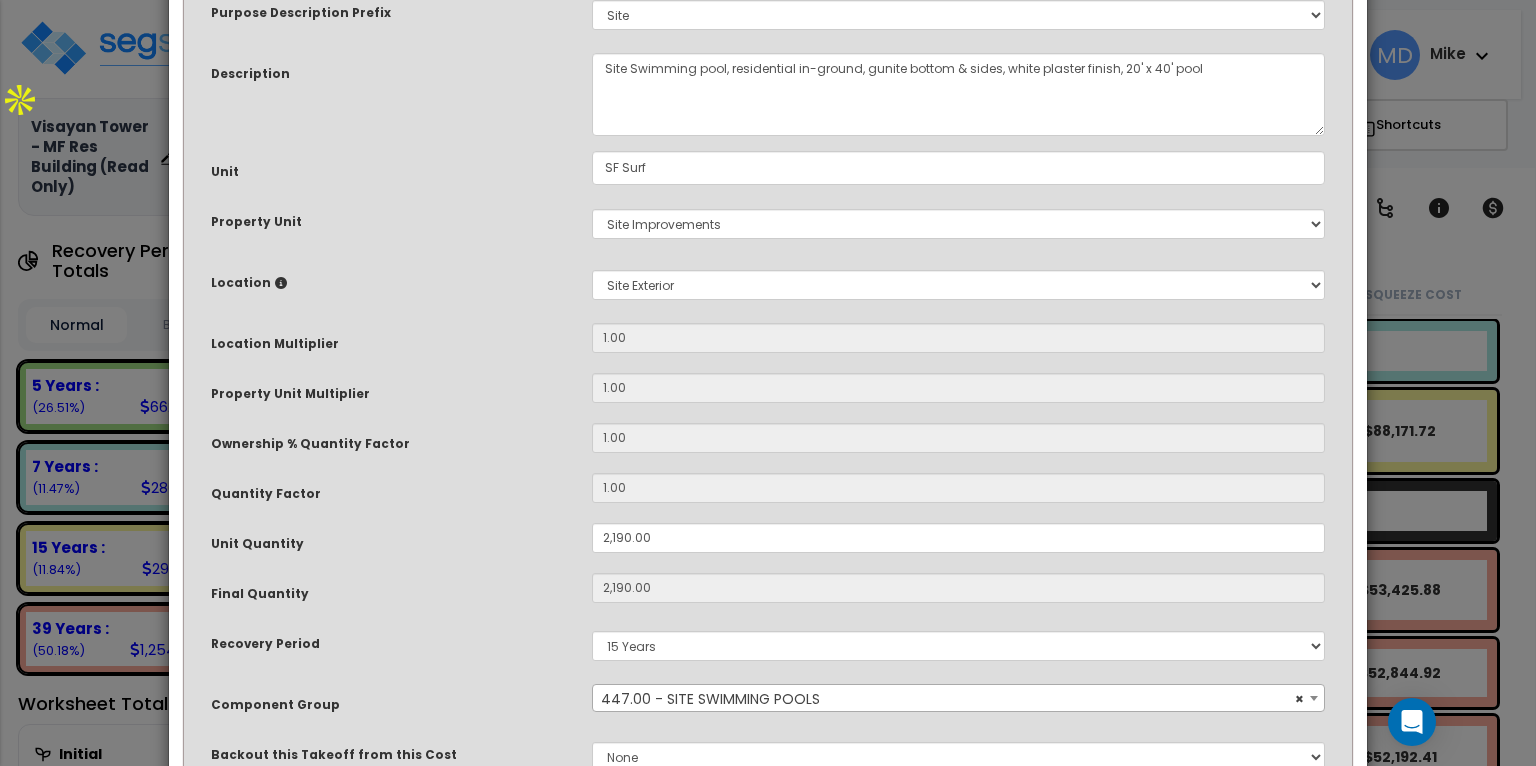 scroll, scrollTop: 0, scrollLeft: 0, axis: both 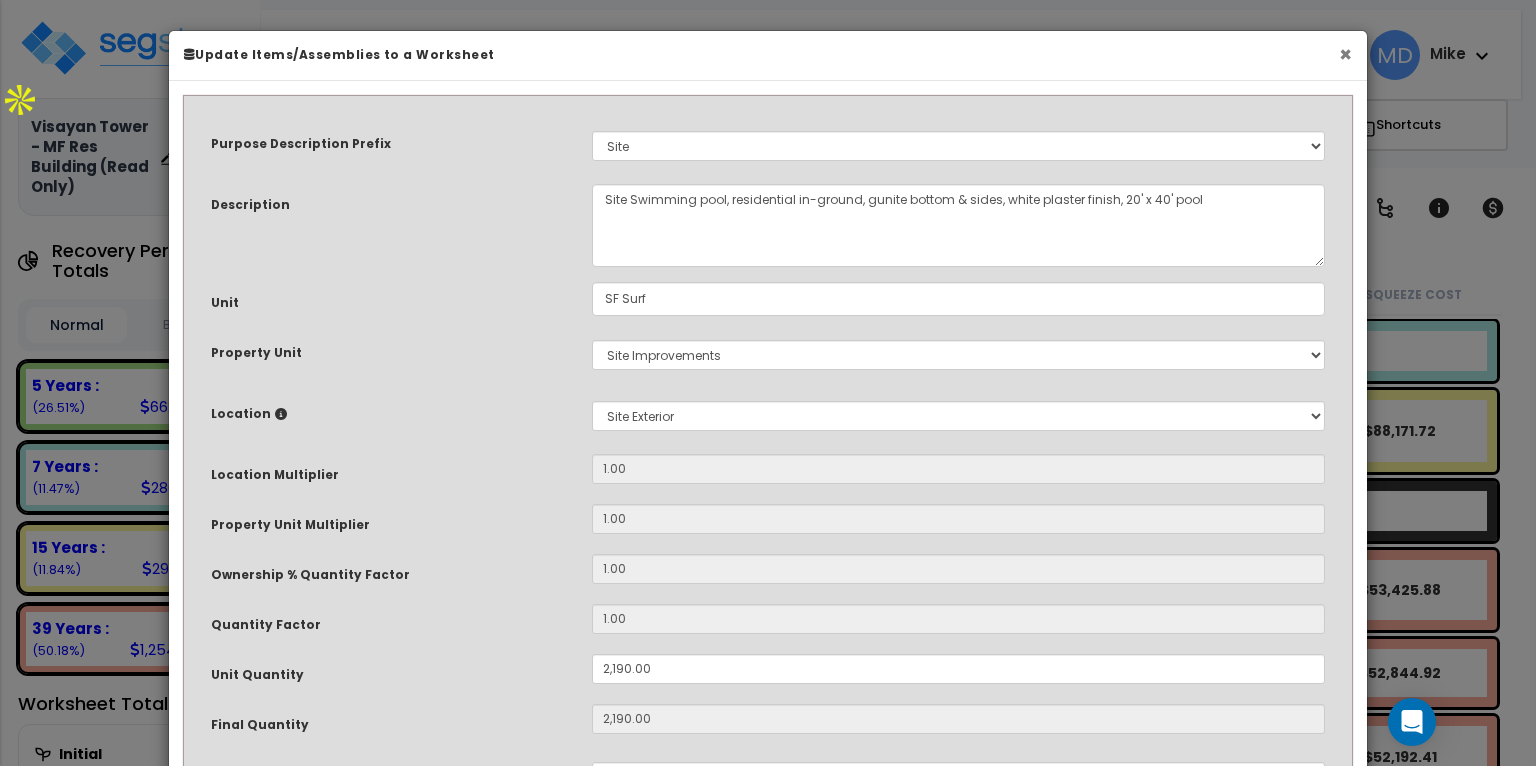 click on "×" at bounding box center [1345, 54] 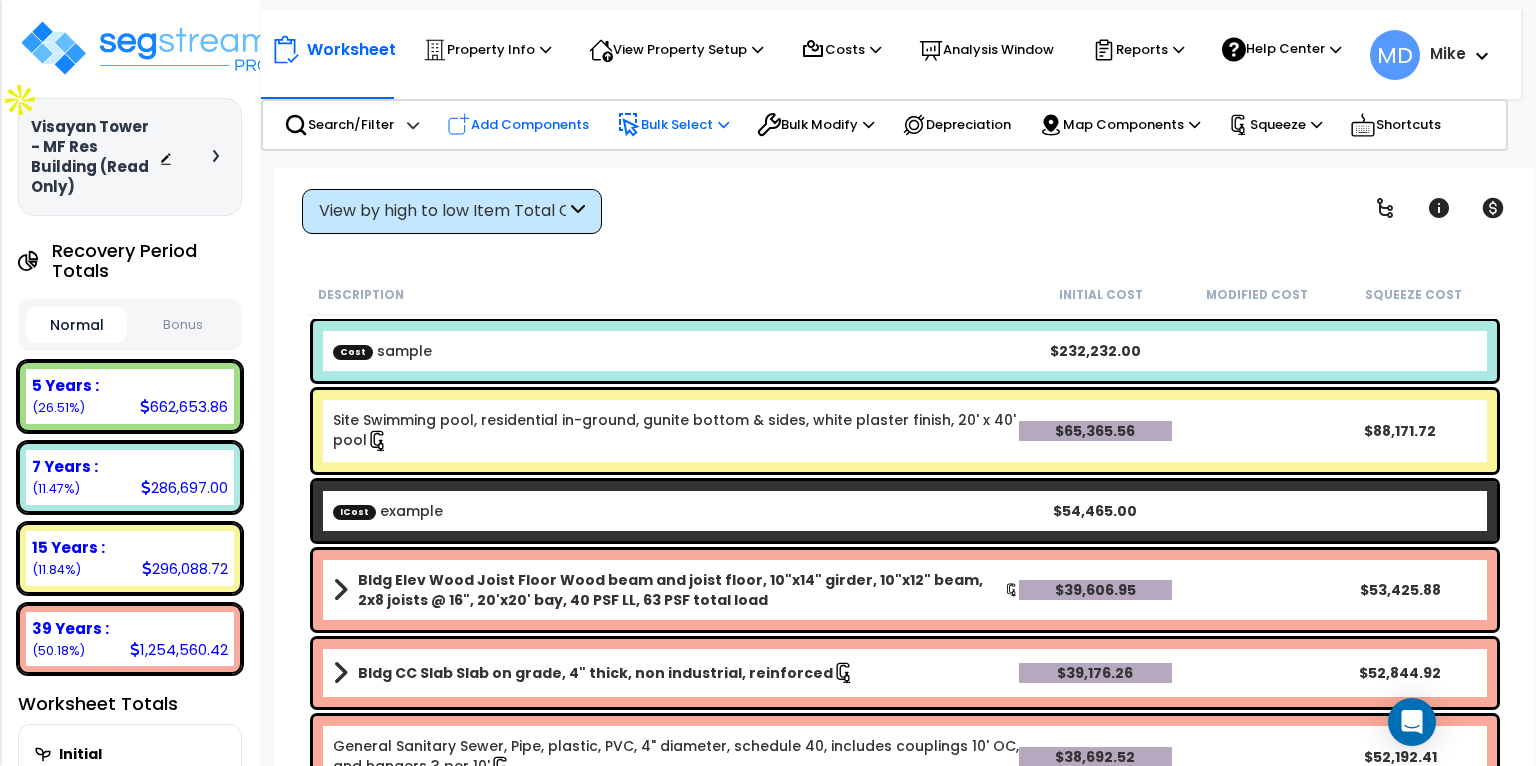 click on "Add Components" at bounding box center (518, 125) 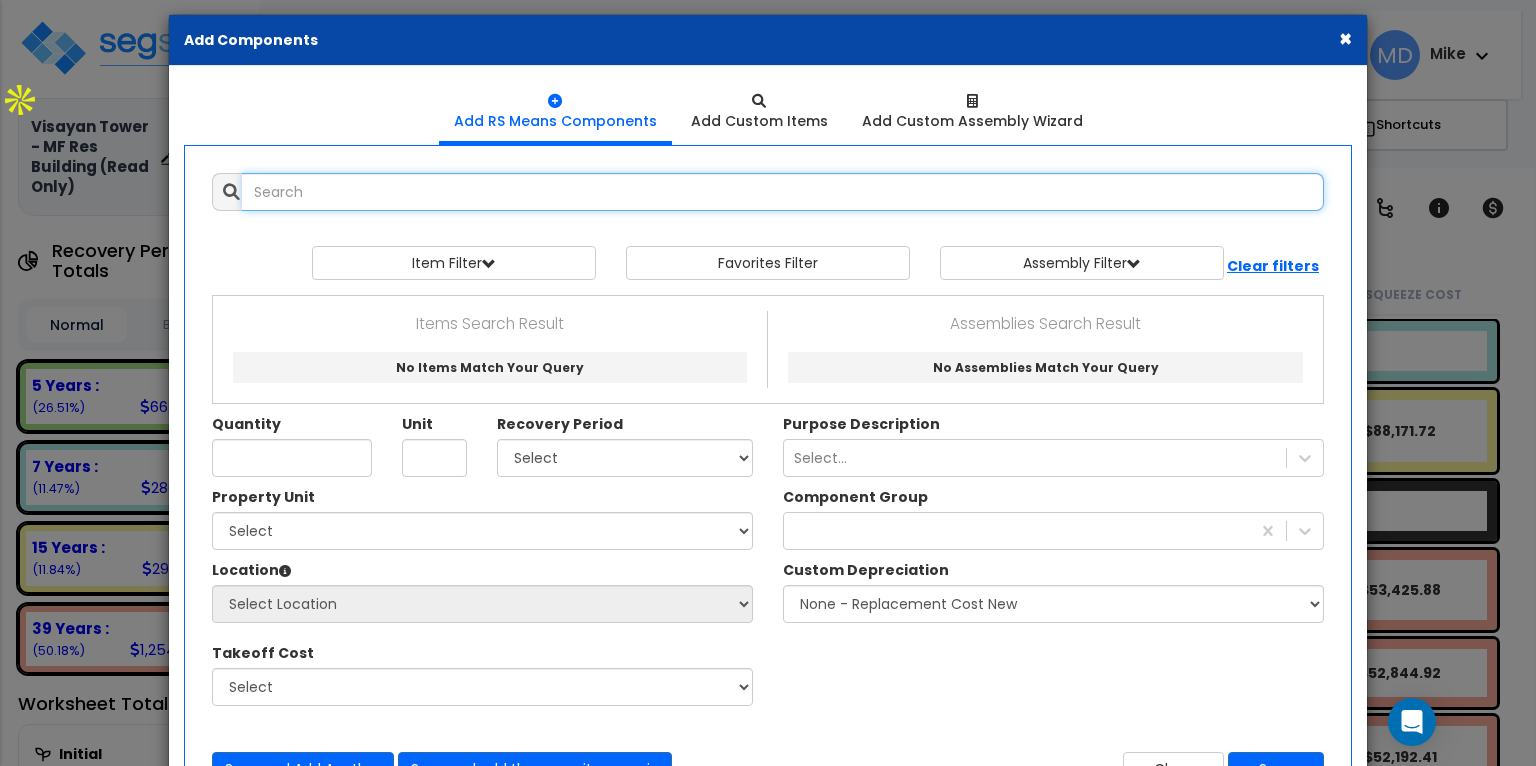 scroll, scrollTop: 0, scrollLeft: 0, axis: both 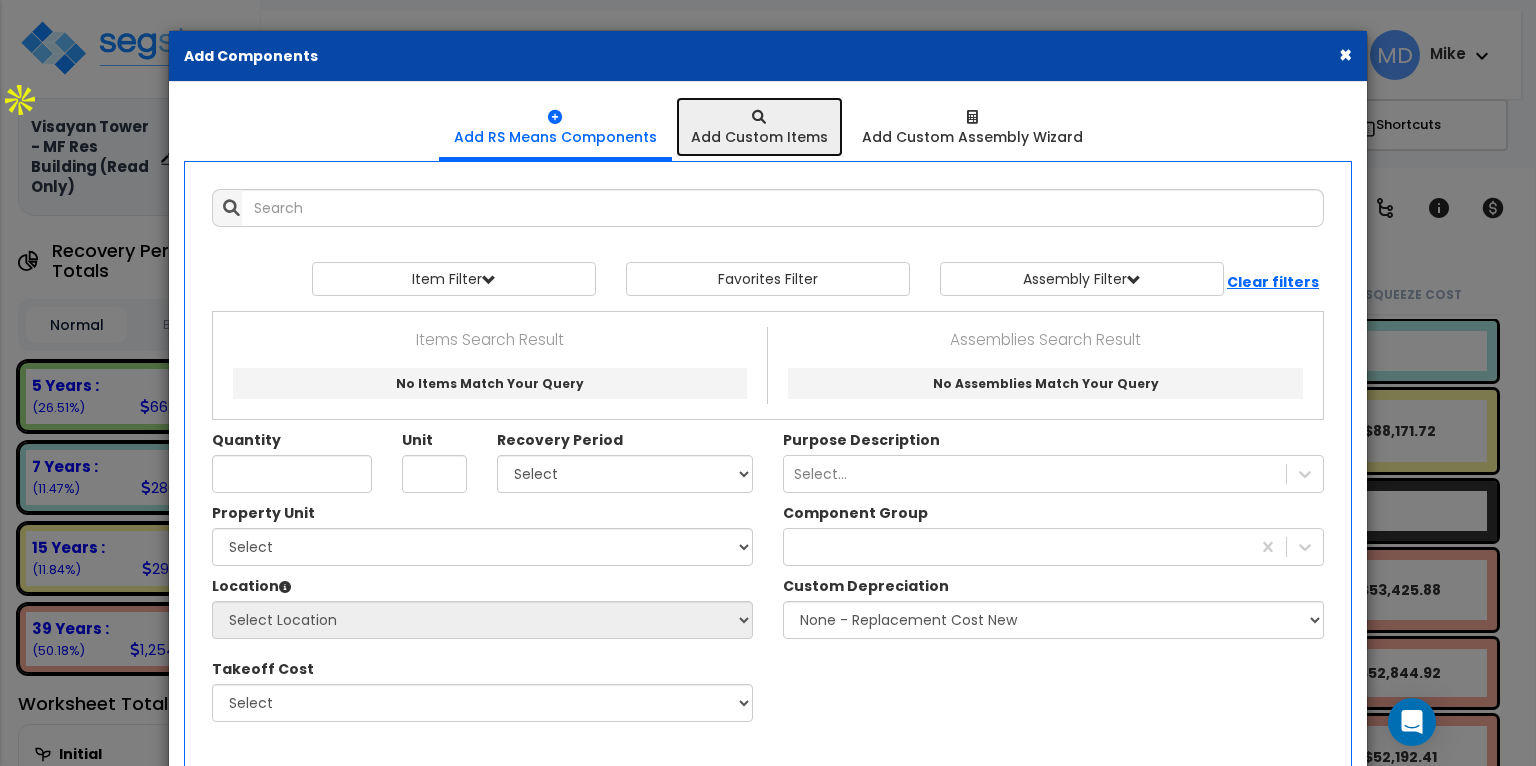 click on "Add Custom Items" at bounding box center (759, 137) 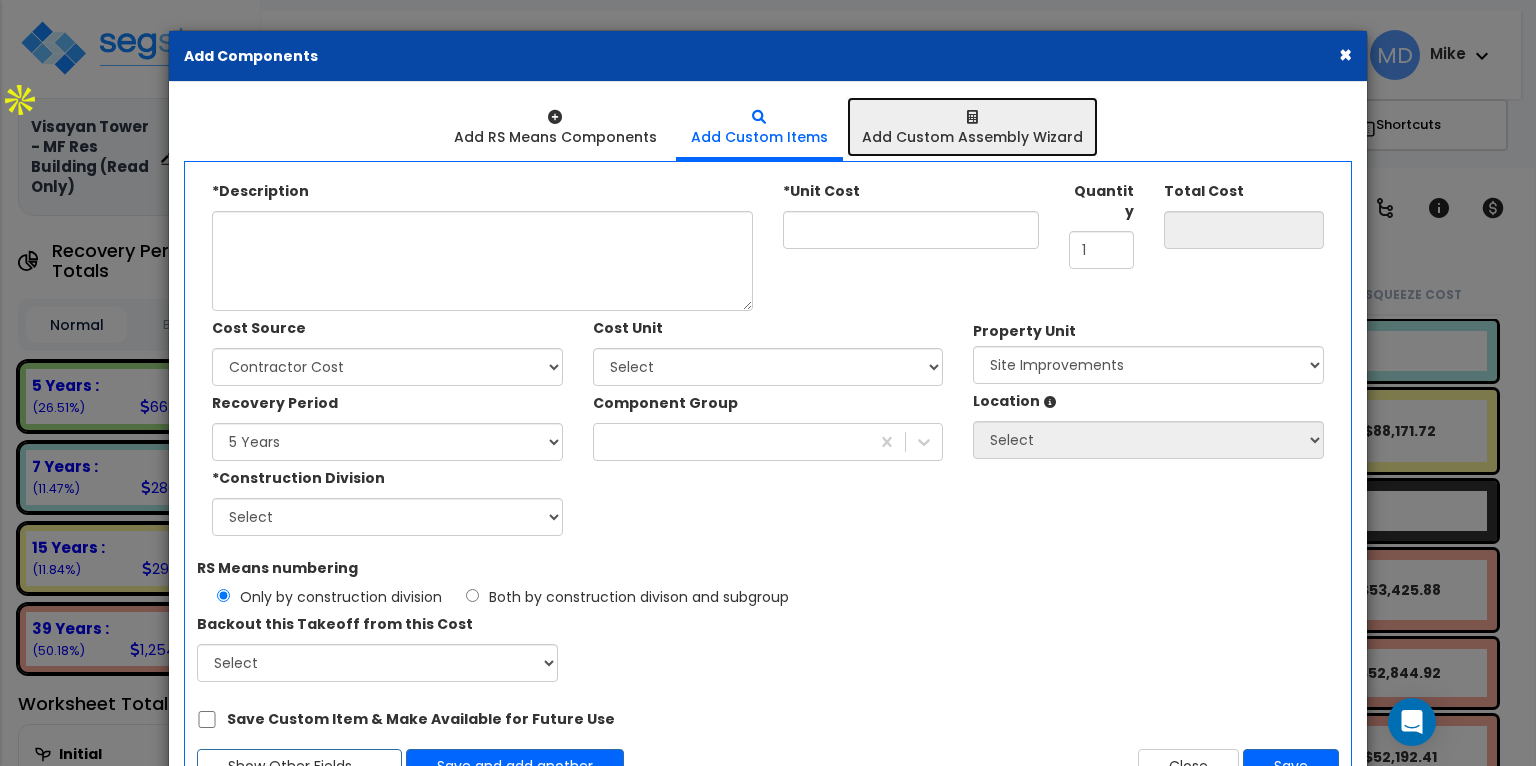 click on "Add Custom Assembly Wizard" at bounding box center [972, 137] 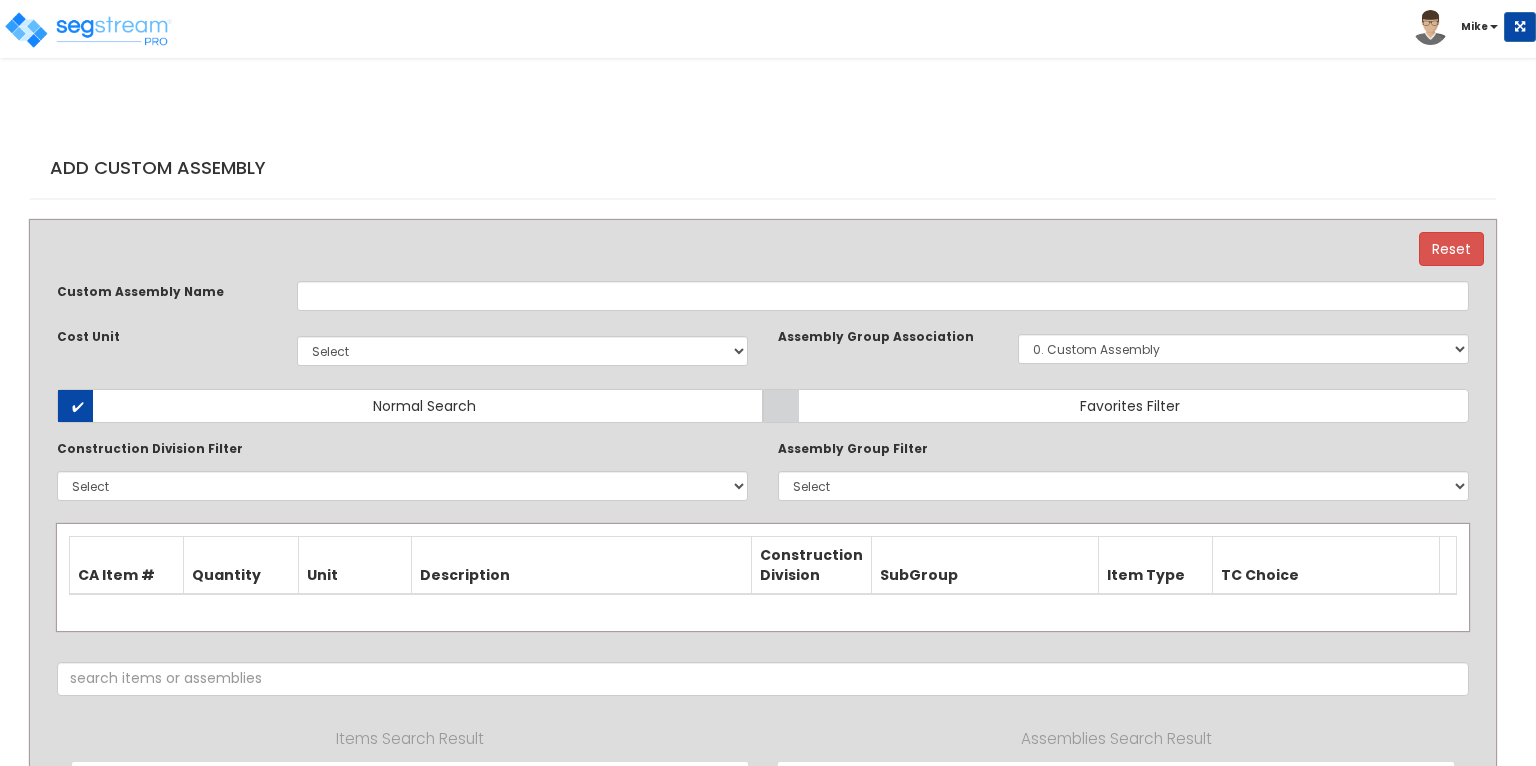 scroll, scrollTop: 0, scrollLeft: 0, axis: both 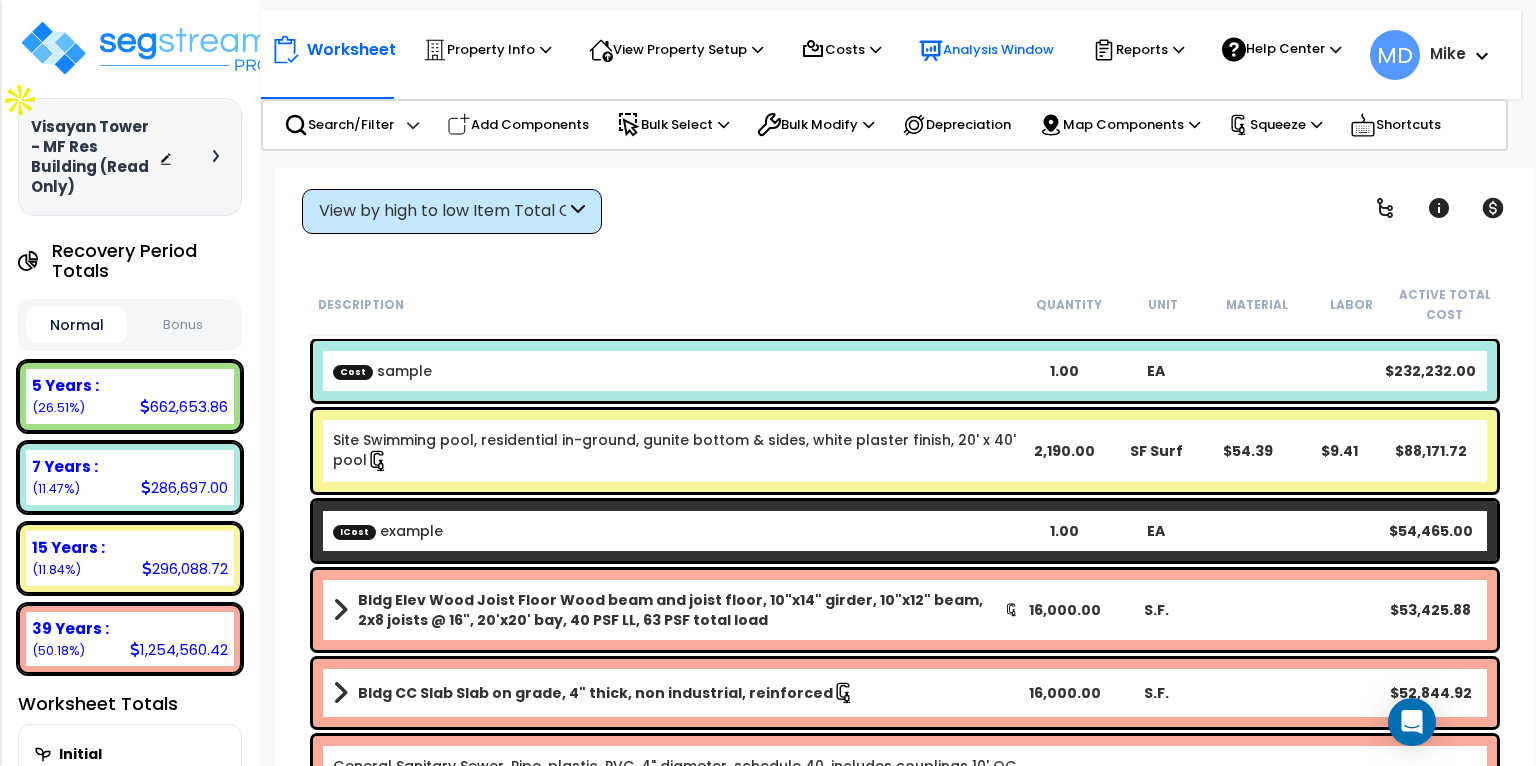 click on "Analysis Window" at bounding box center [986, 50] 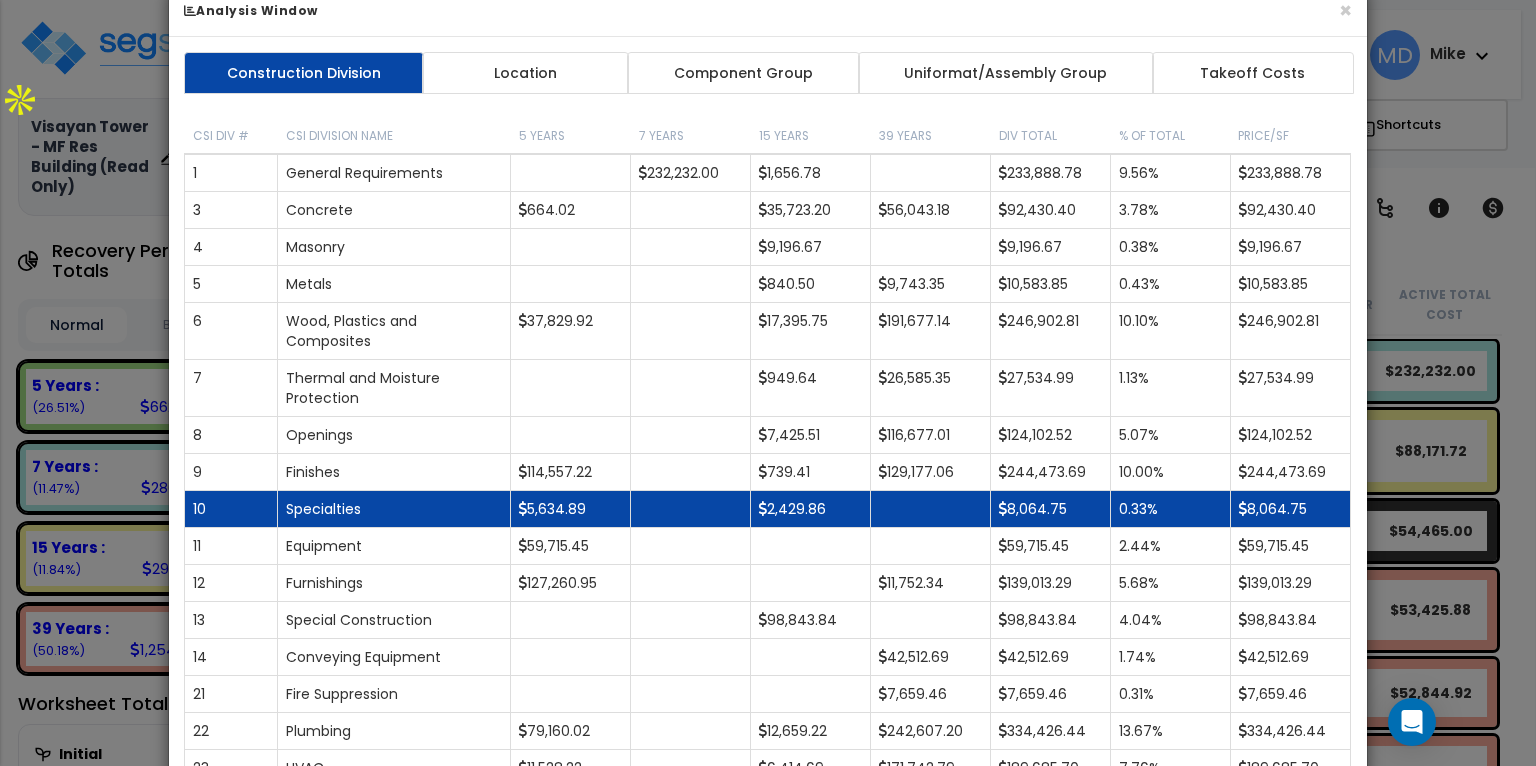 scroll, scrollTop: 45, scrollLeft: 0, axis: vertical 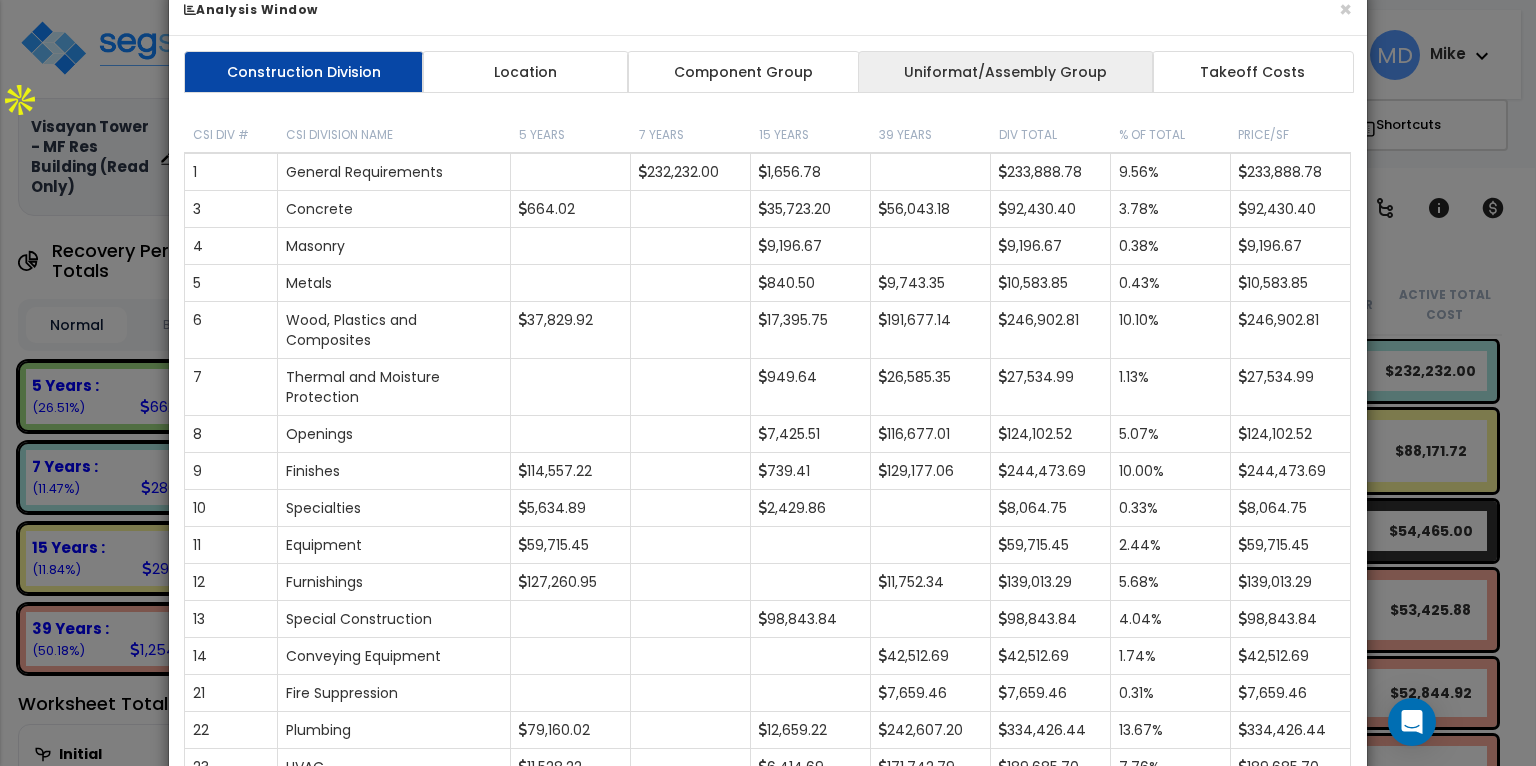 click on "Uniformat/Assembly Group" at bounding box center [1006, 72] 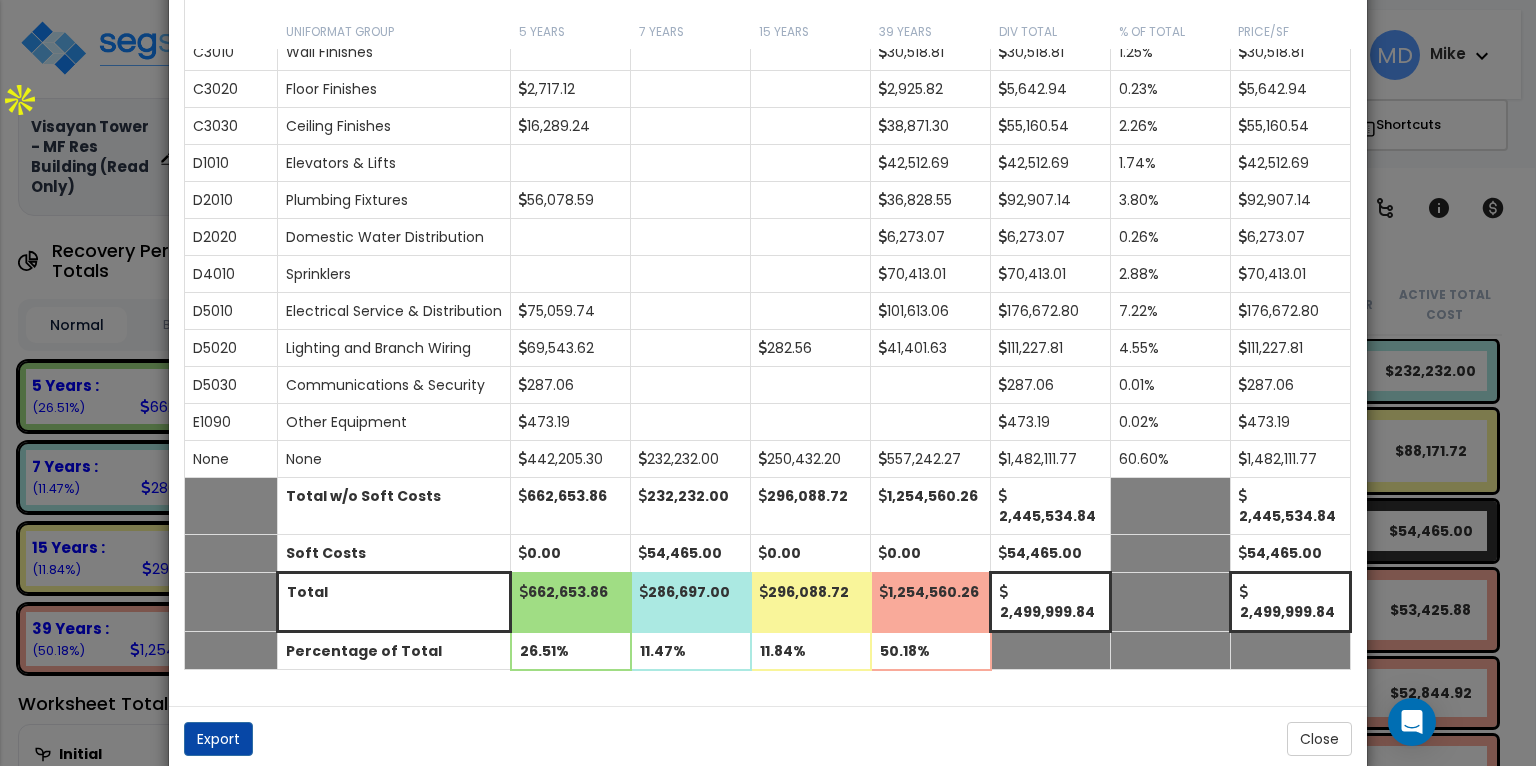 scroll, scrollTop: 553, scrollLeft: 0, axis: vertical 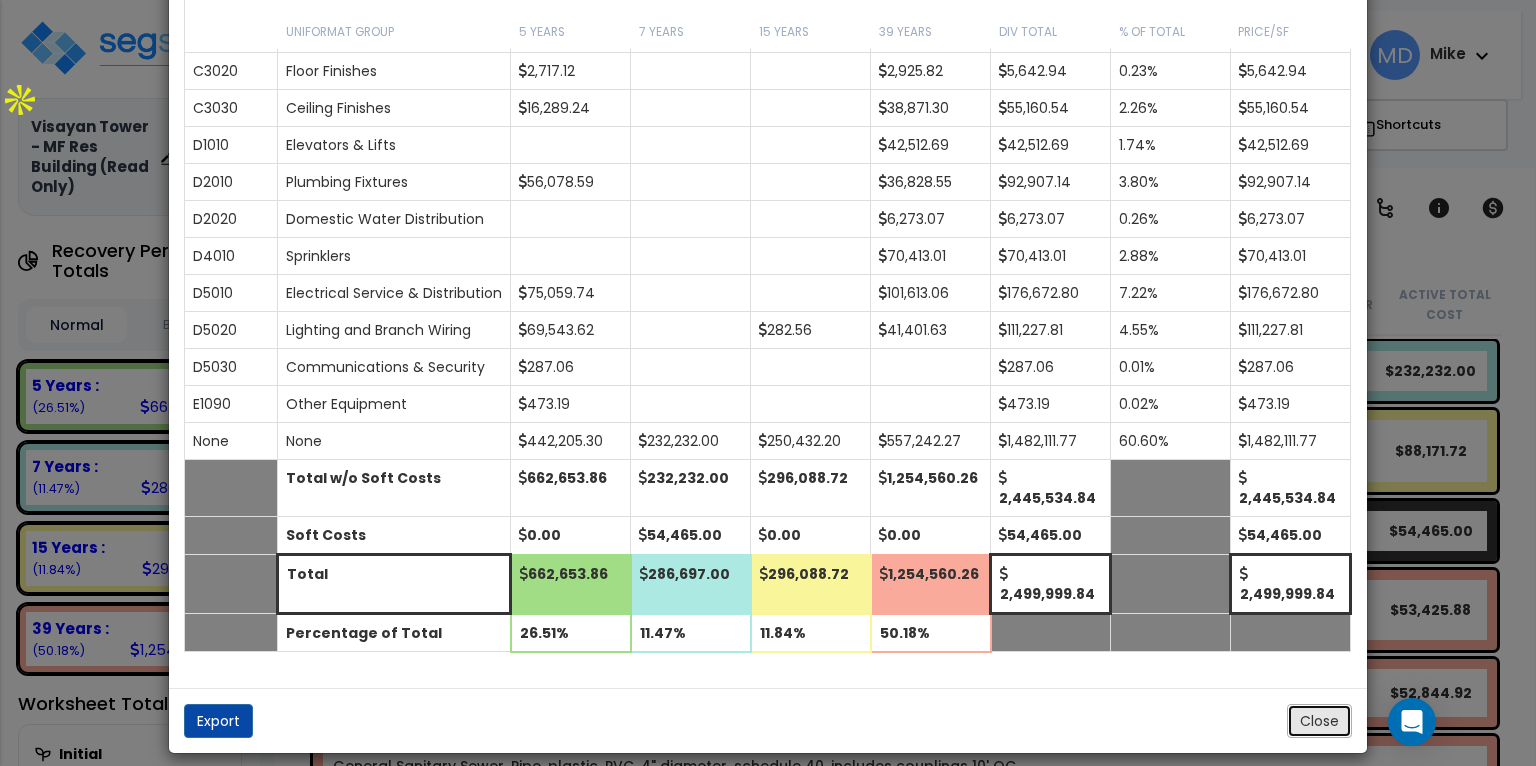 click on "Close" at bounding box center (1319, 721) 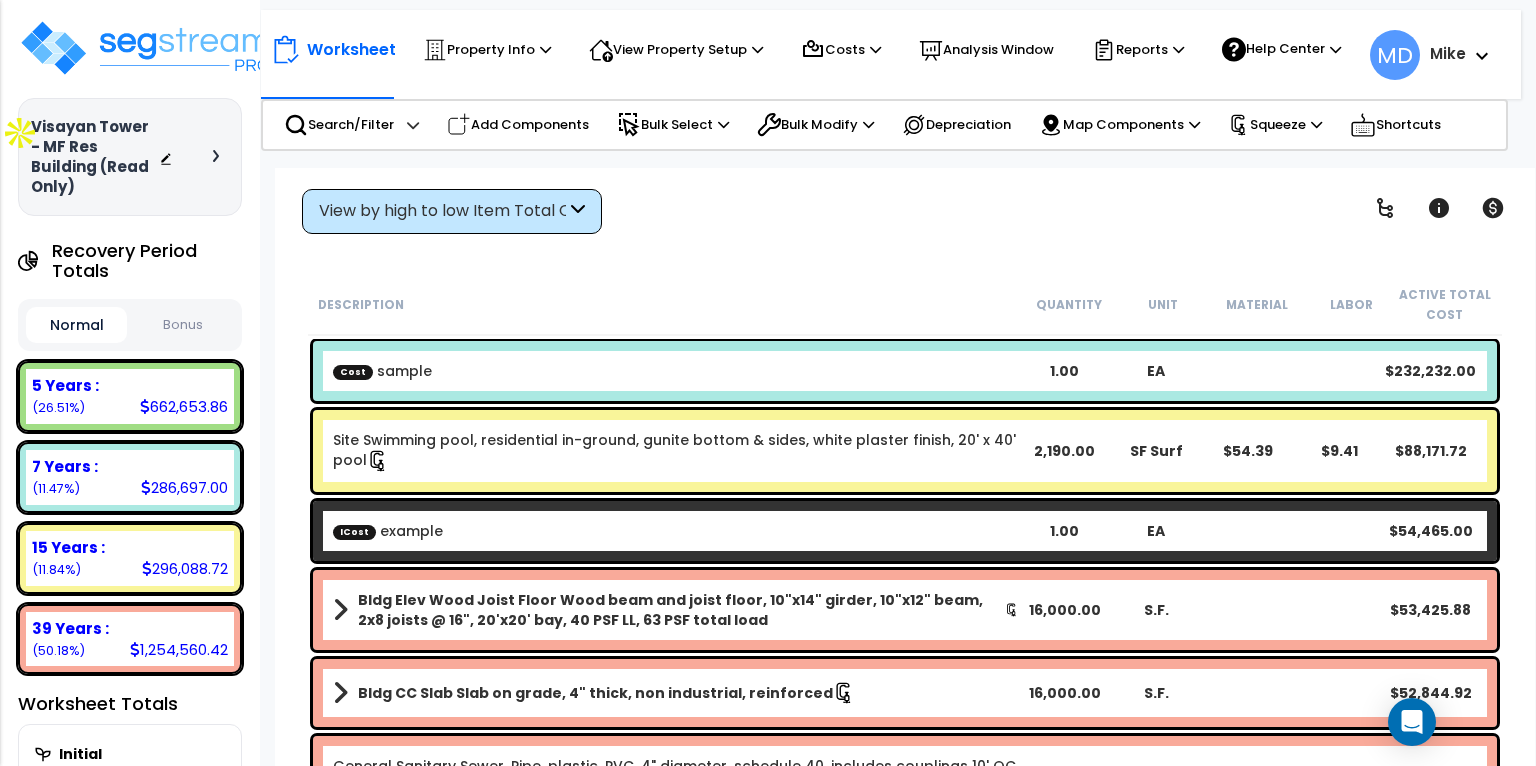 scroll, scrollTop: 41, scrollLeft: 0, axis: vertical 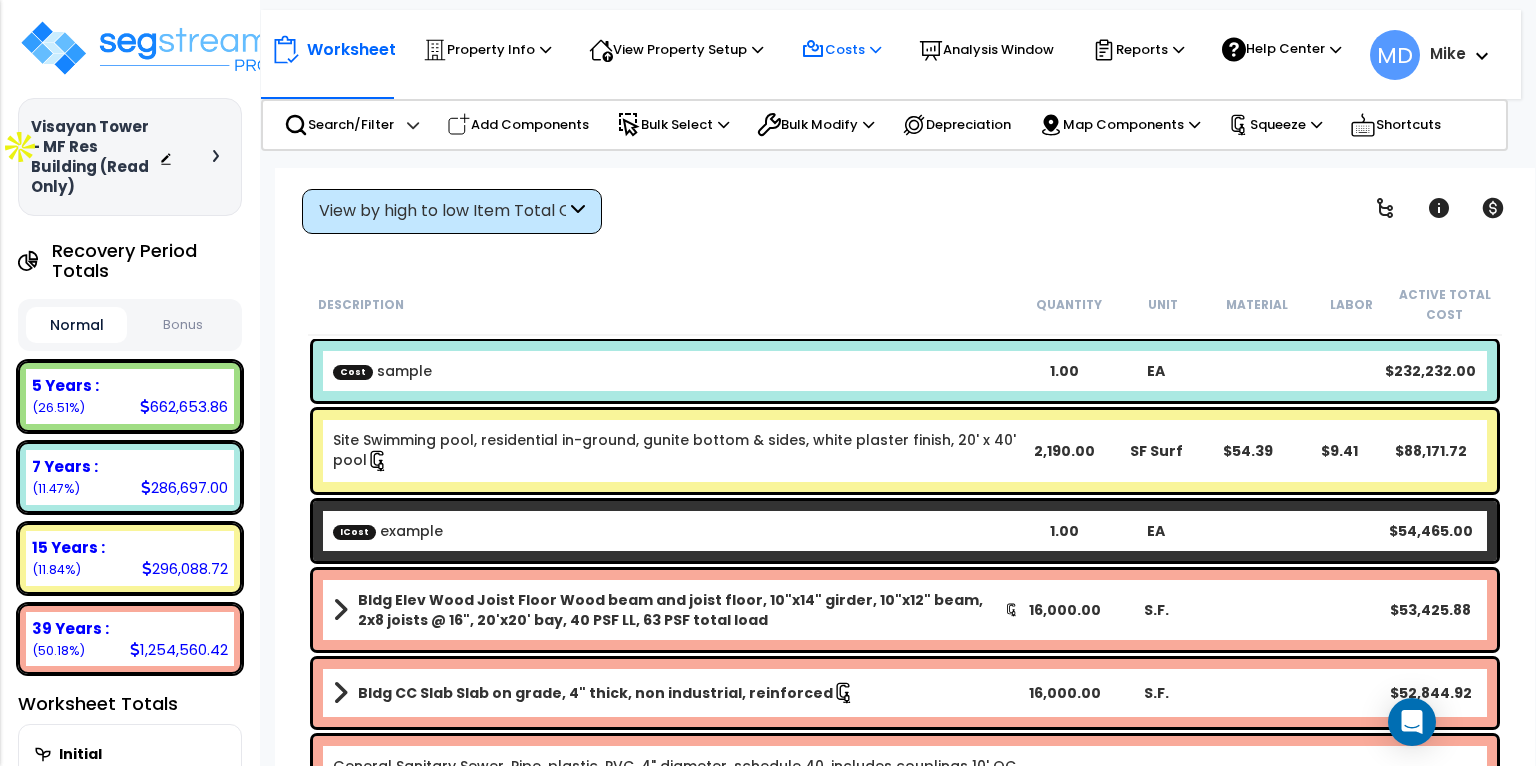 click on "Costs" at bounding box center [841, 50] 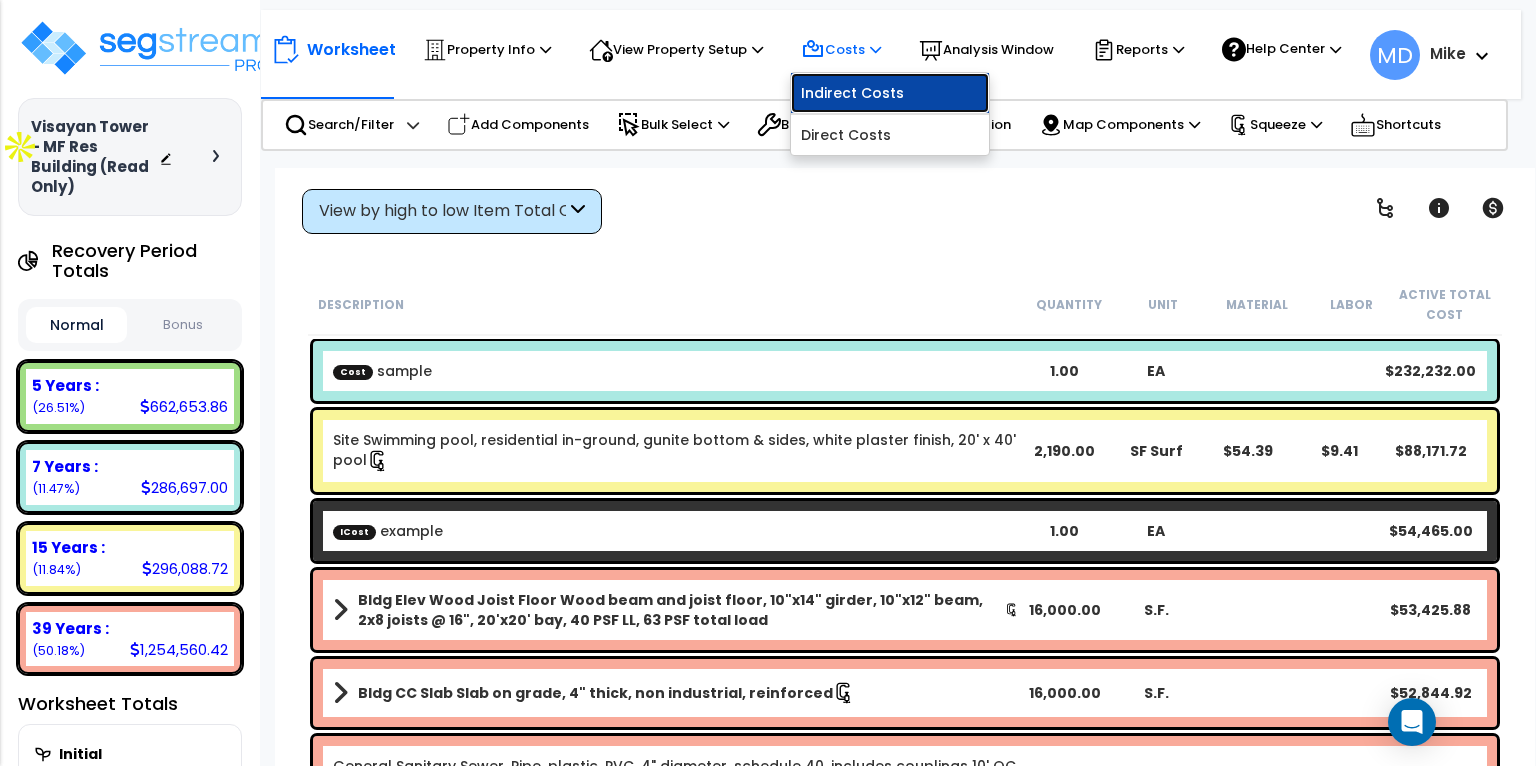 click on "Indirect Costs" at bounding box center (890, 93) 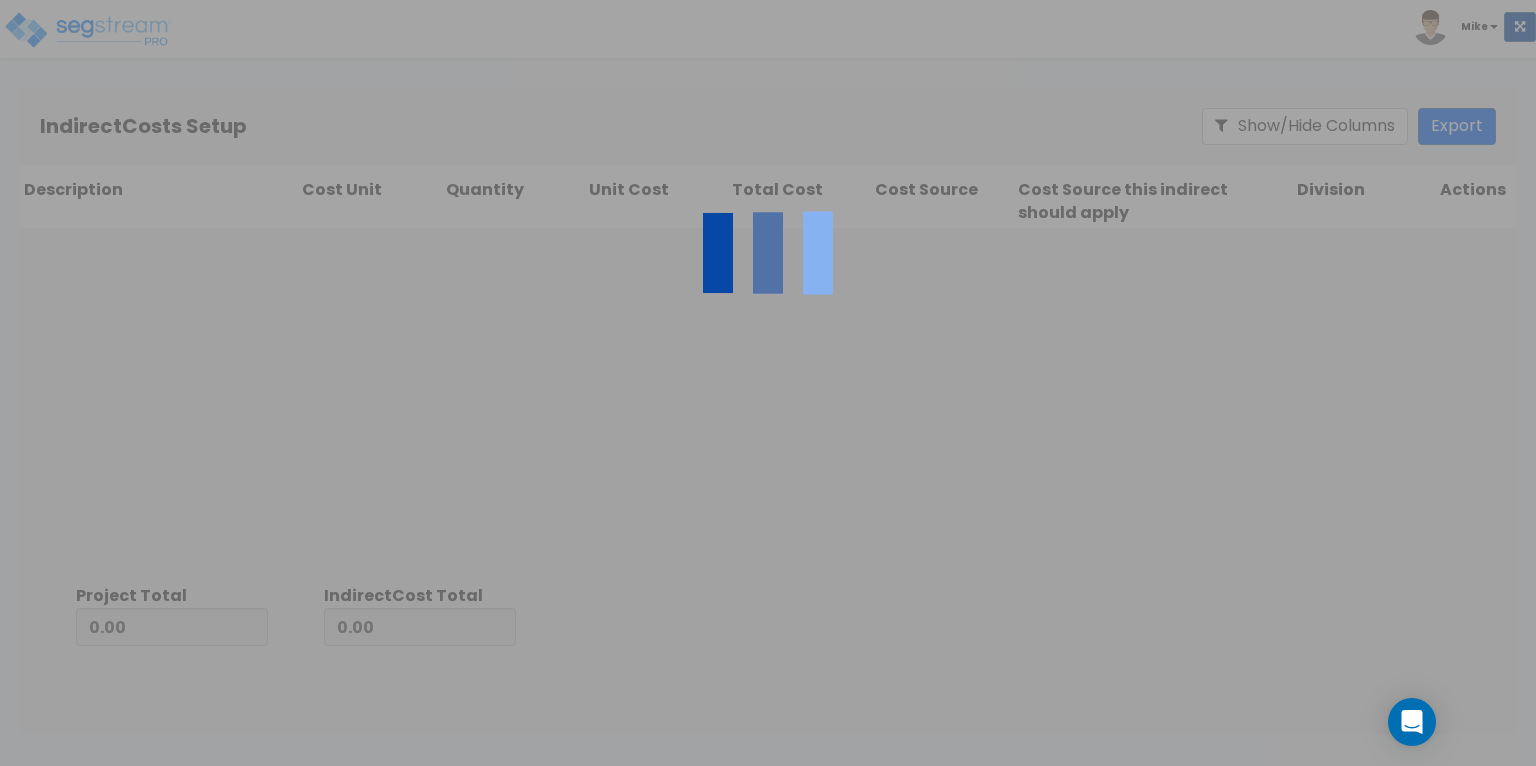 scroll, scrollTop: 0, scrollLeft: 0, axis: both 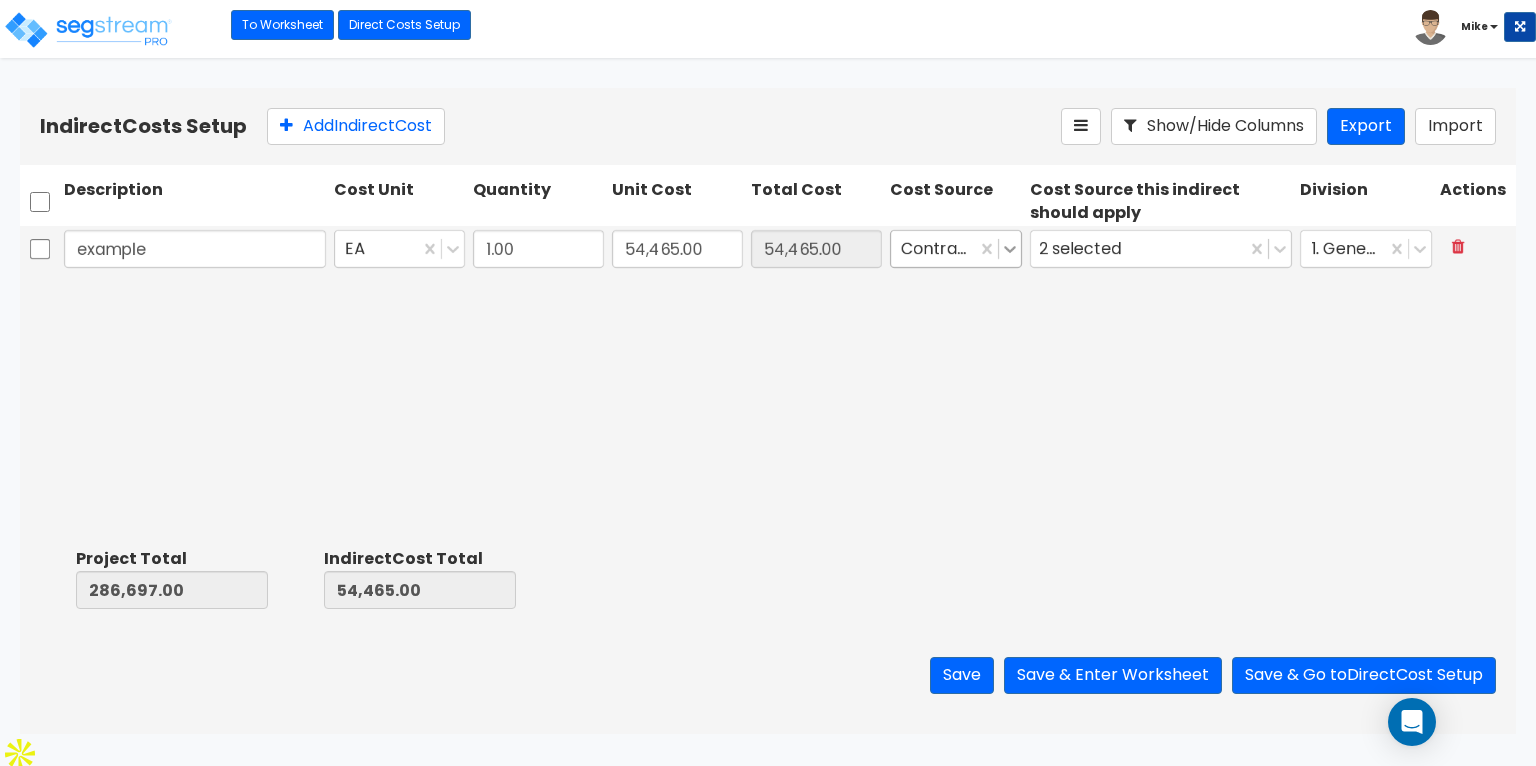 click 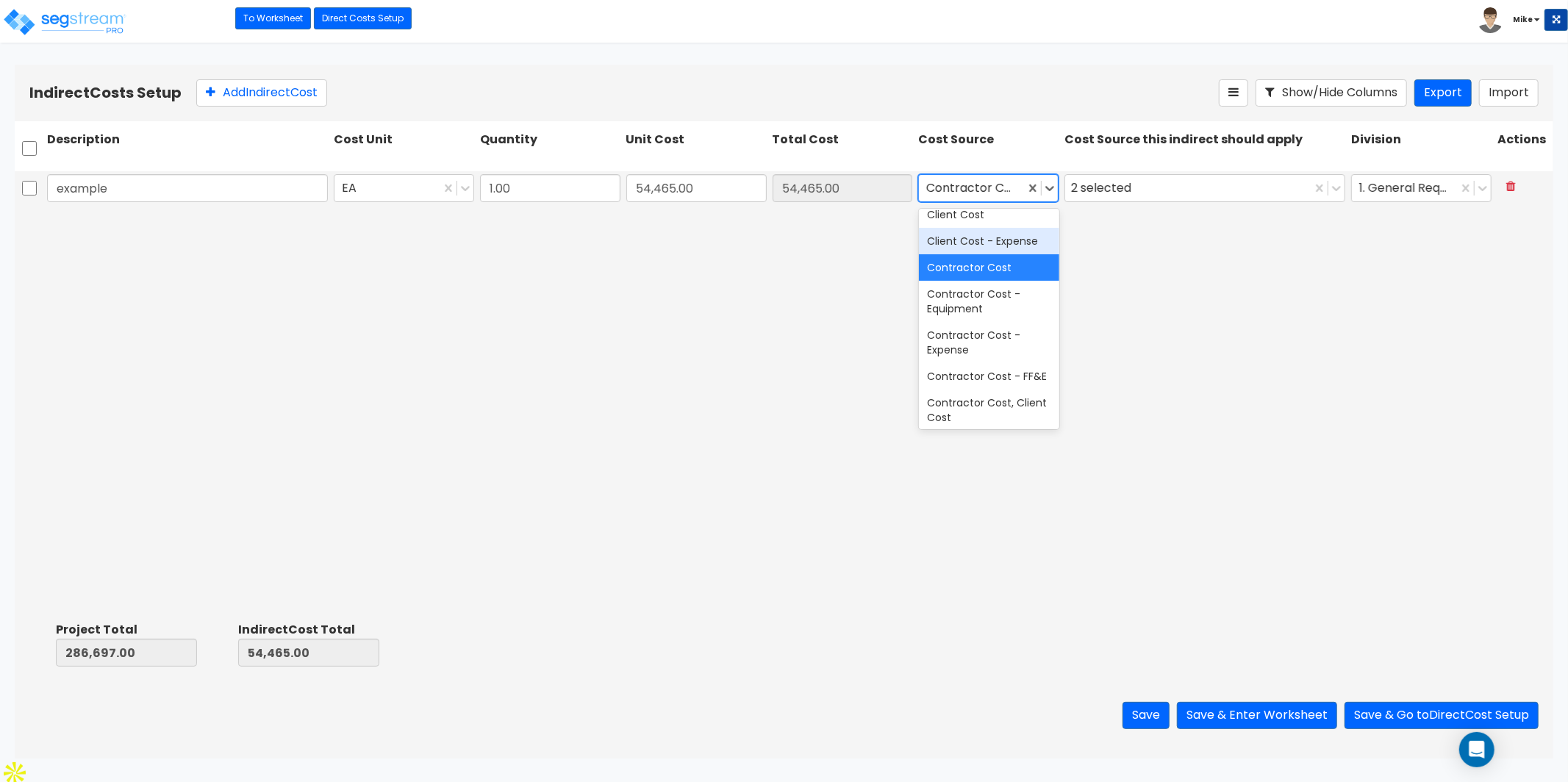 scroll, scrollTop: 0, scrollLeft: 0, axis: both 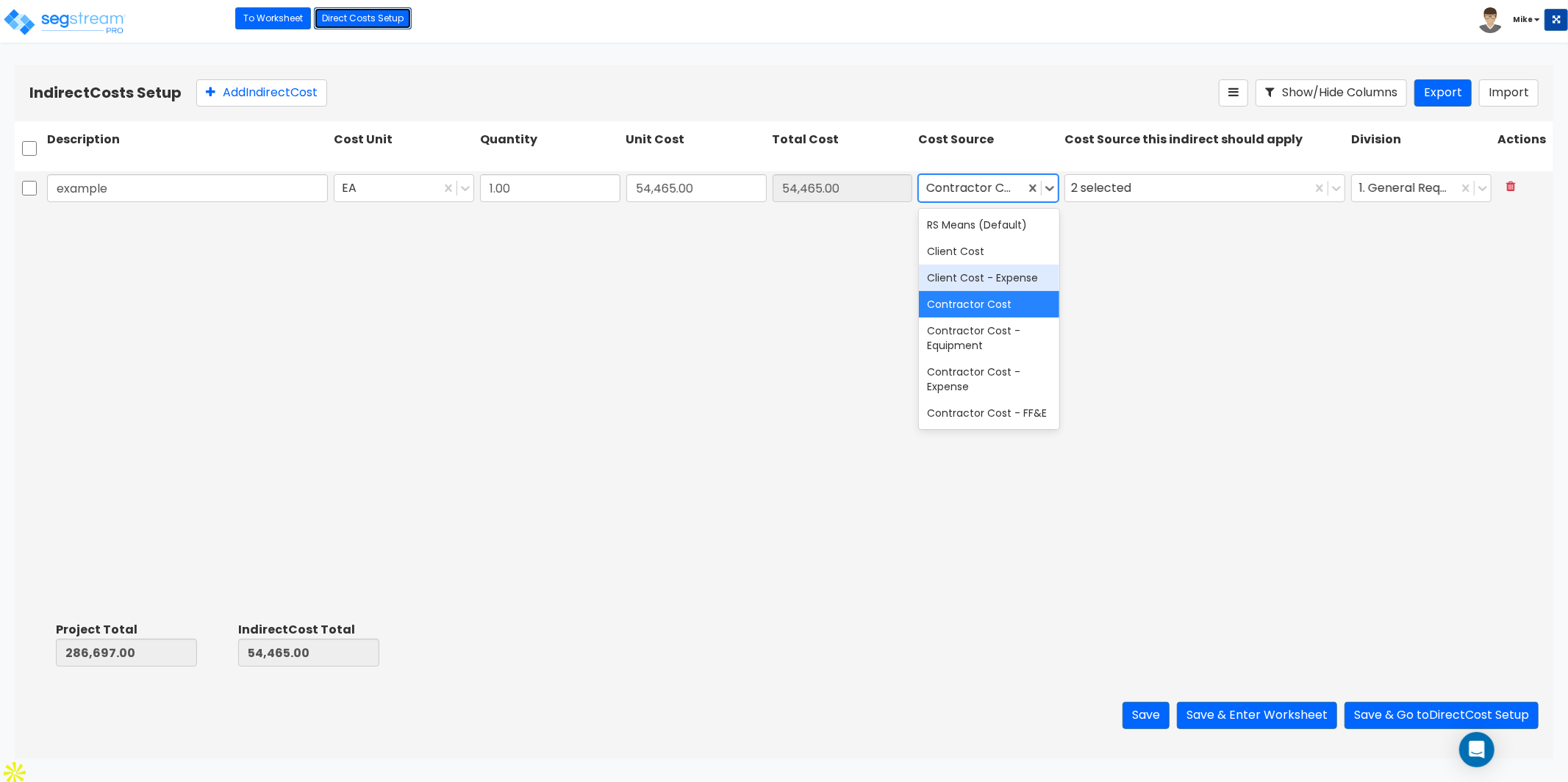click on "Direct Costs Setup" at bounding box center [362, 18] 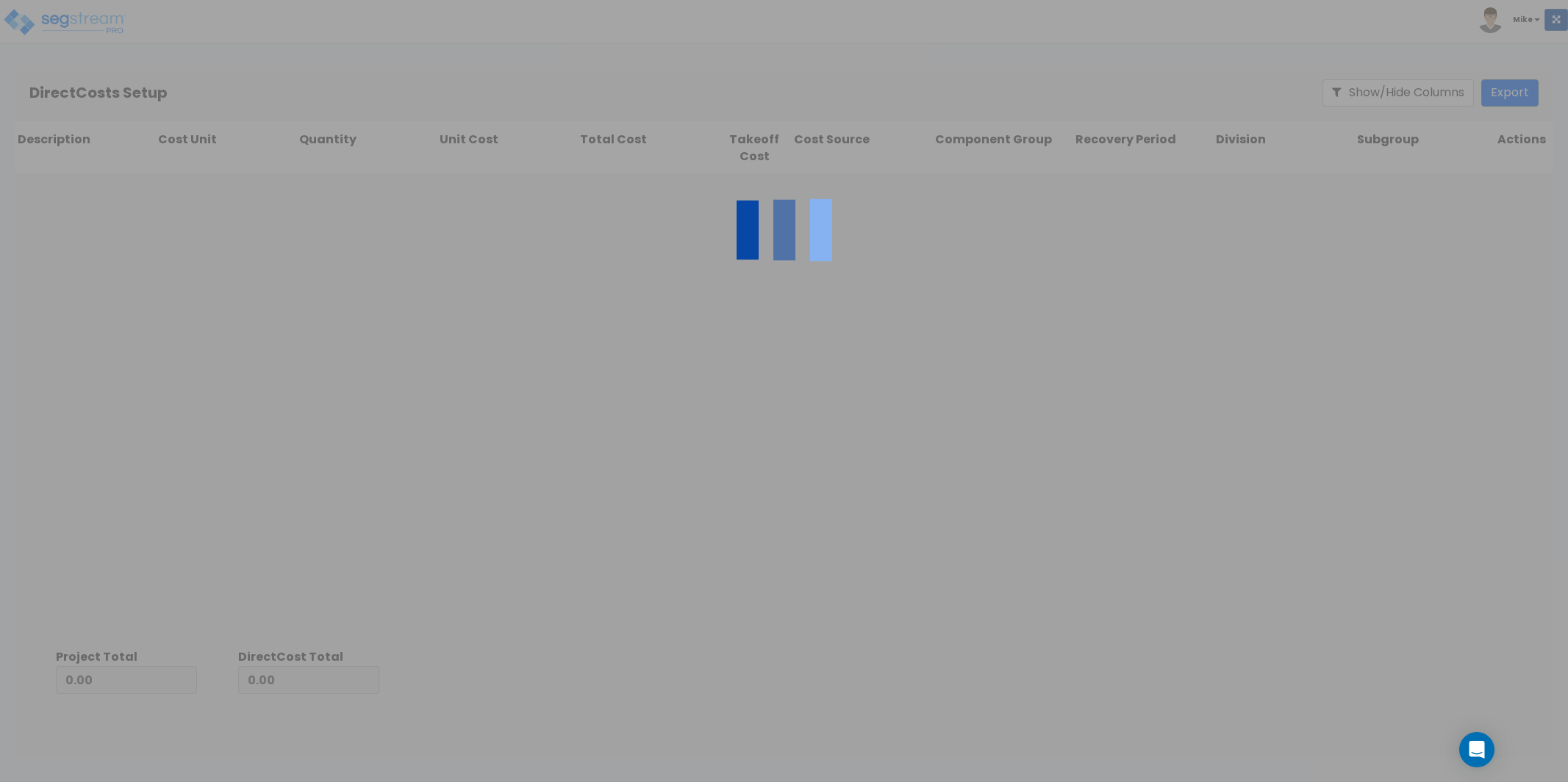 scroll, scrollTop: 0, scrollLeft: 0, axis: both 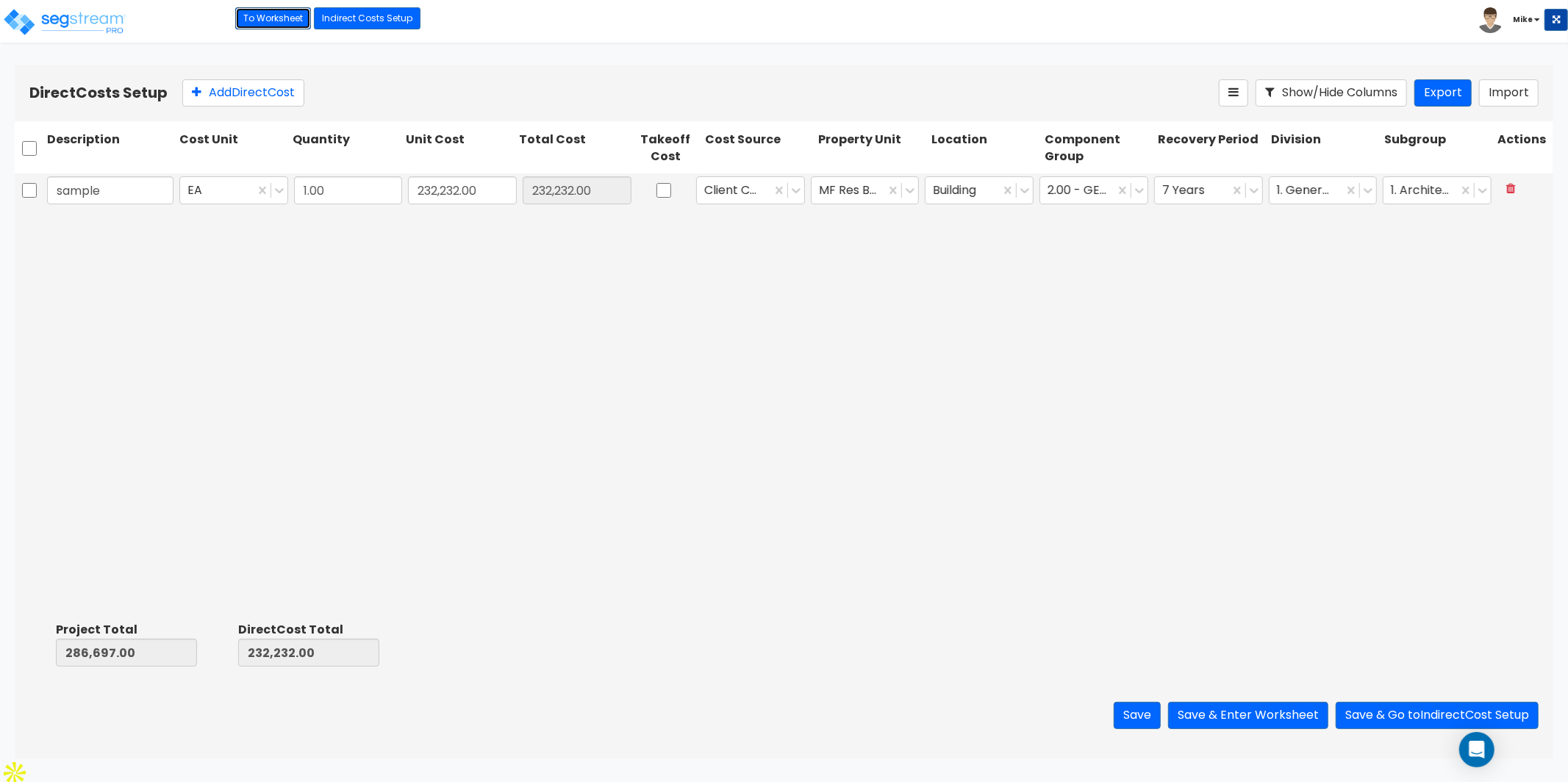 click on "To Worksheet" at bounding box center (273, 18) 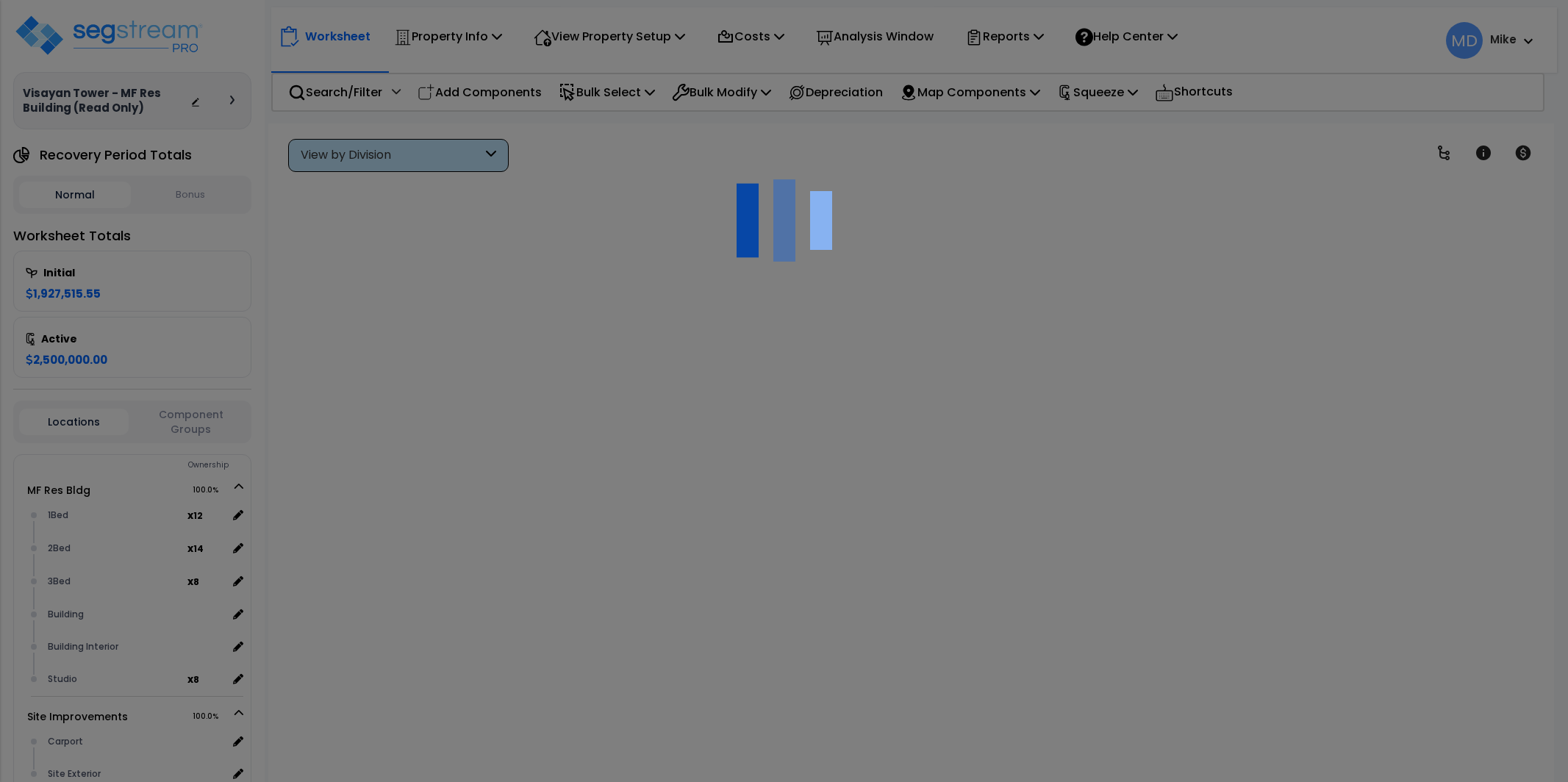 scroll, scrollTop: 0, scrollLeft: 0, axis: both 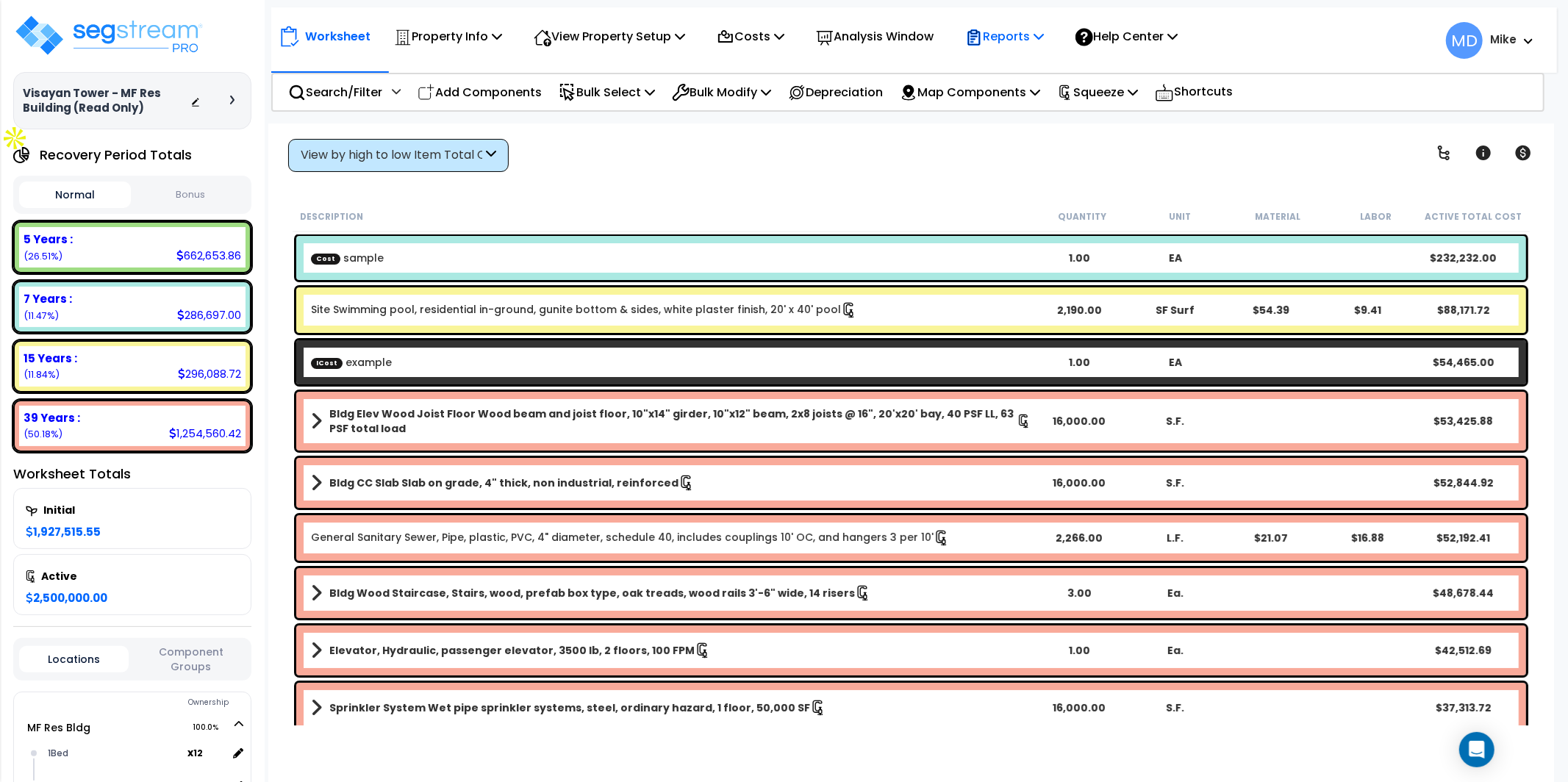 click on "Reports" at bounding box center [1004, 36] 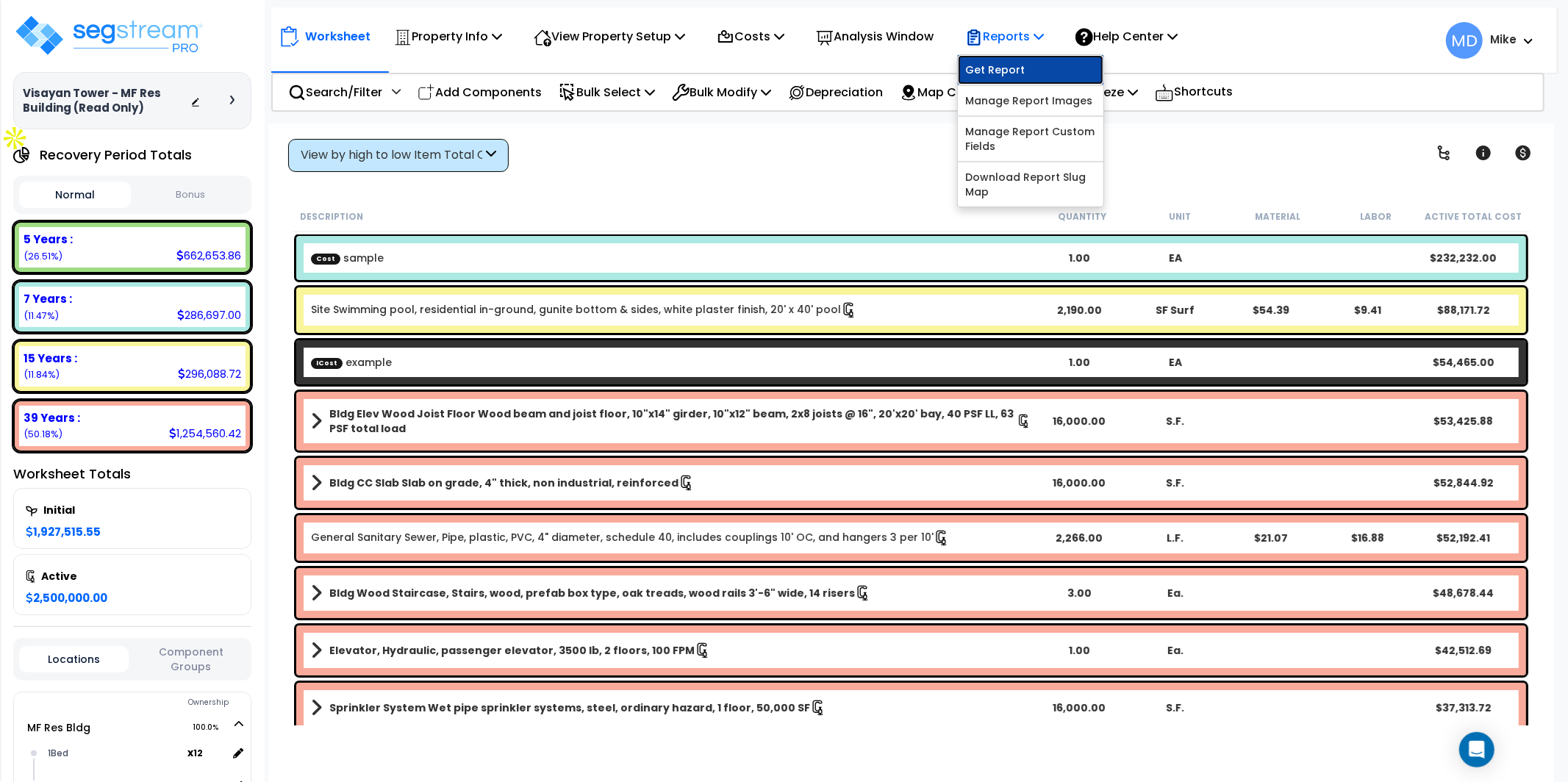 click on "Get Report" at bounding box center [1031, 70] 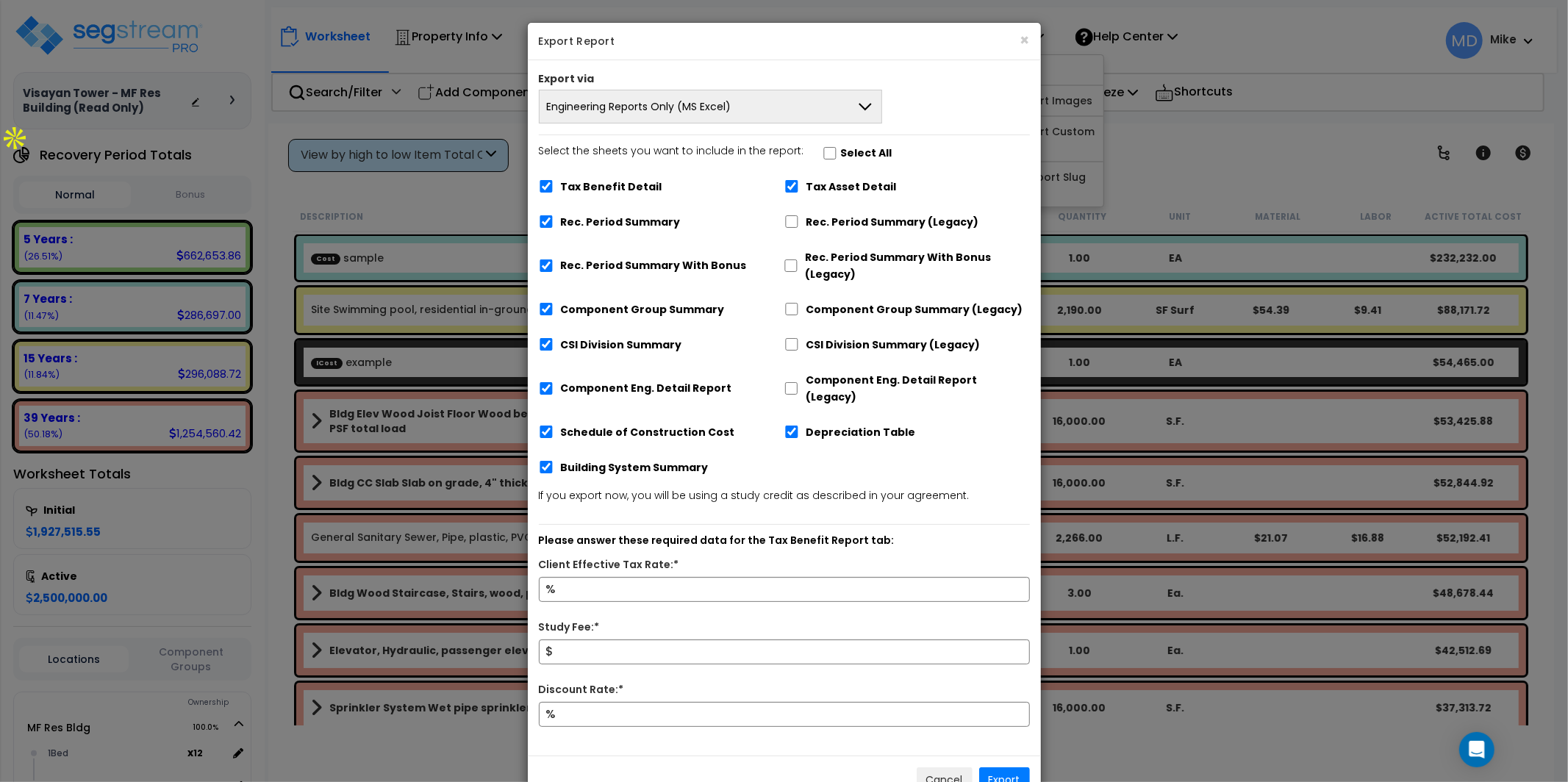 click on "Engineering Reports Only (MS Excel)" at bounding box center (711, 107) 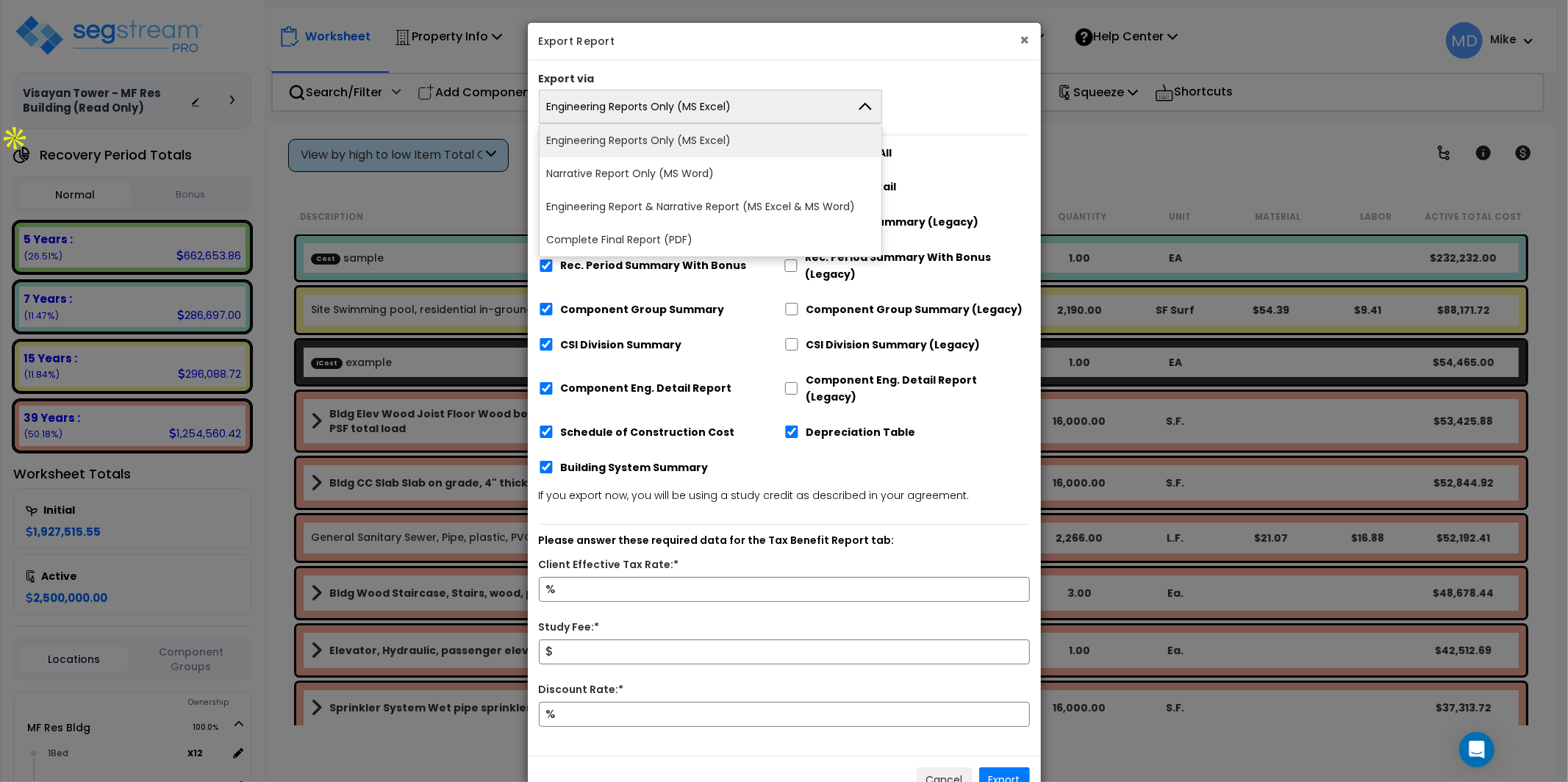click on "×" at bounding box center (1025, 40) 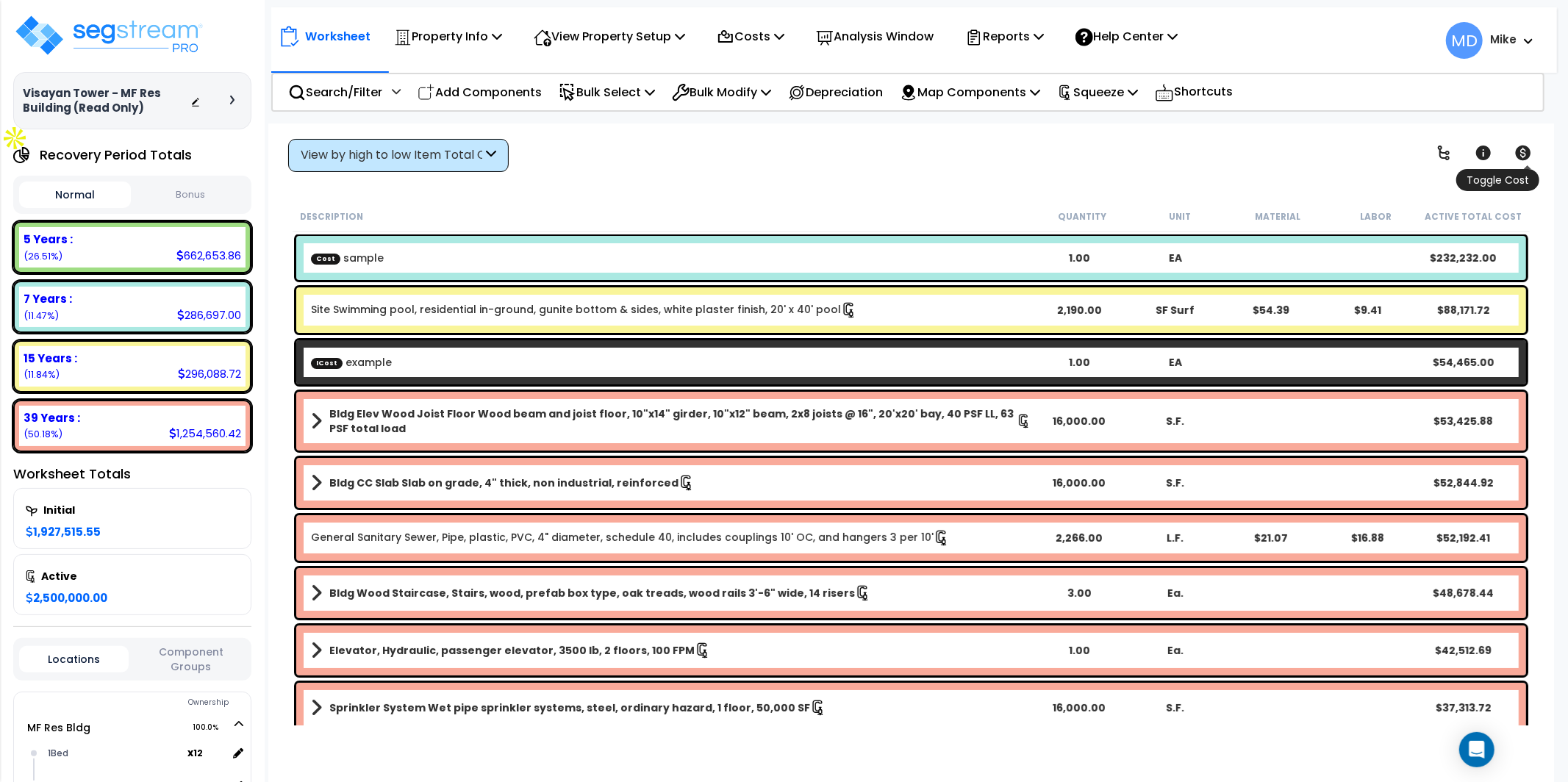 click 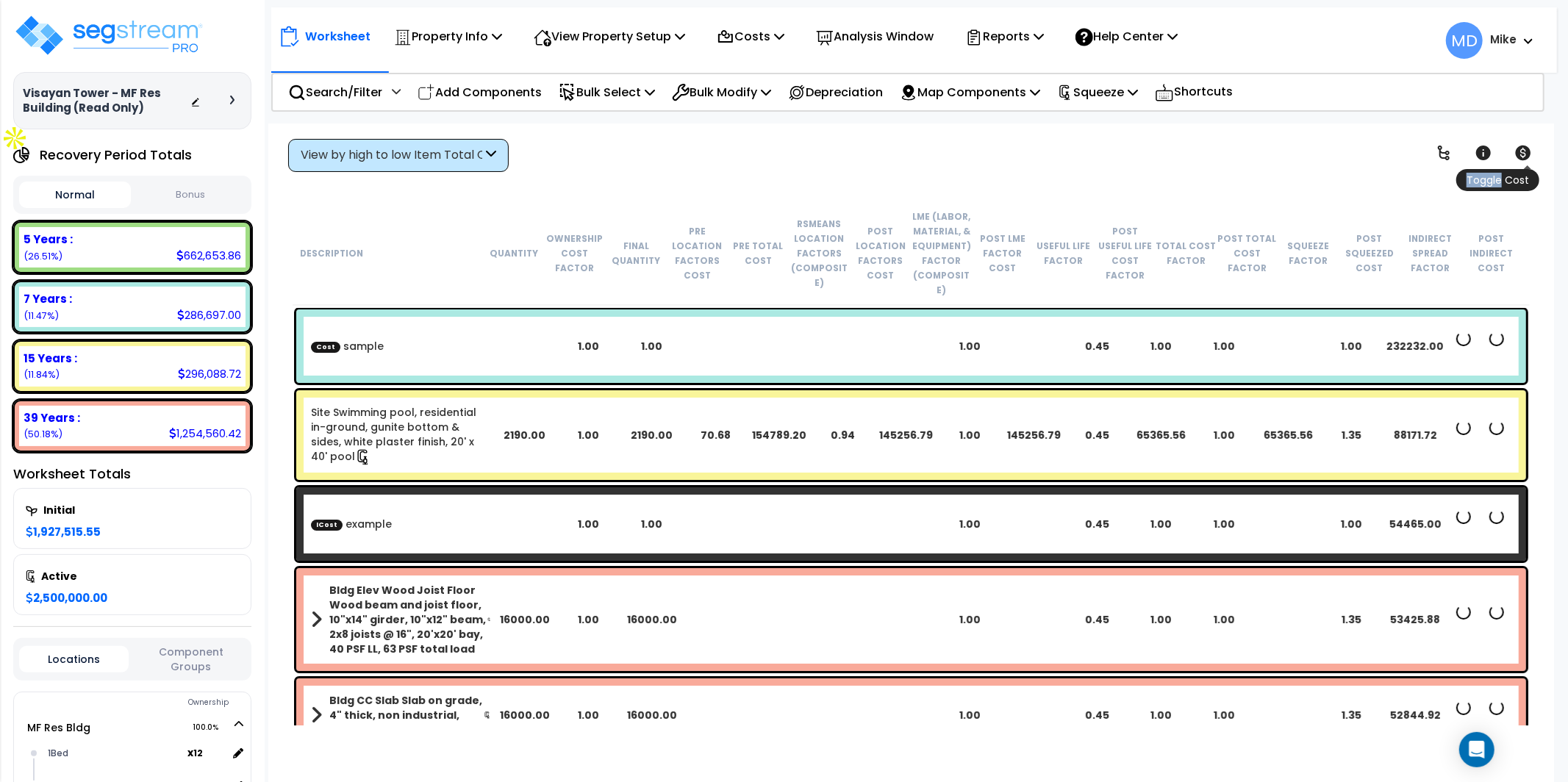 click 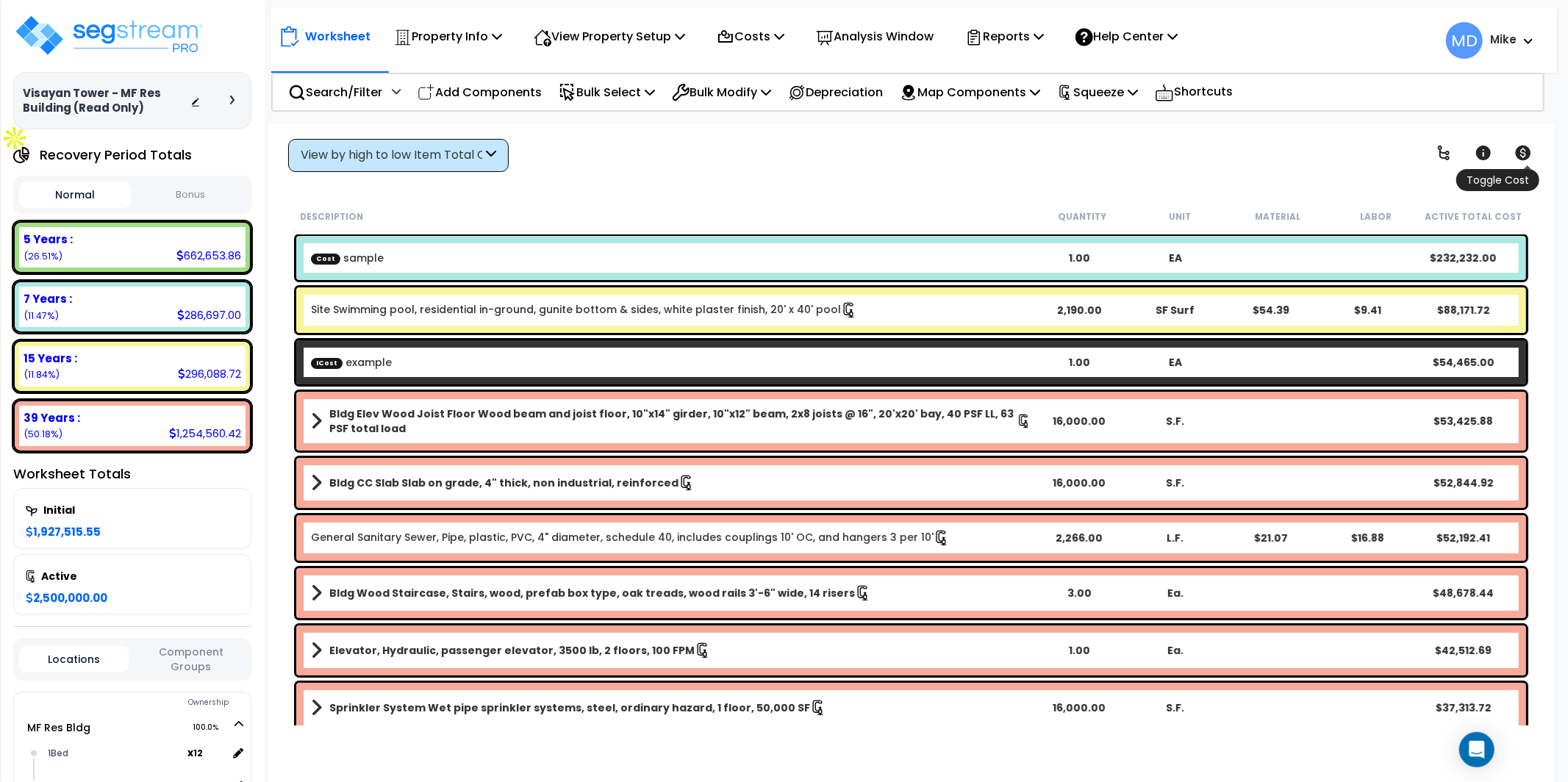 click 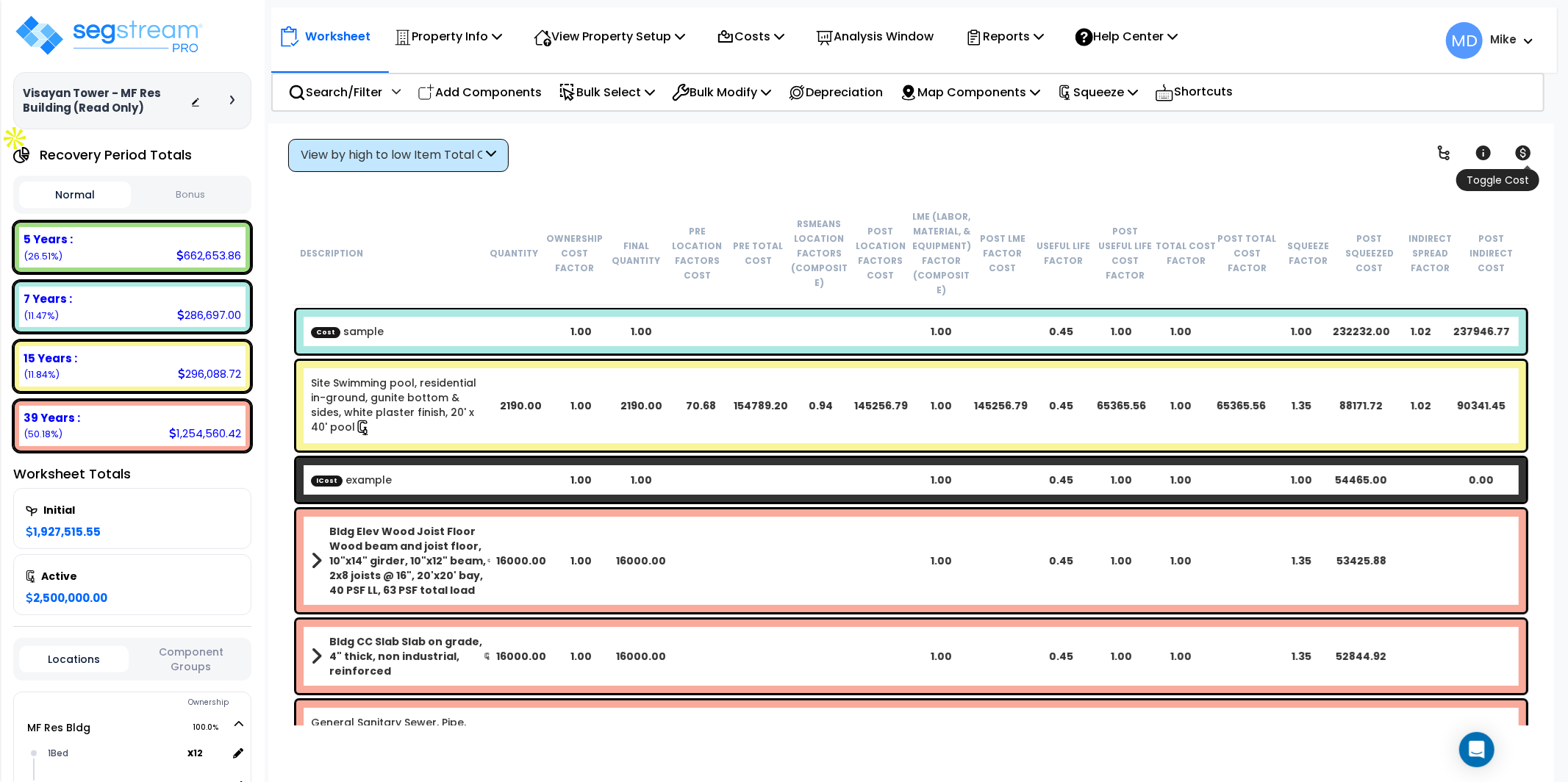 click 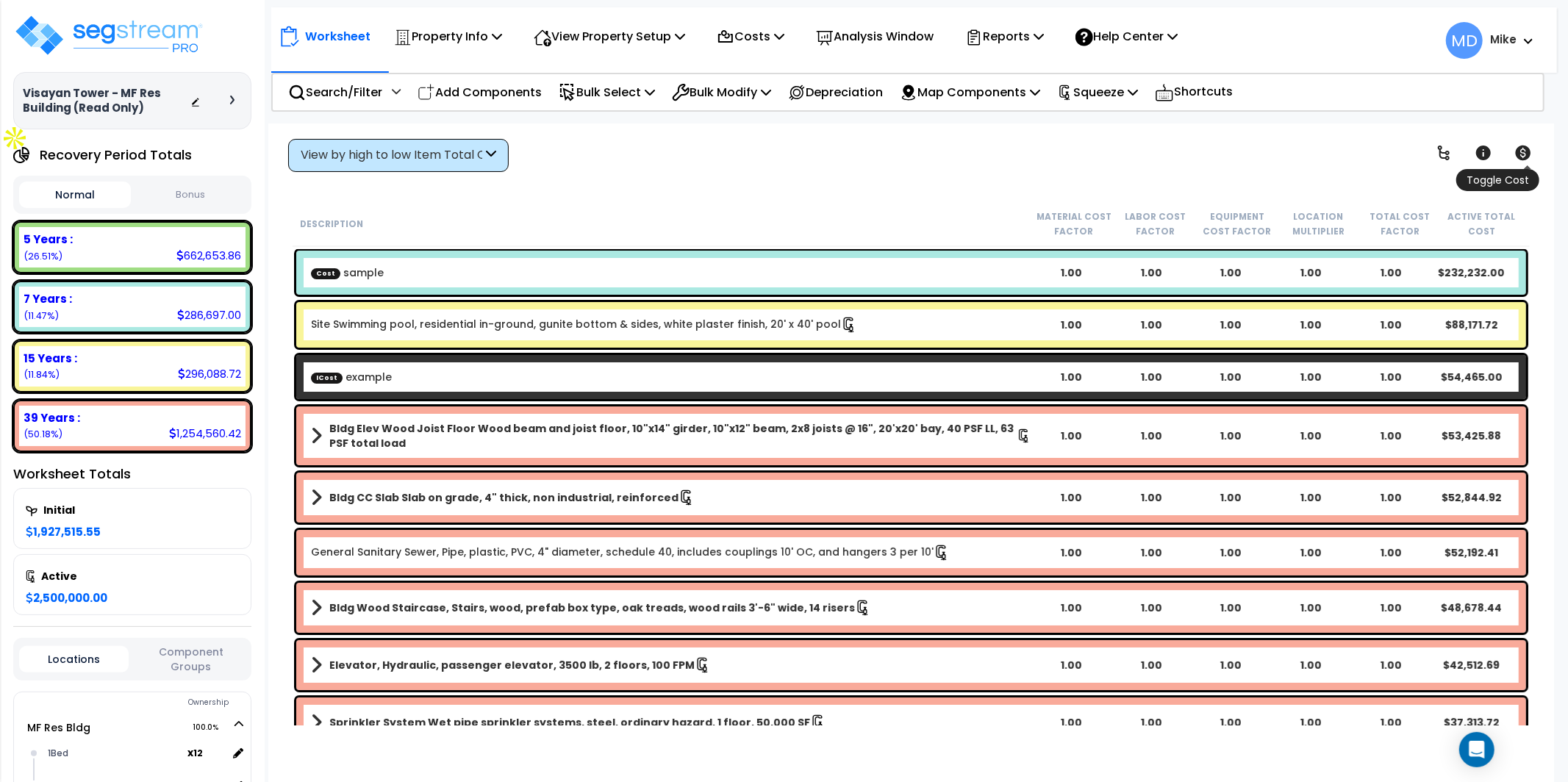 click 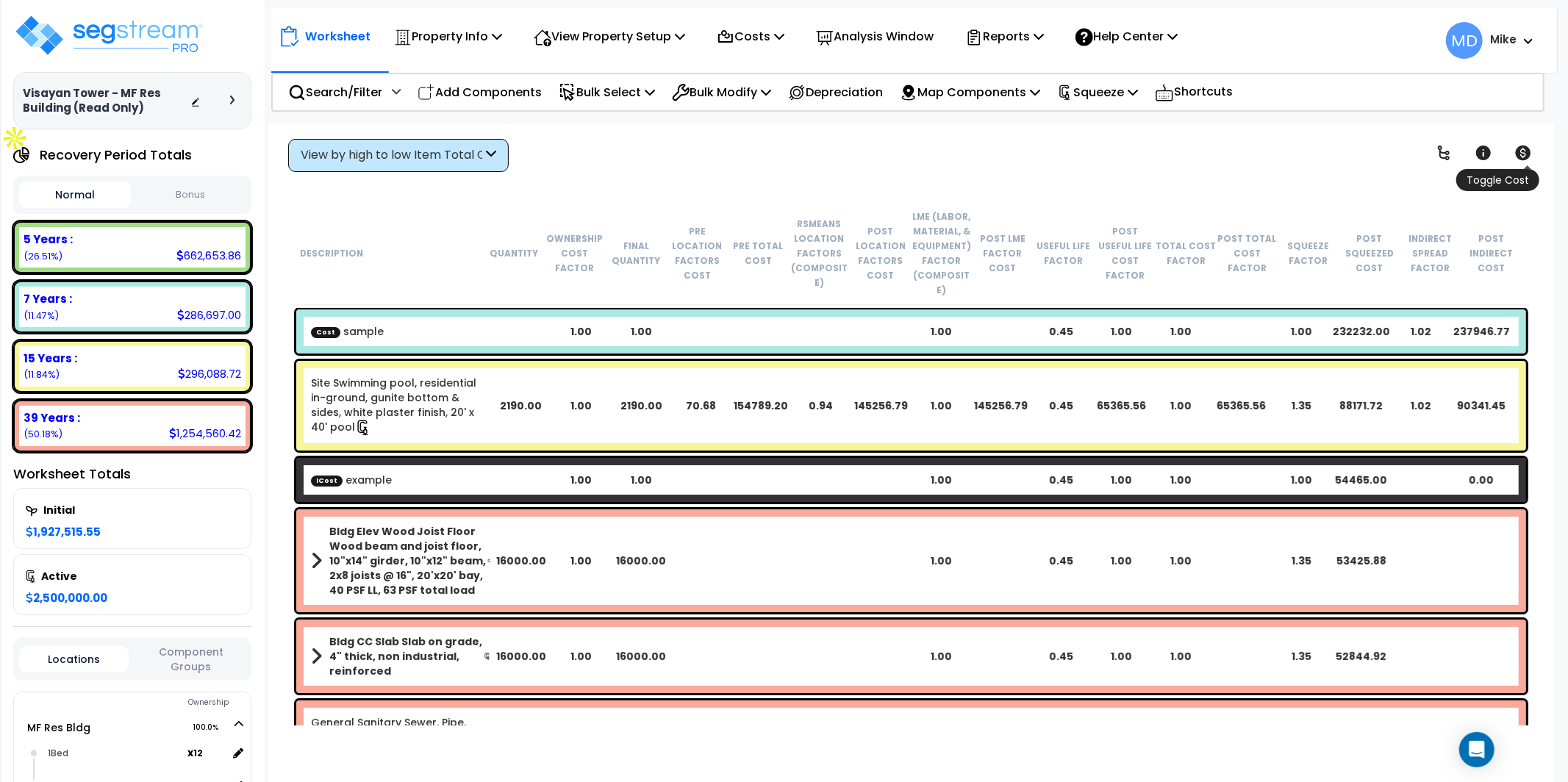 click 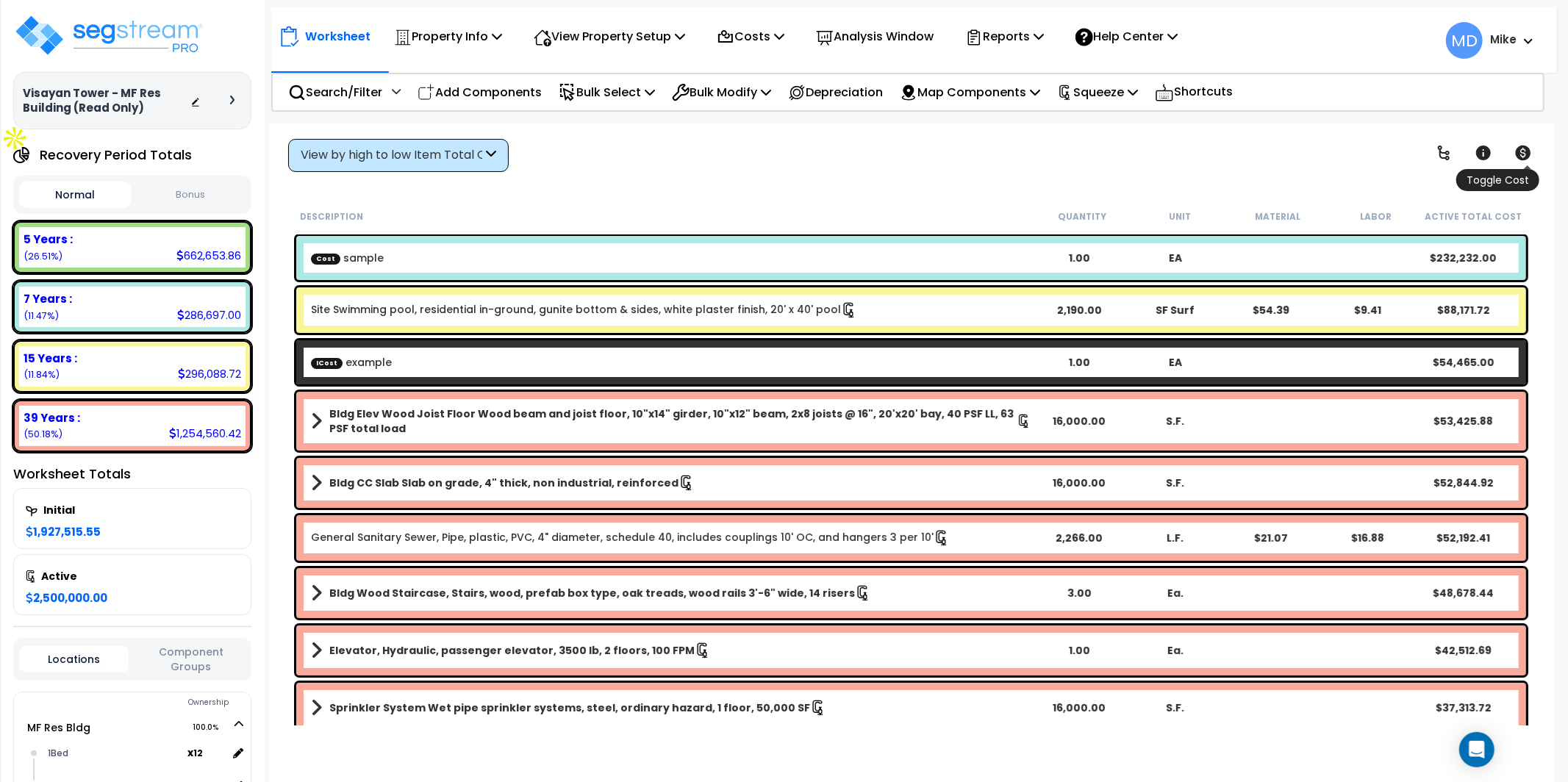 click 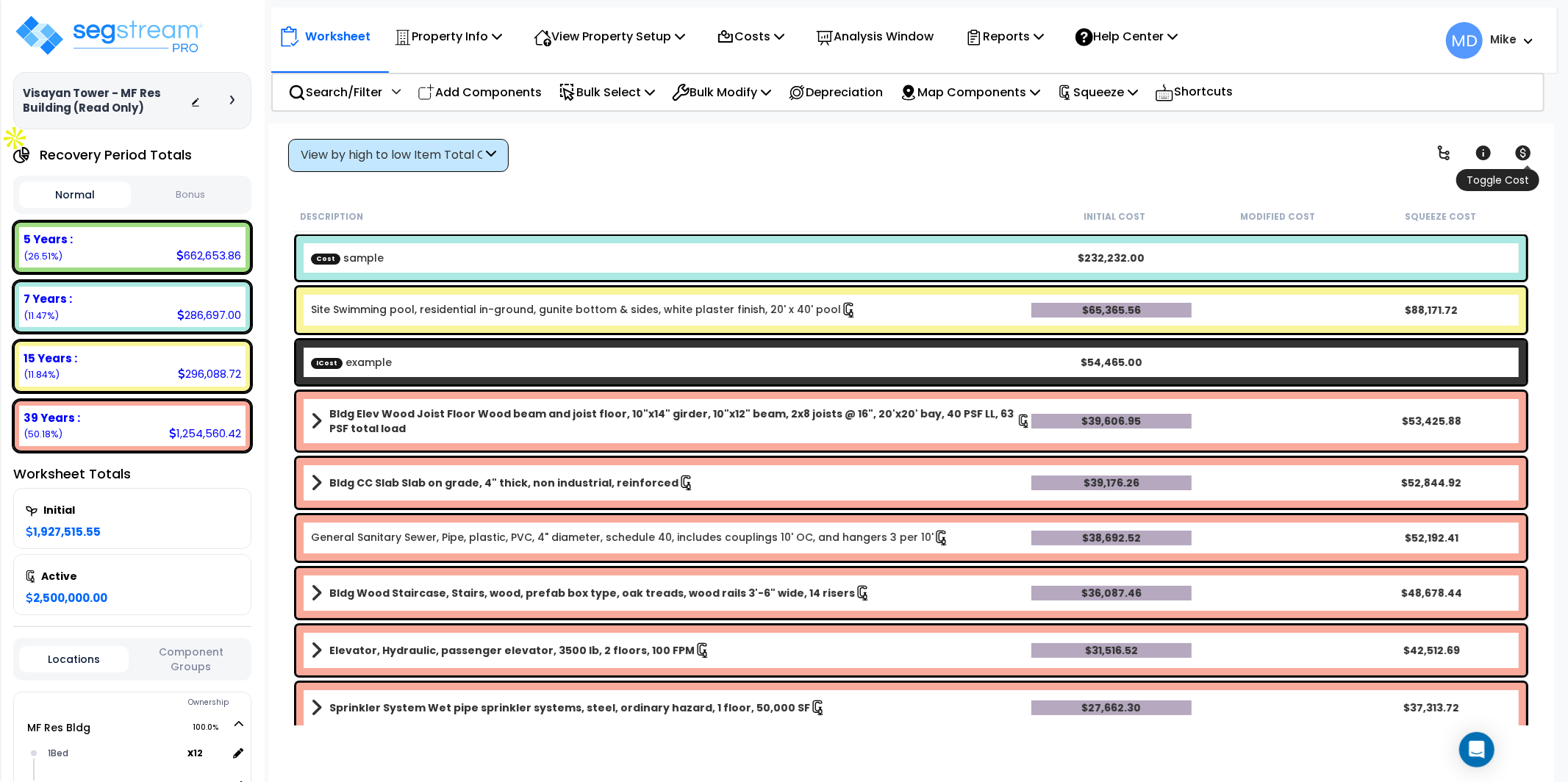 click 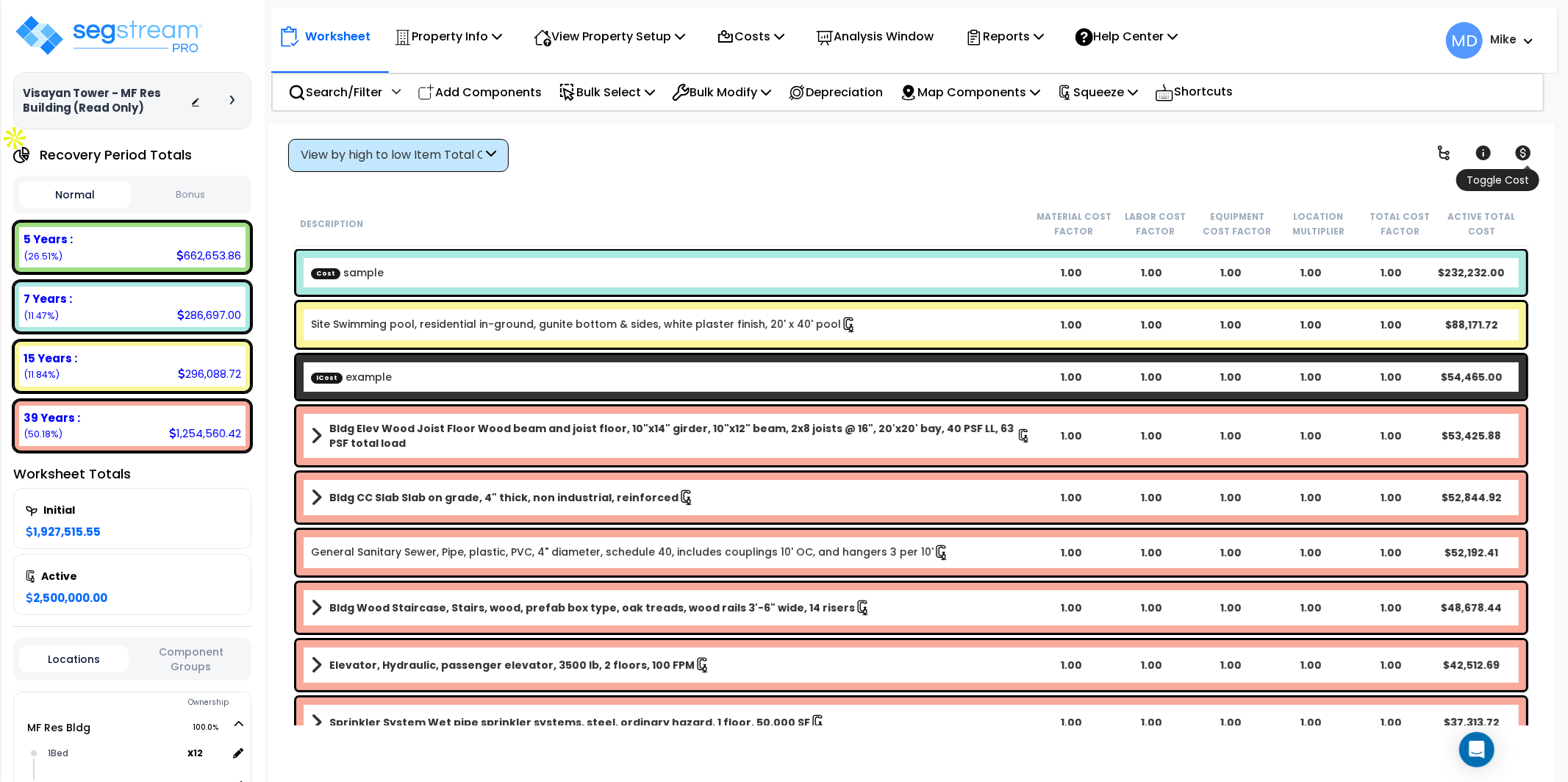 click 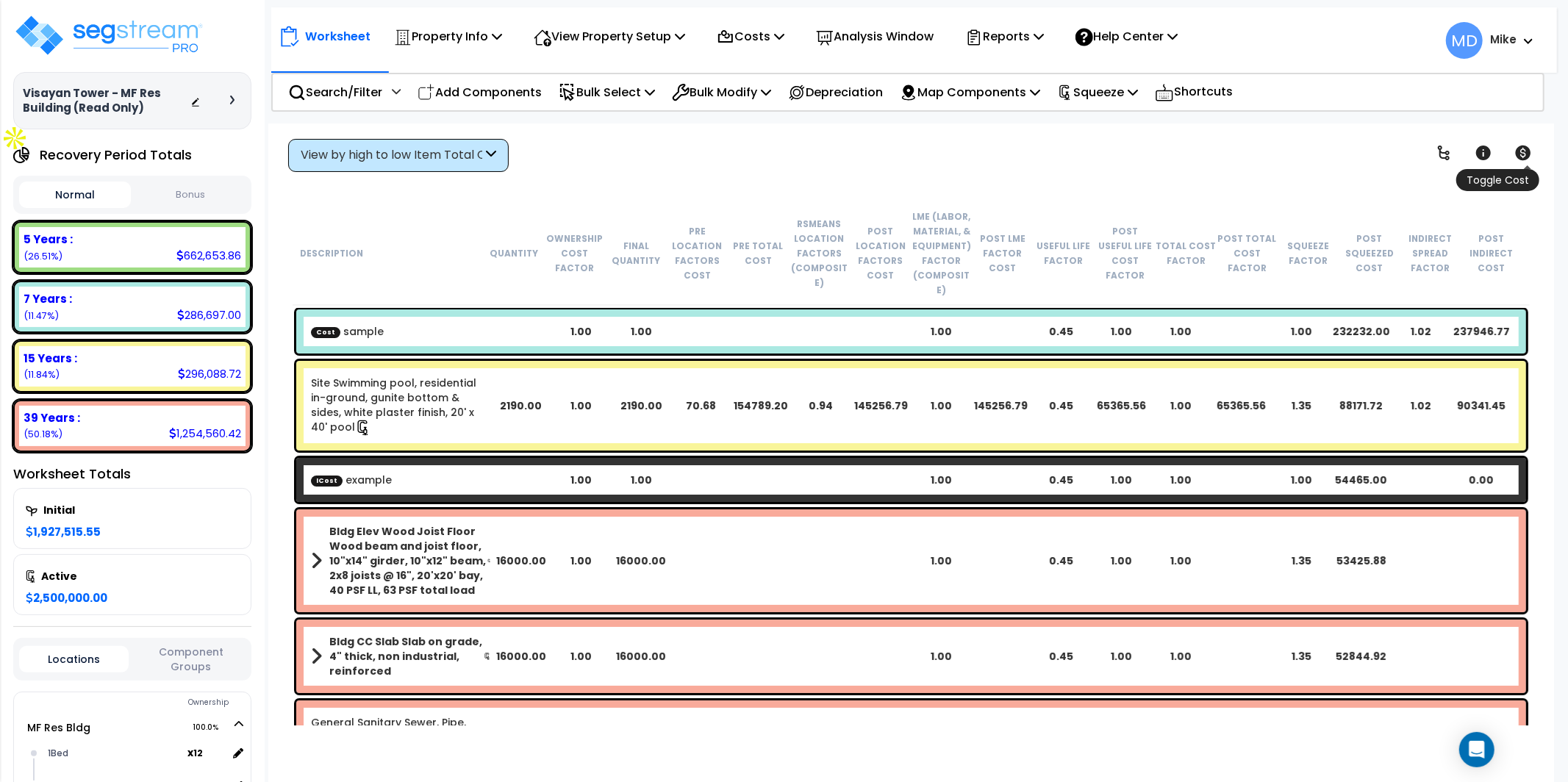 click 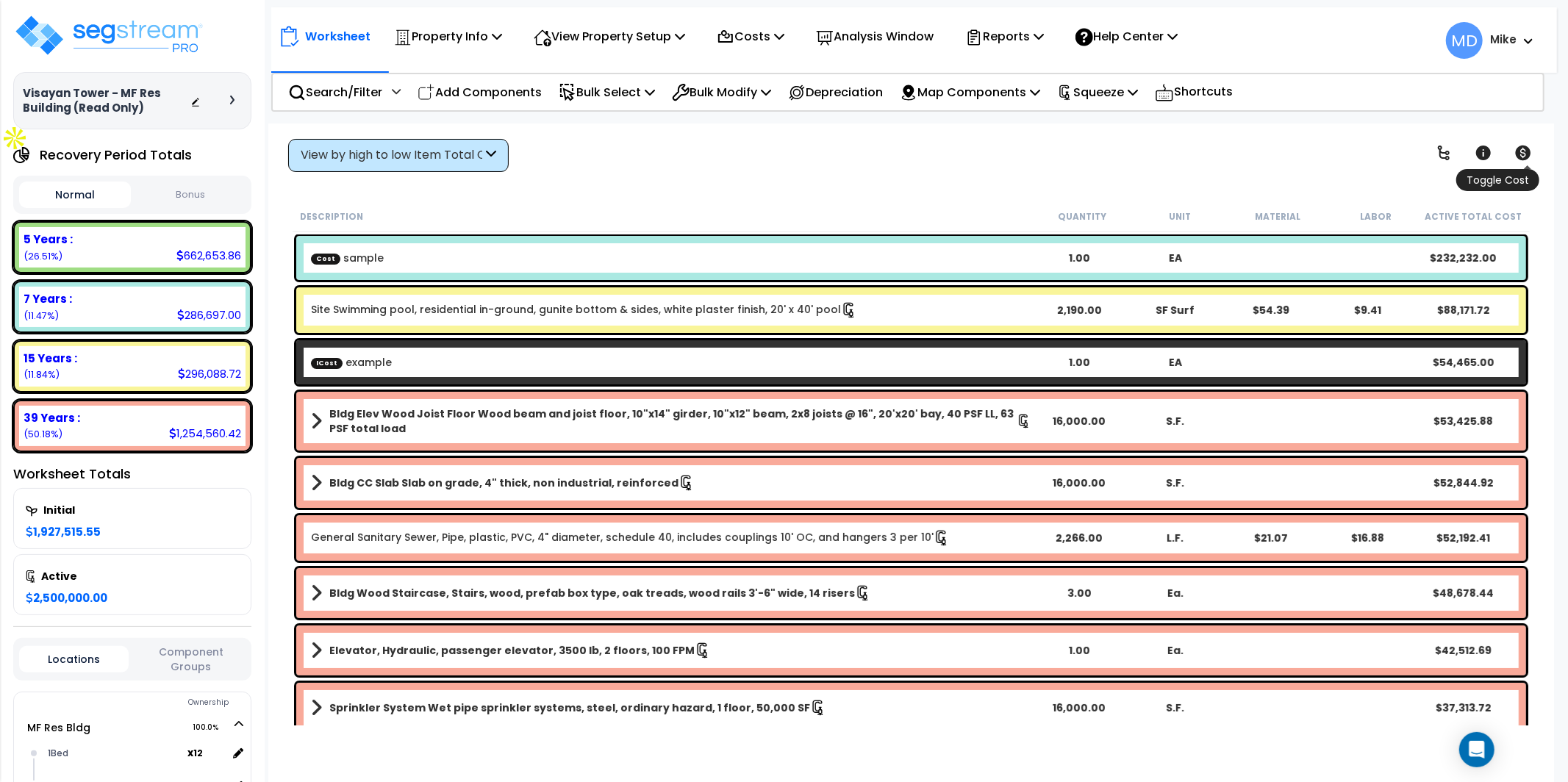 click 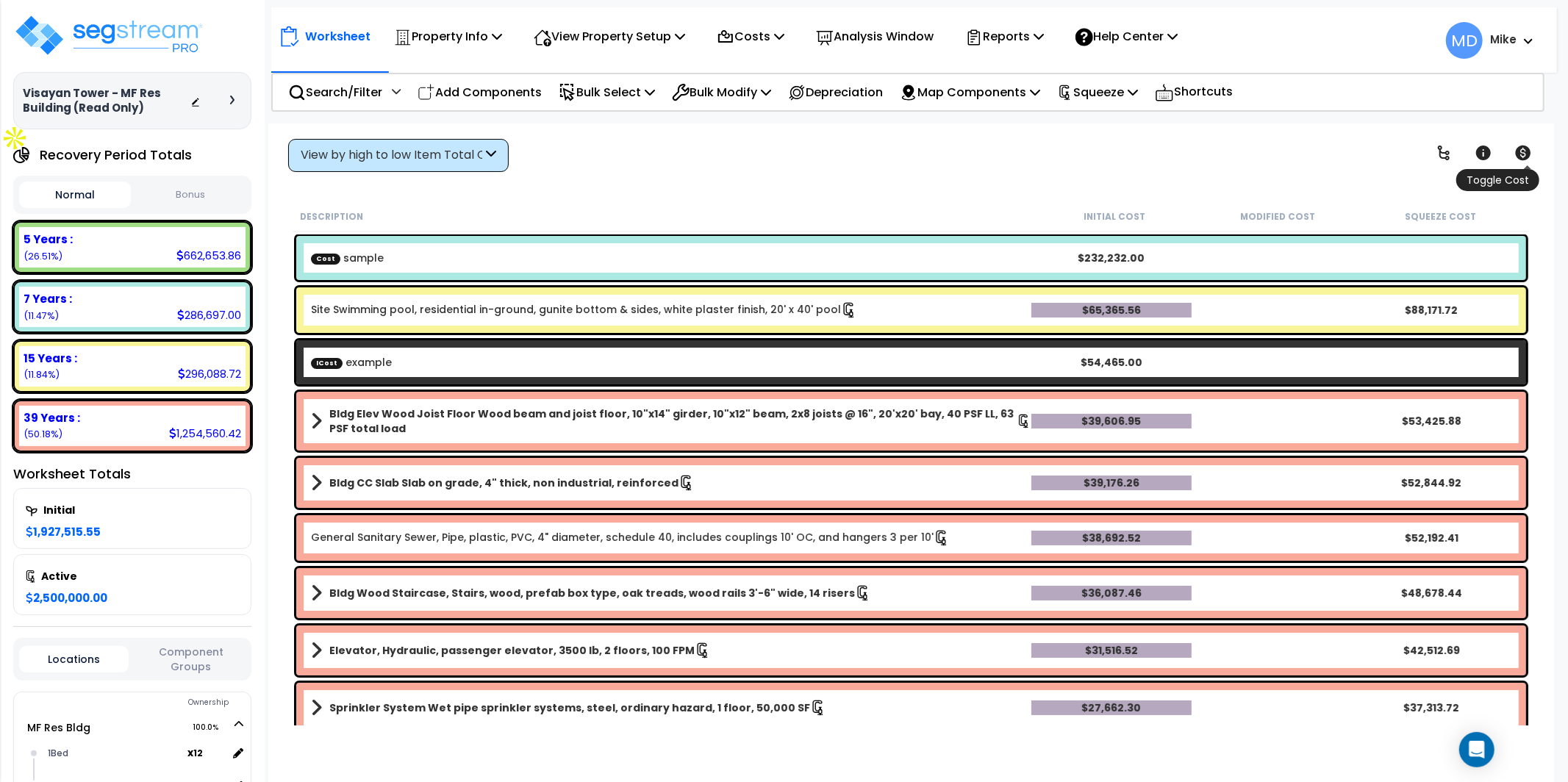 click 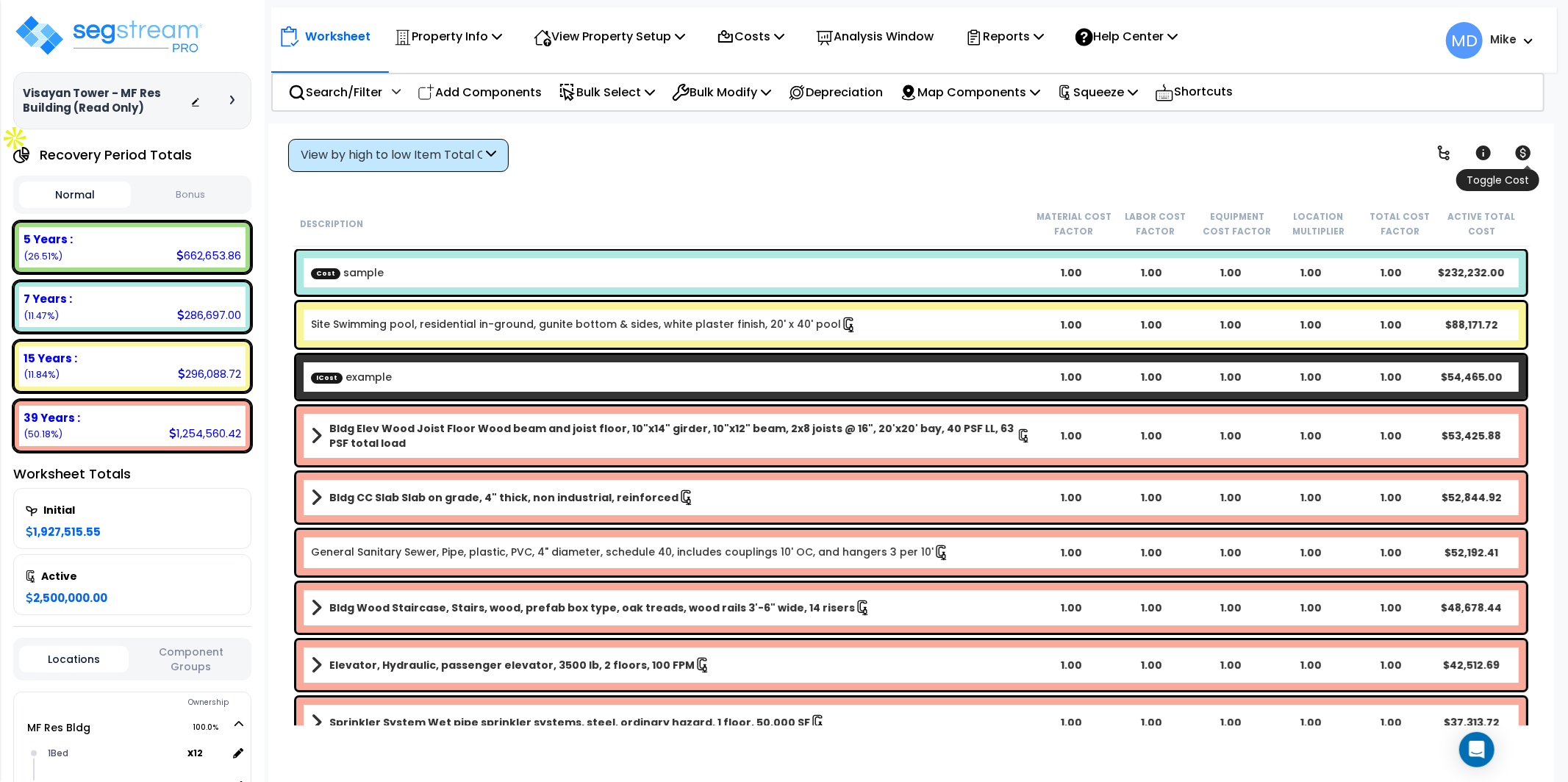 click 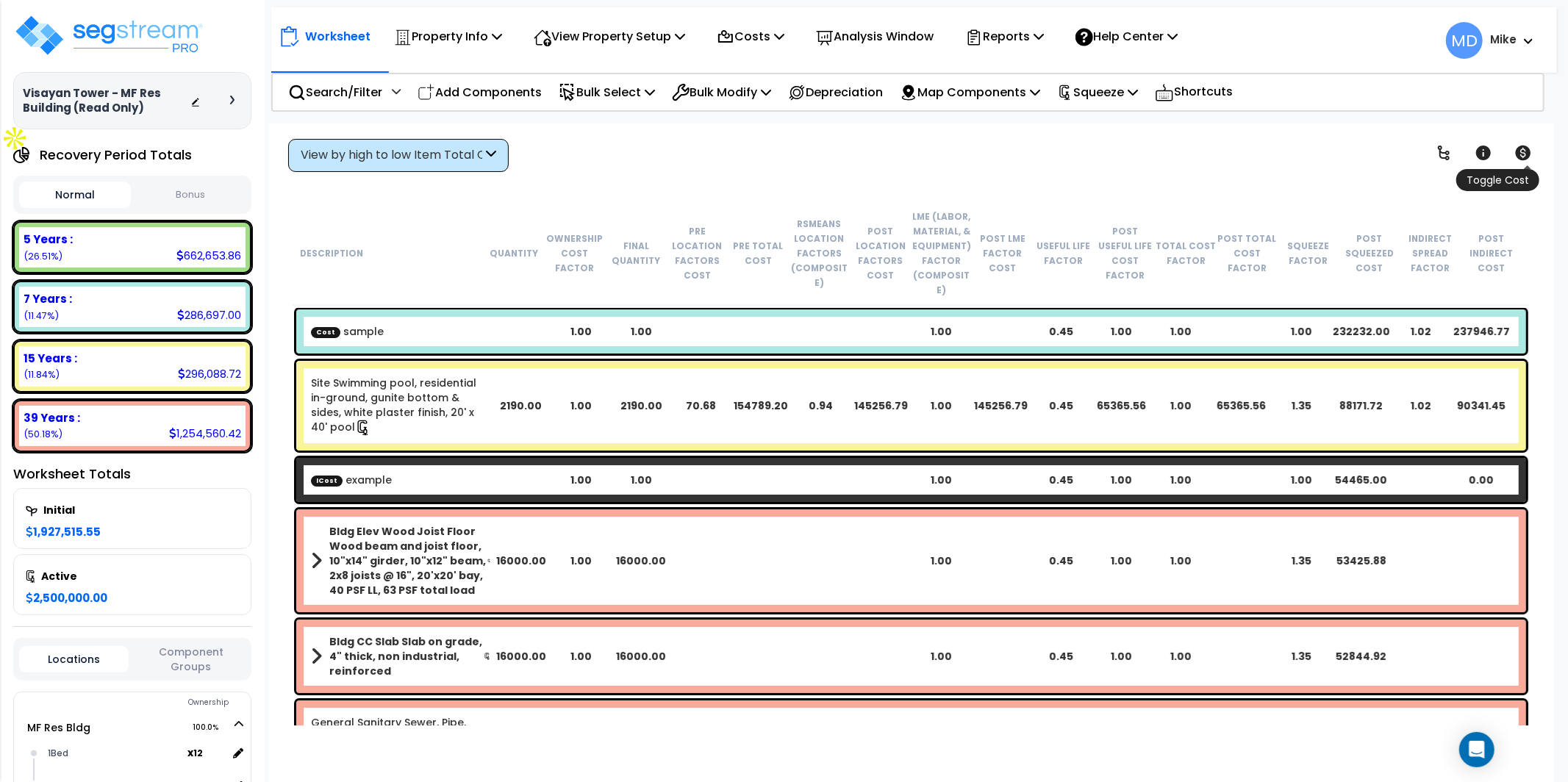 click 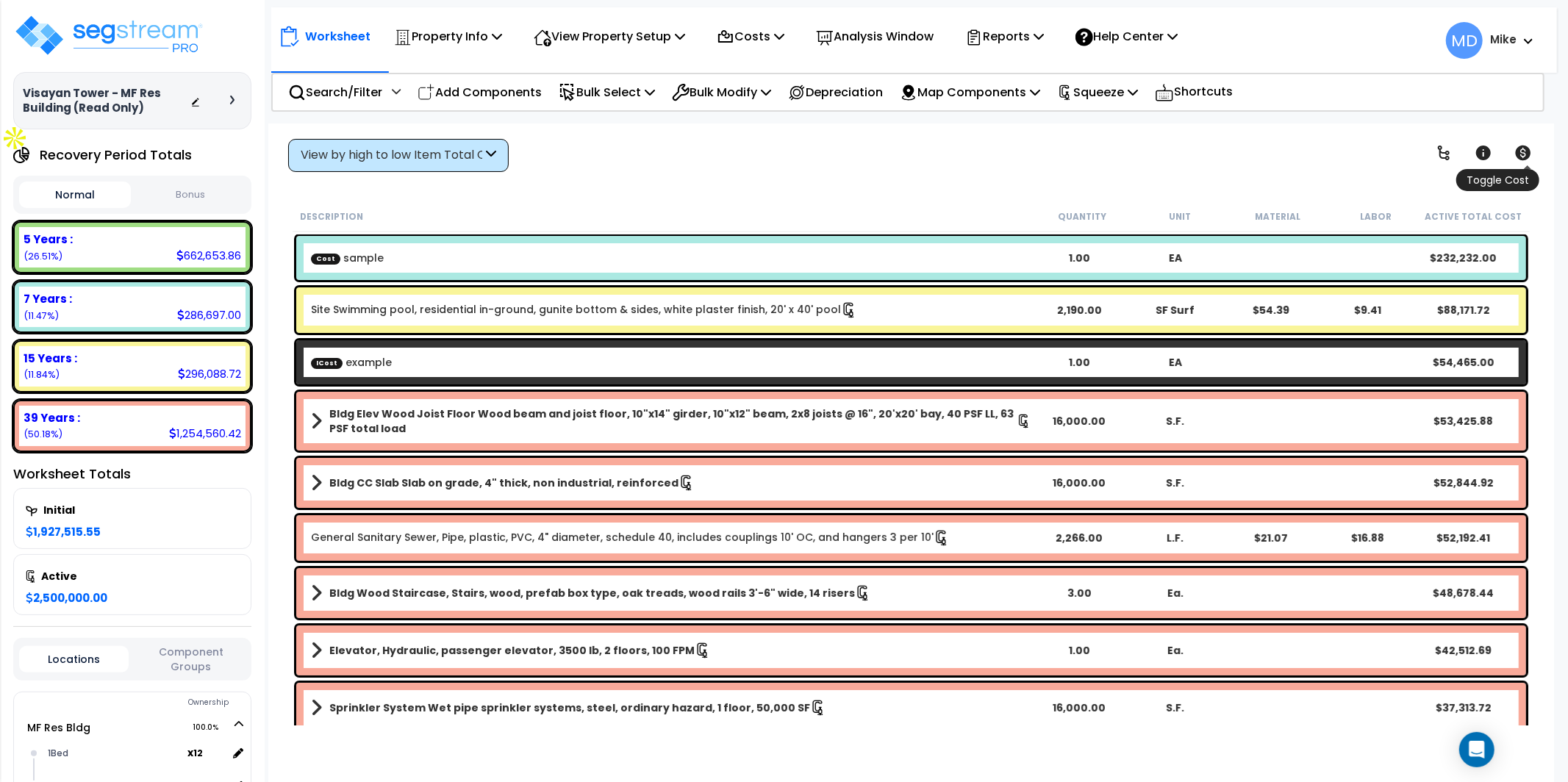 click 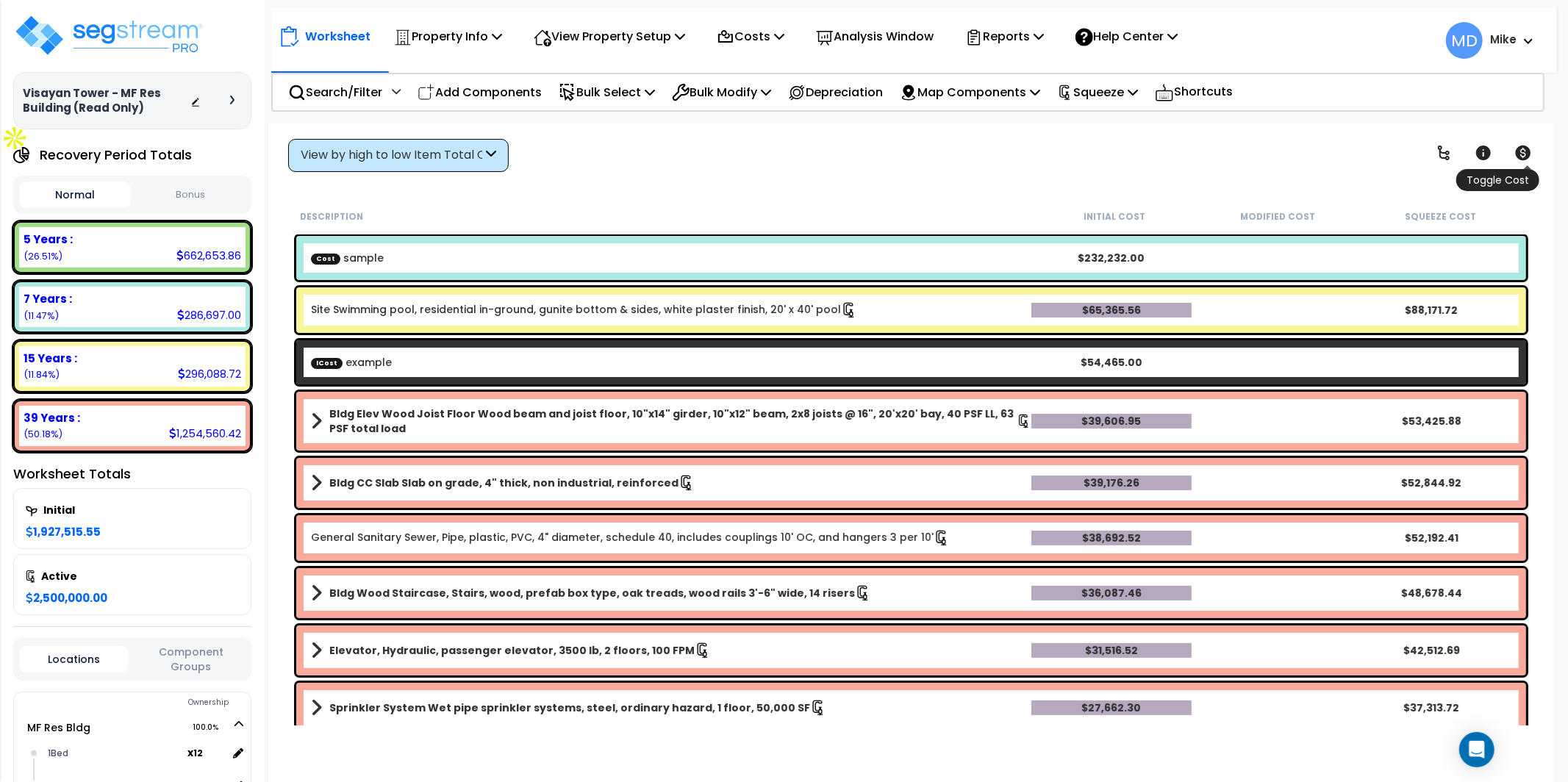click 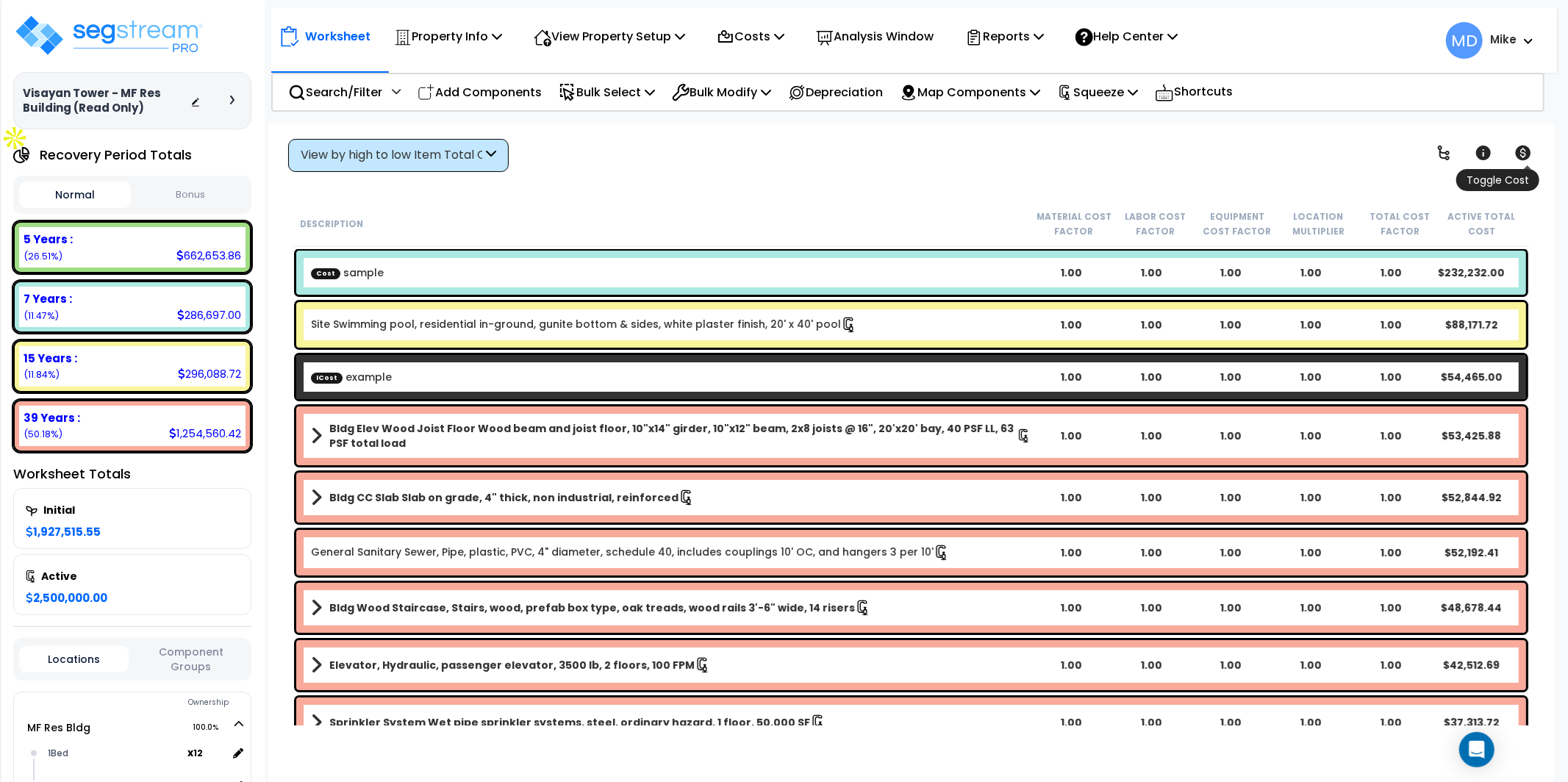 click 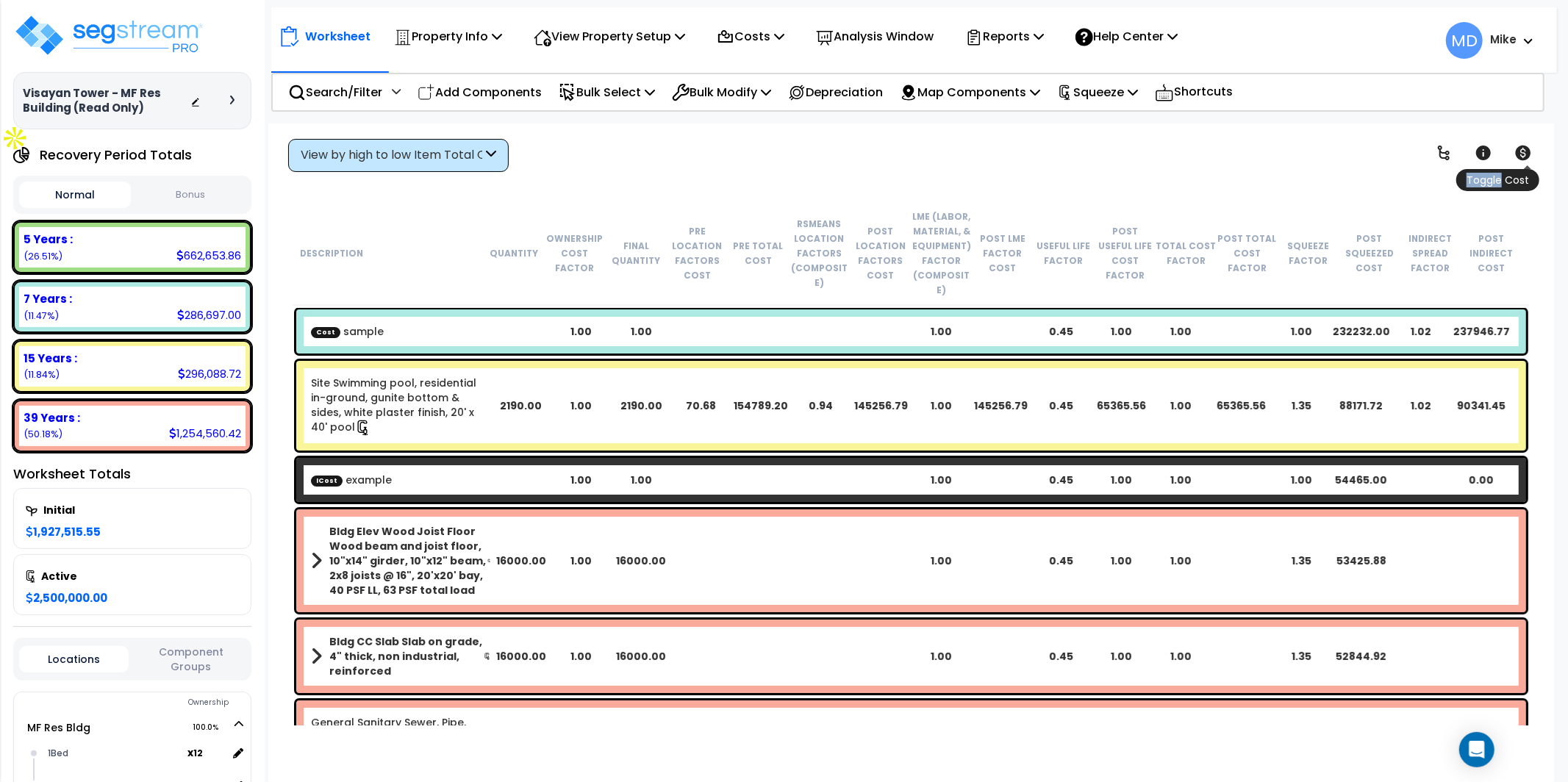 click 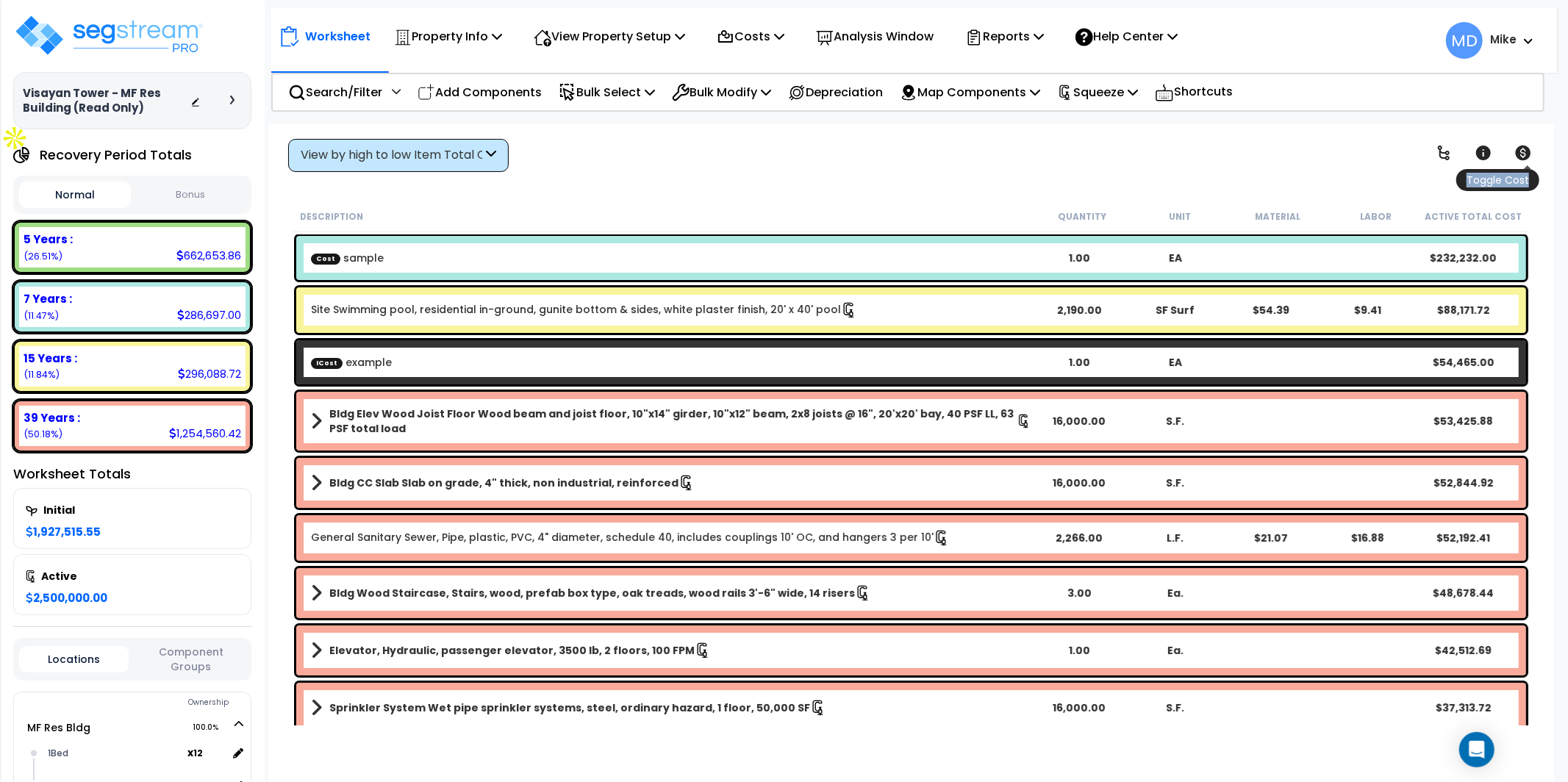 click 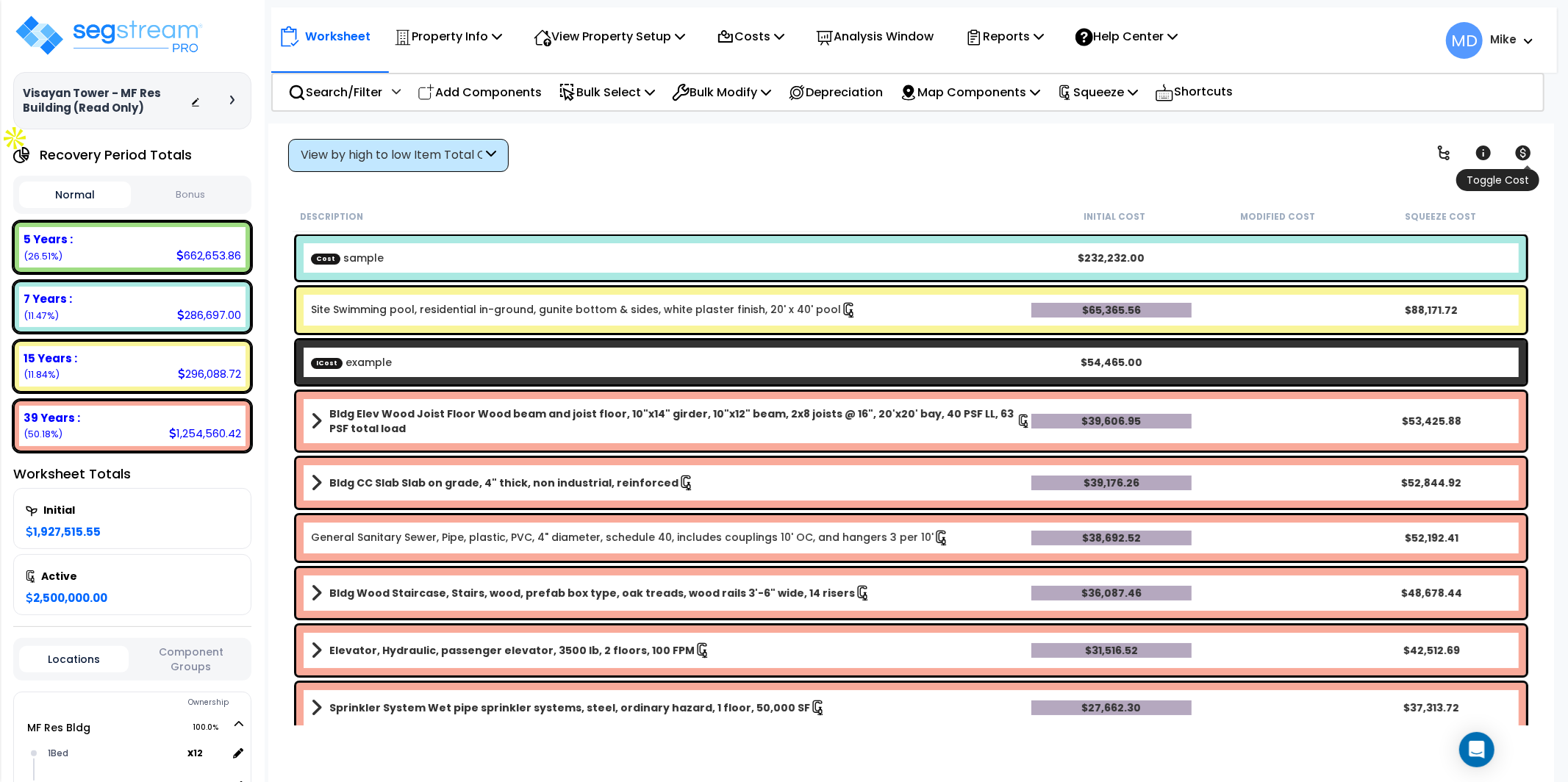 click 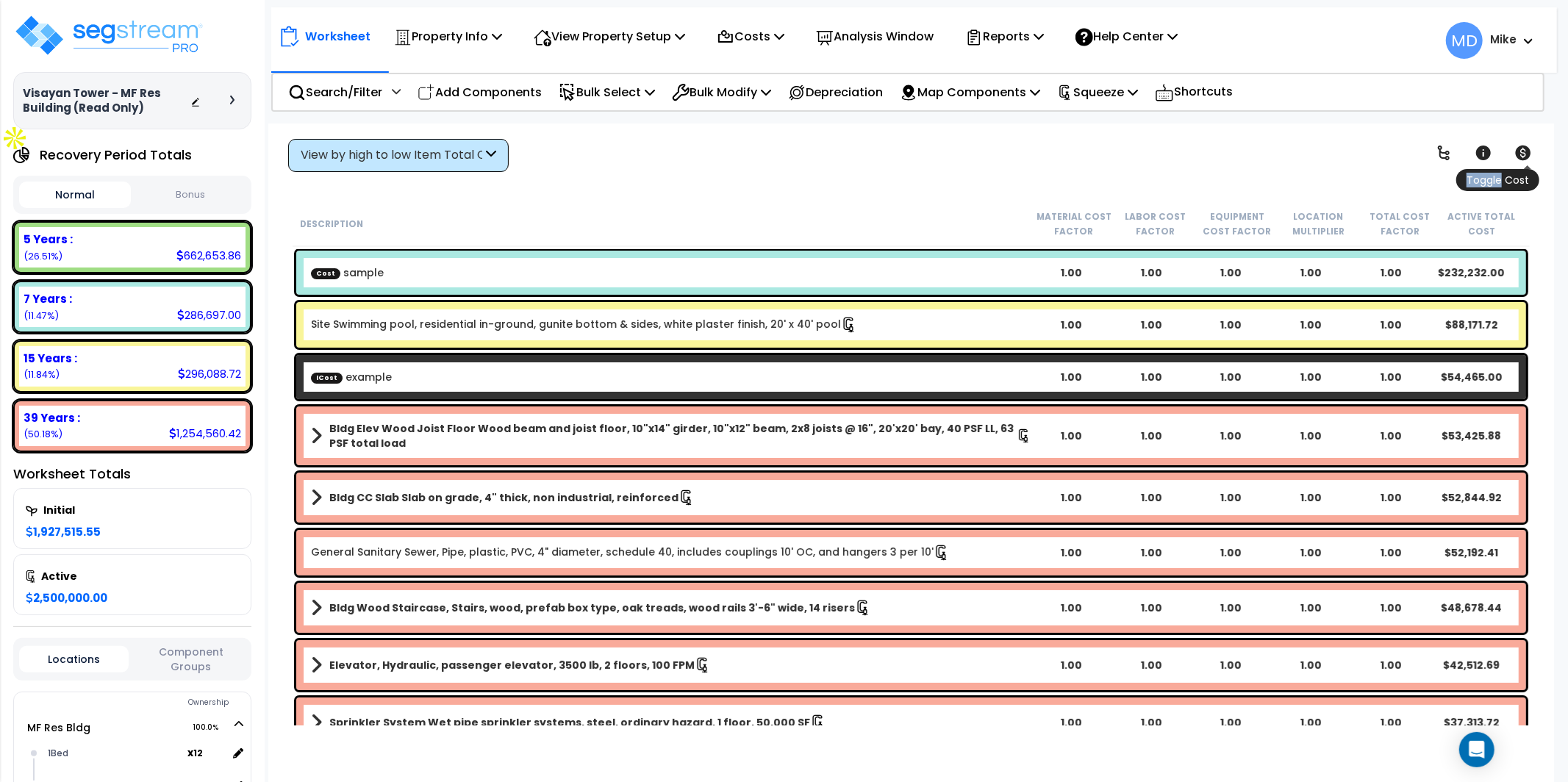 click 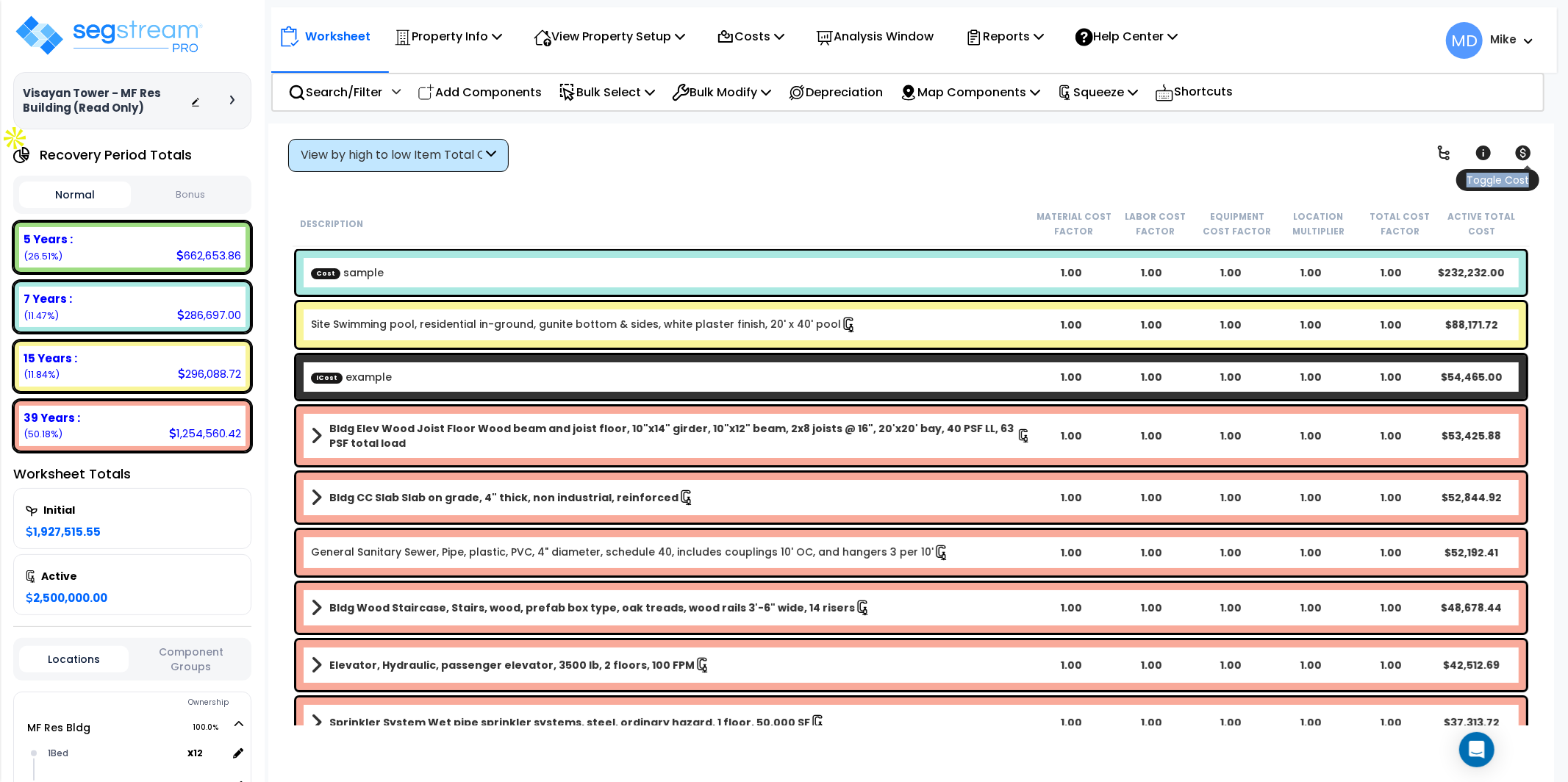 click 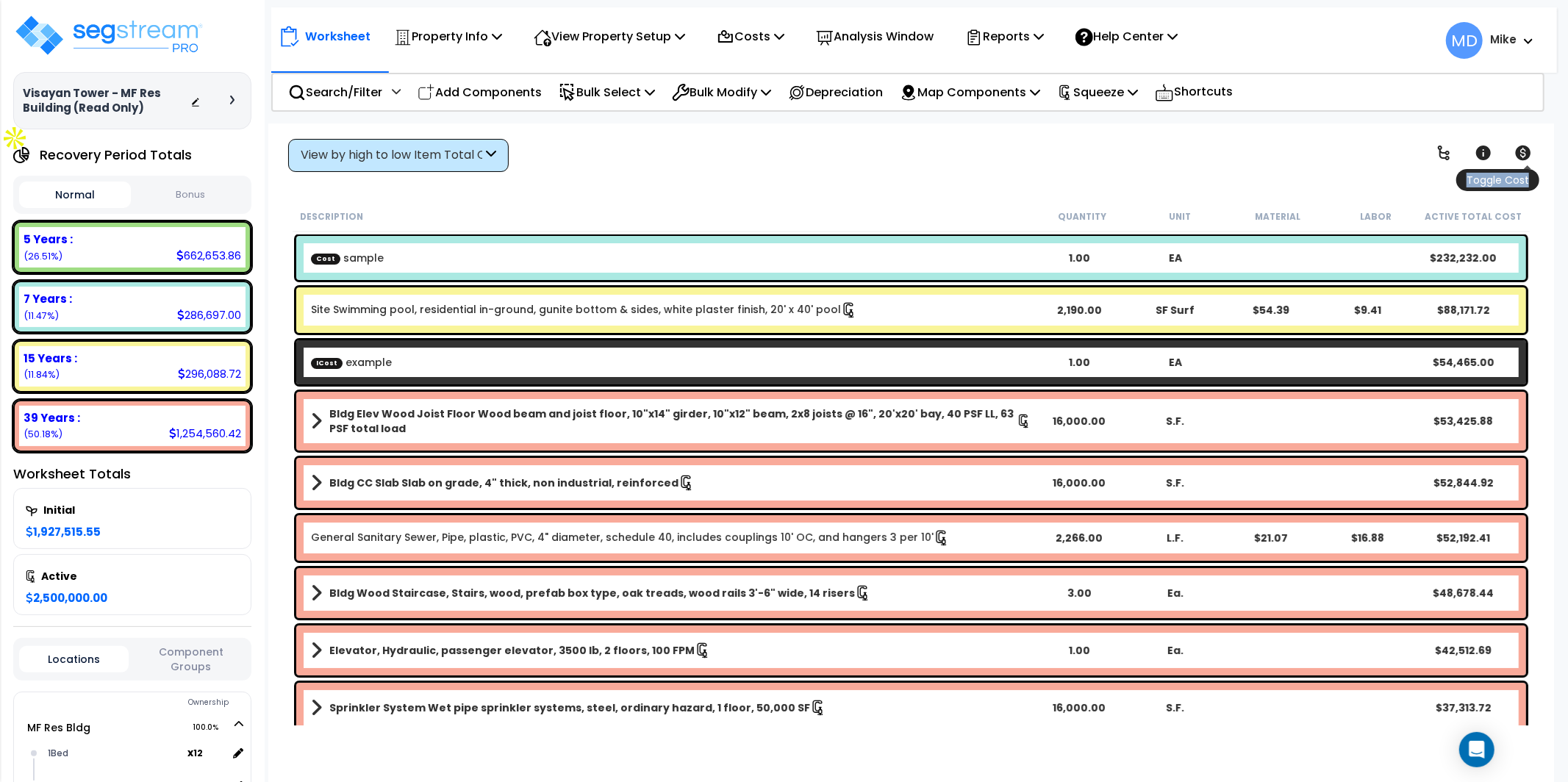 click 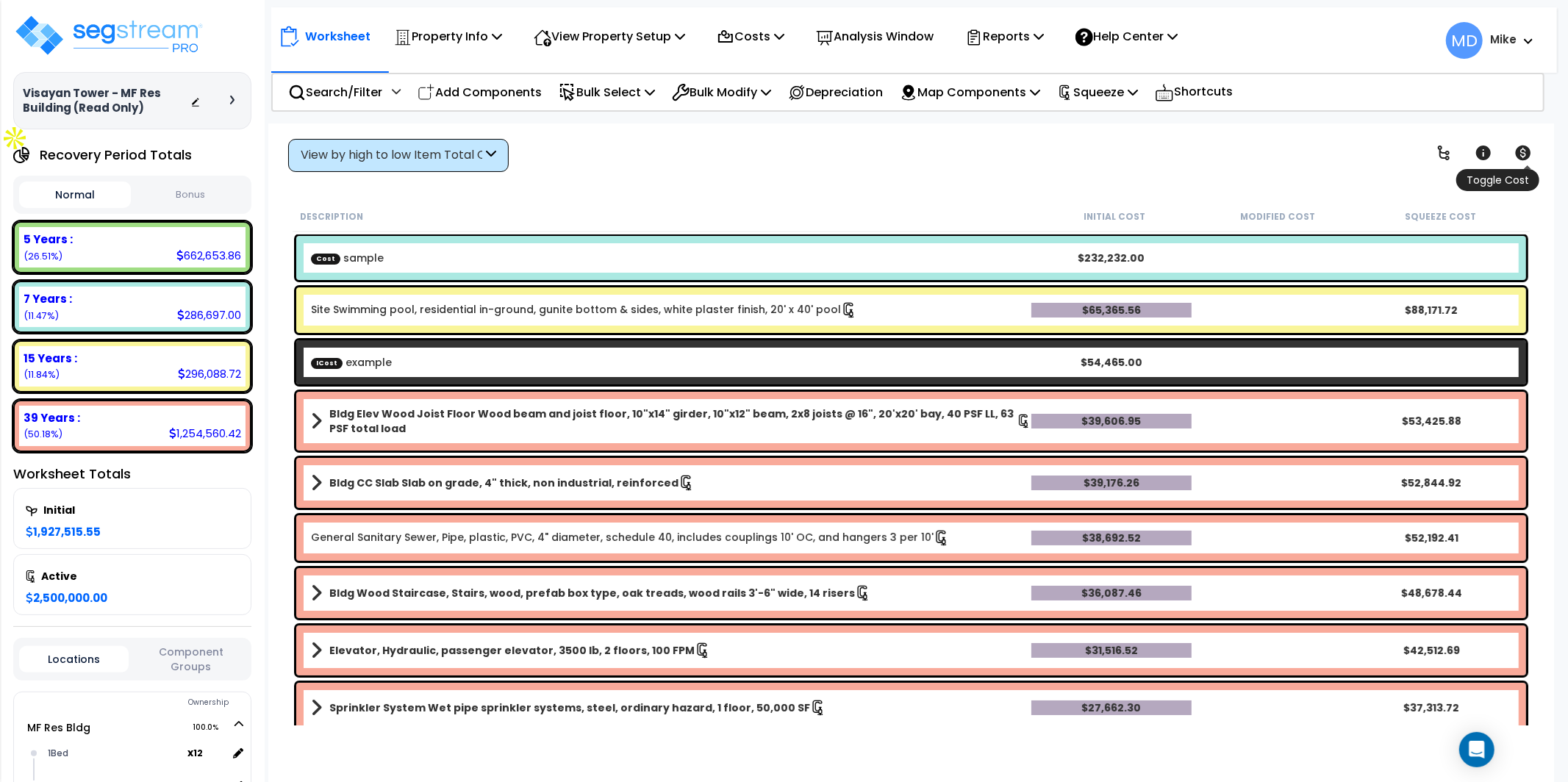 click 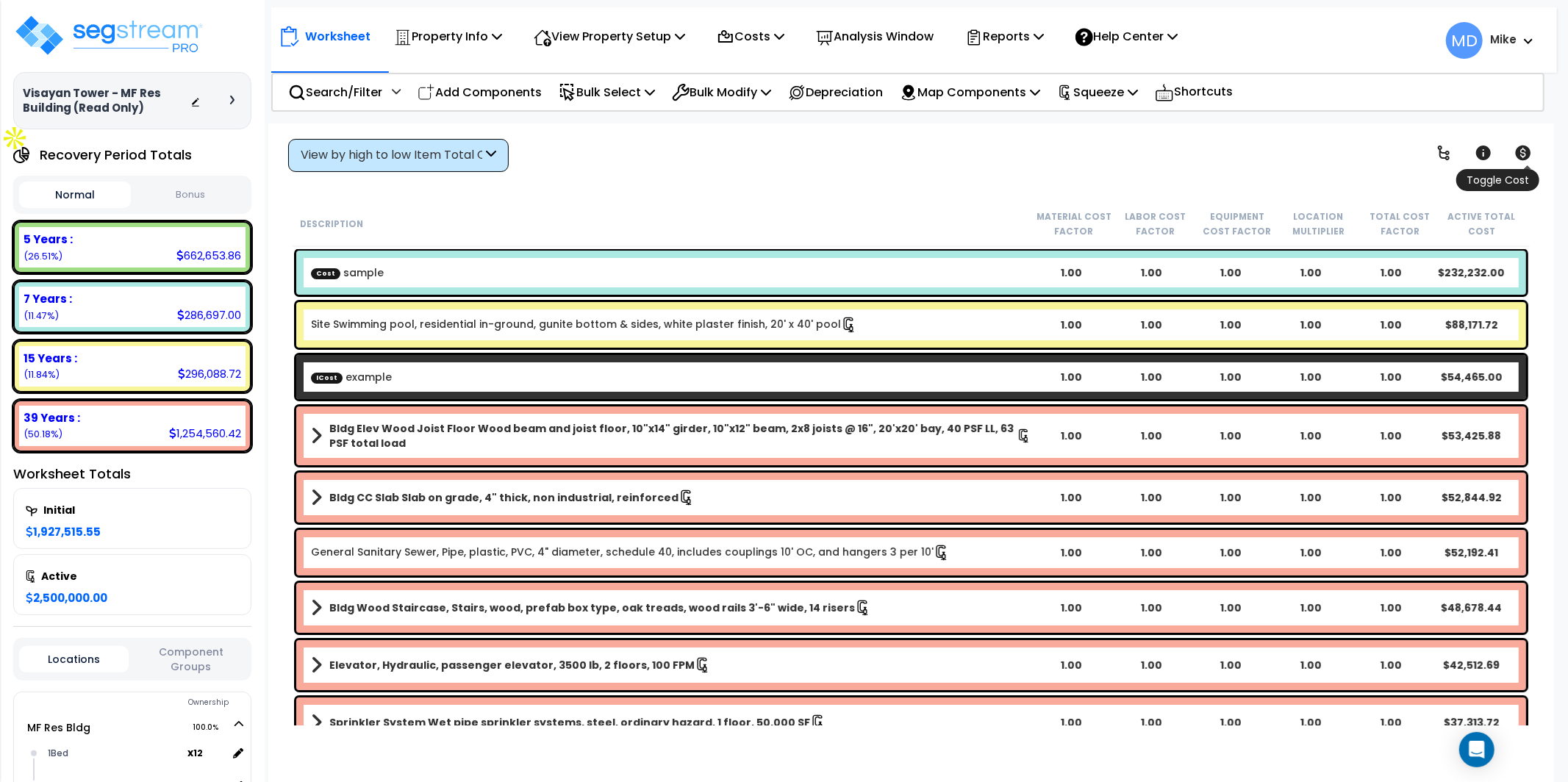 click 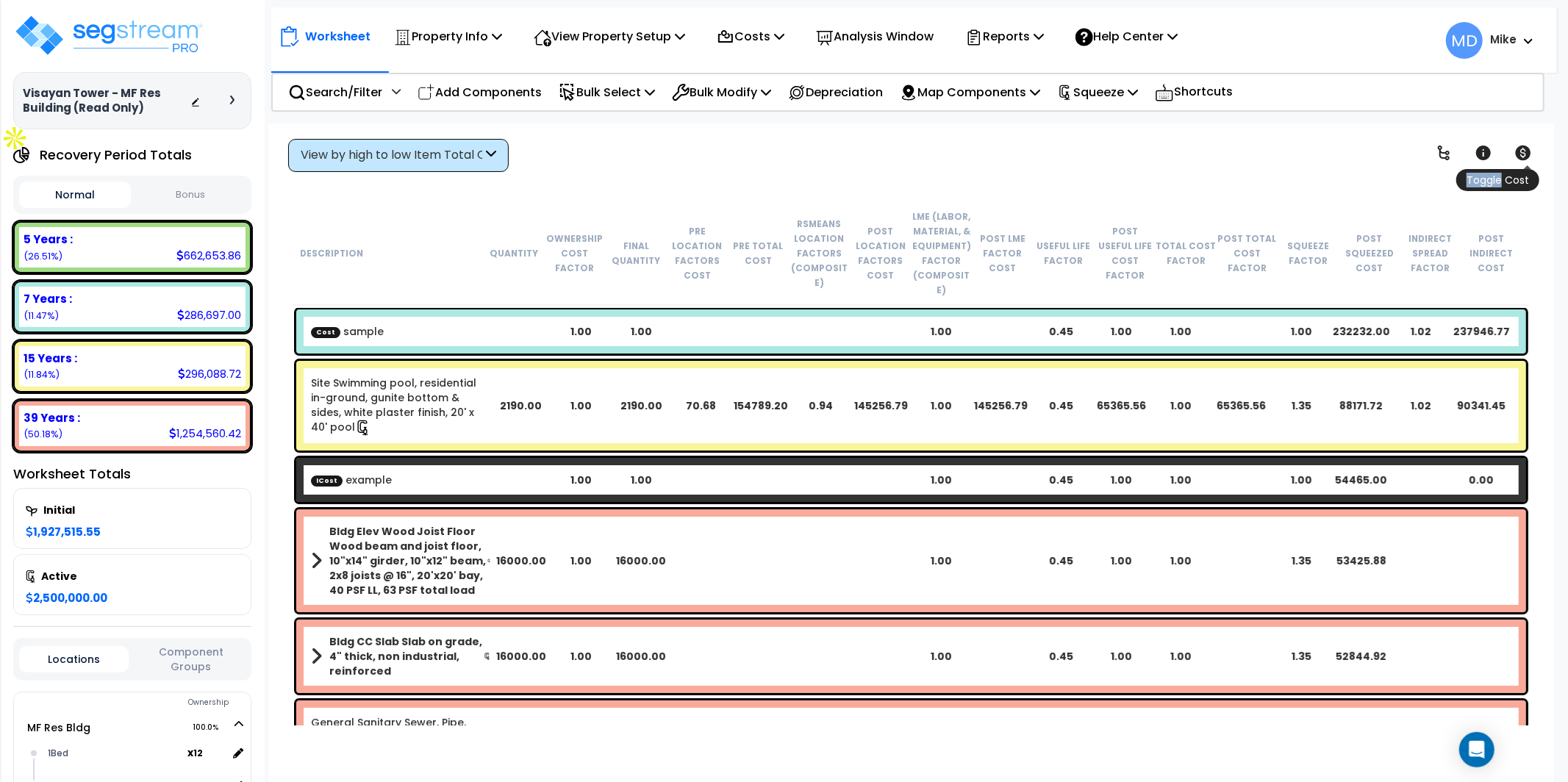 click 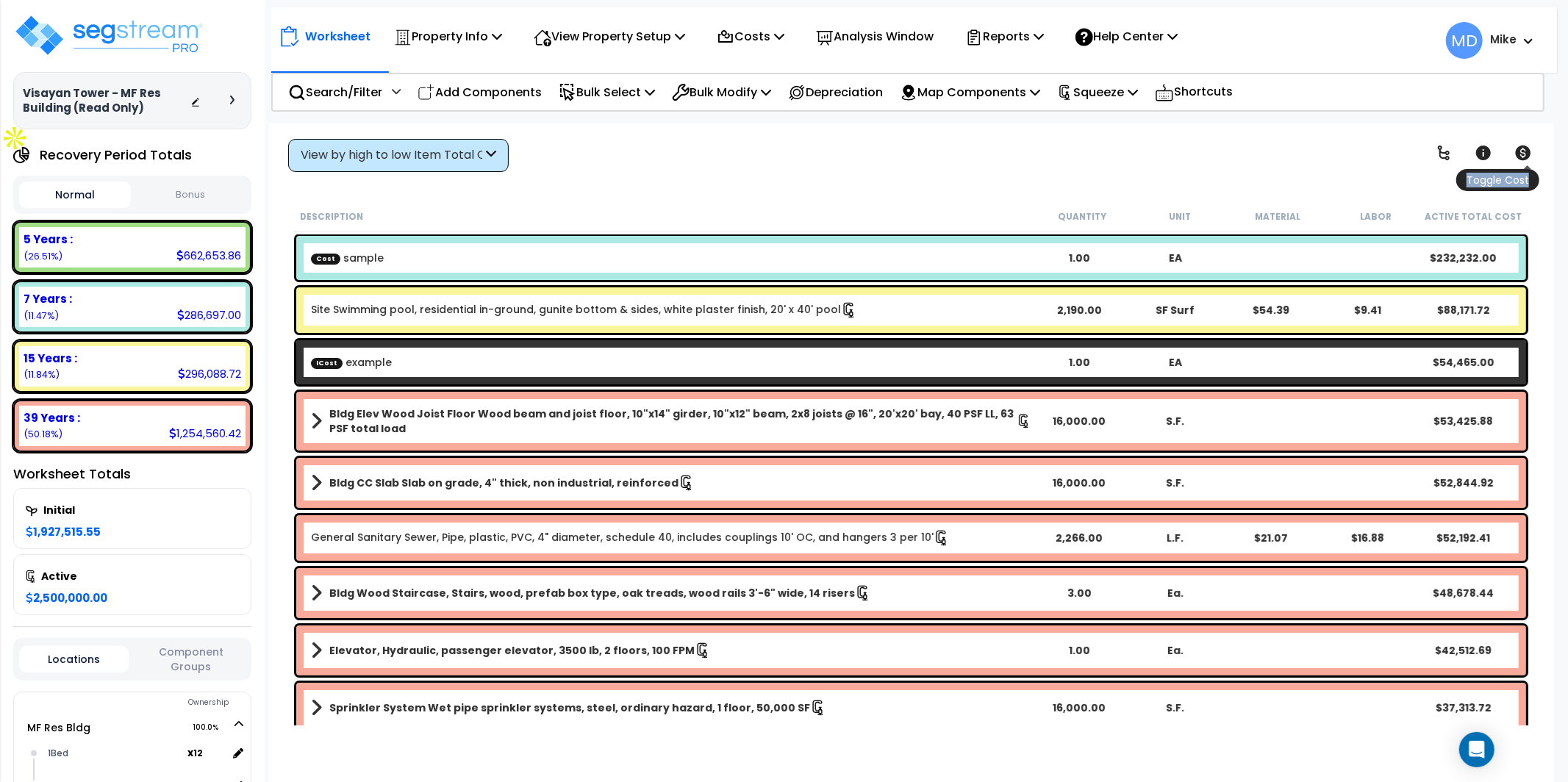 click 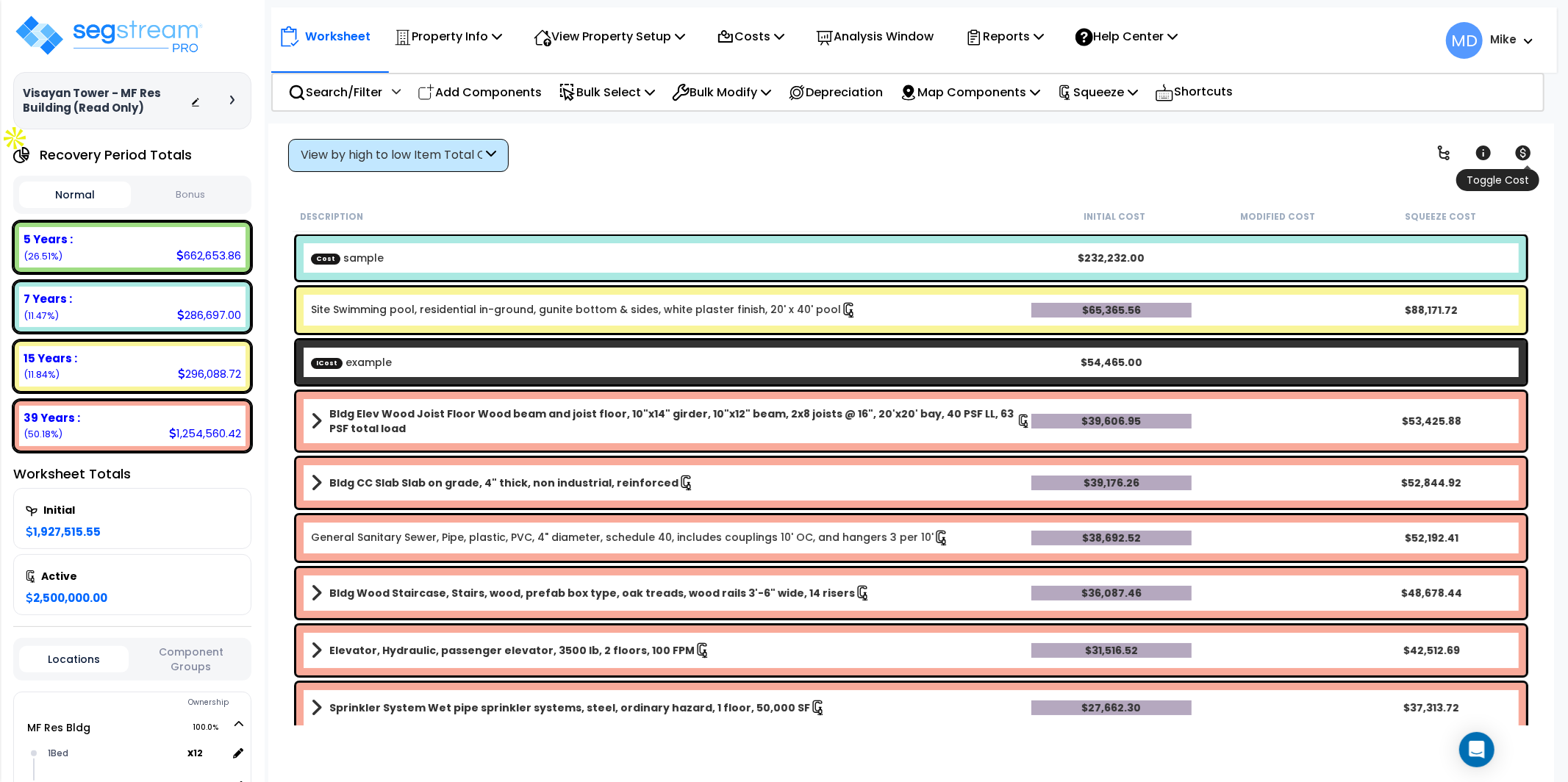 click 